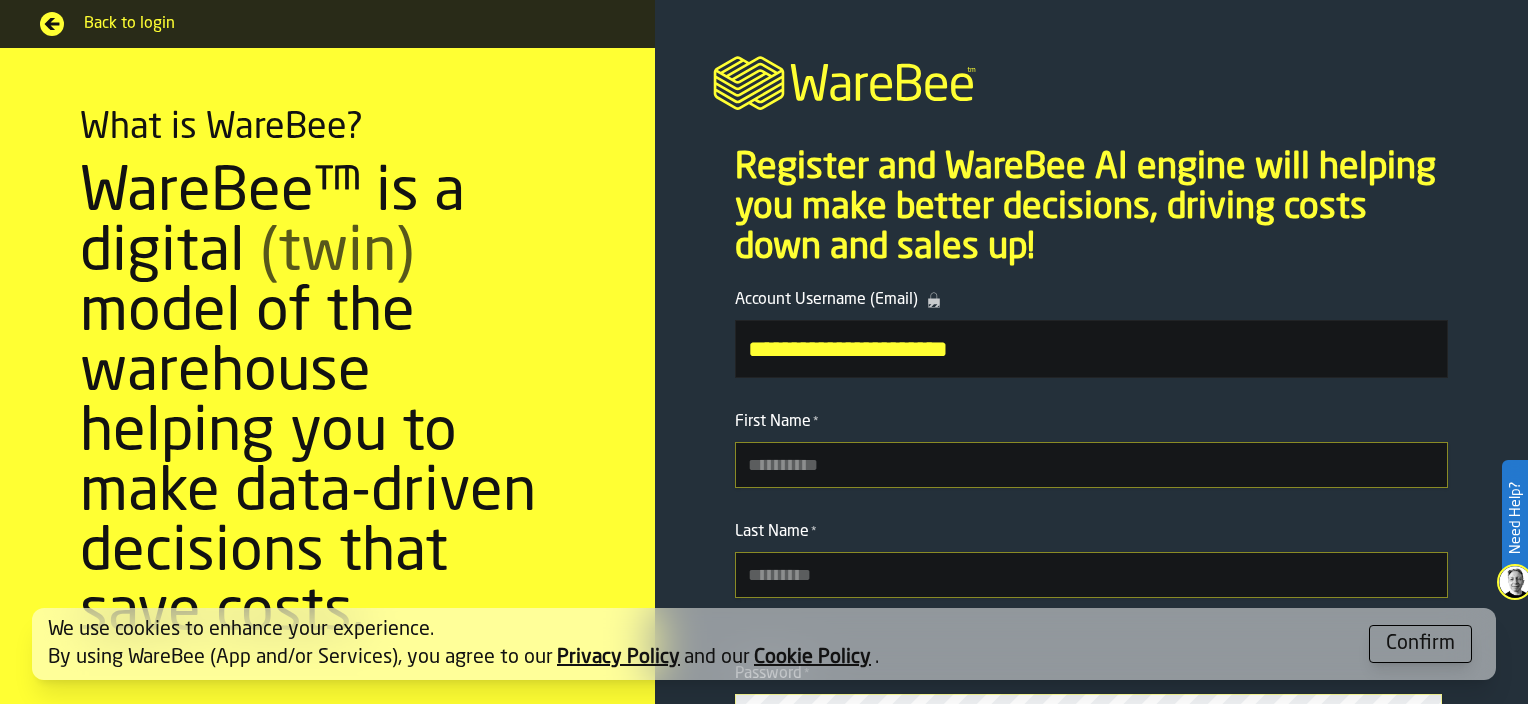 scroll, scrollTop: 0, scrollLeft: 0, axis: both 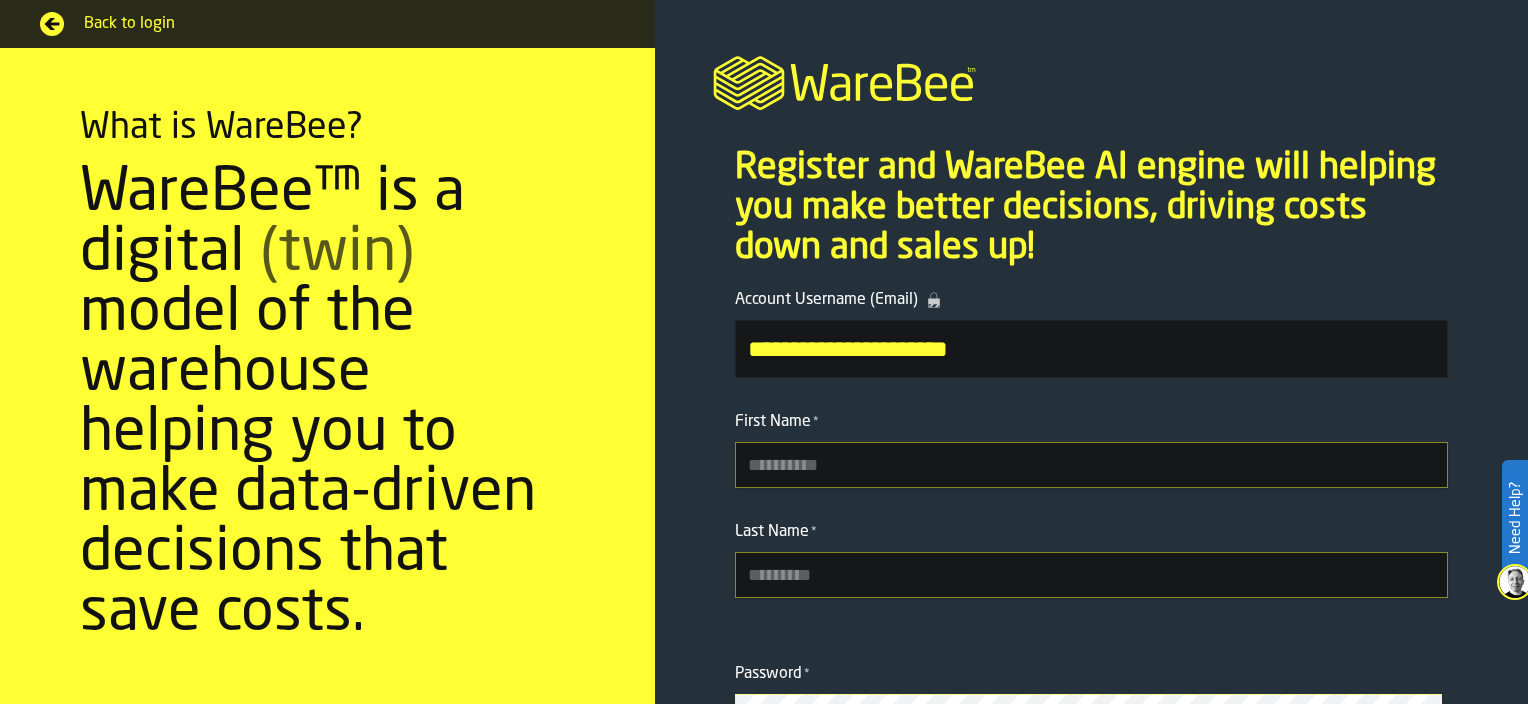 click 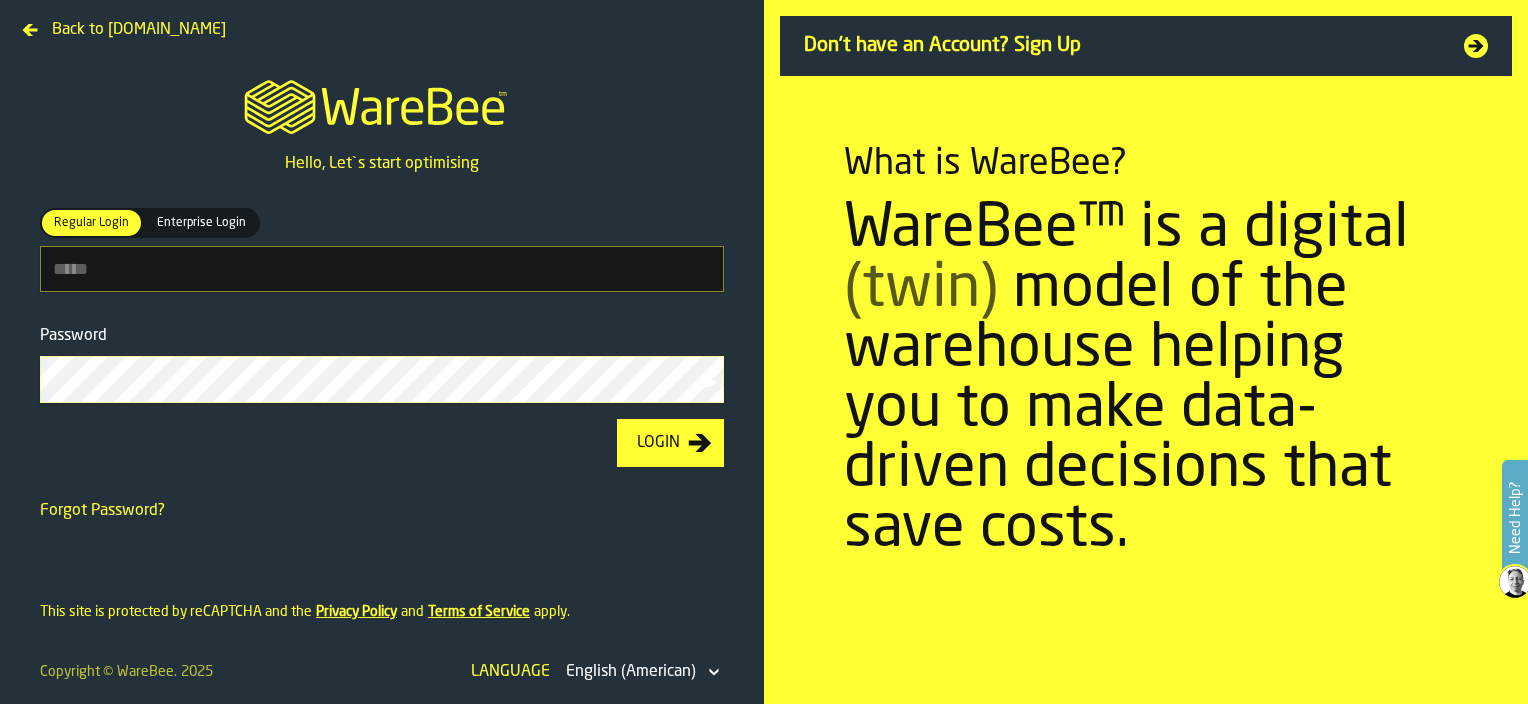 click on "Regular Login Regular Login Enterprise Login Enterprise Login" at bounding box center (382, 269) 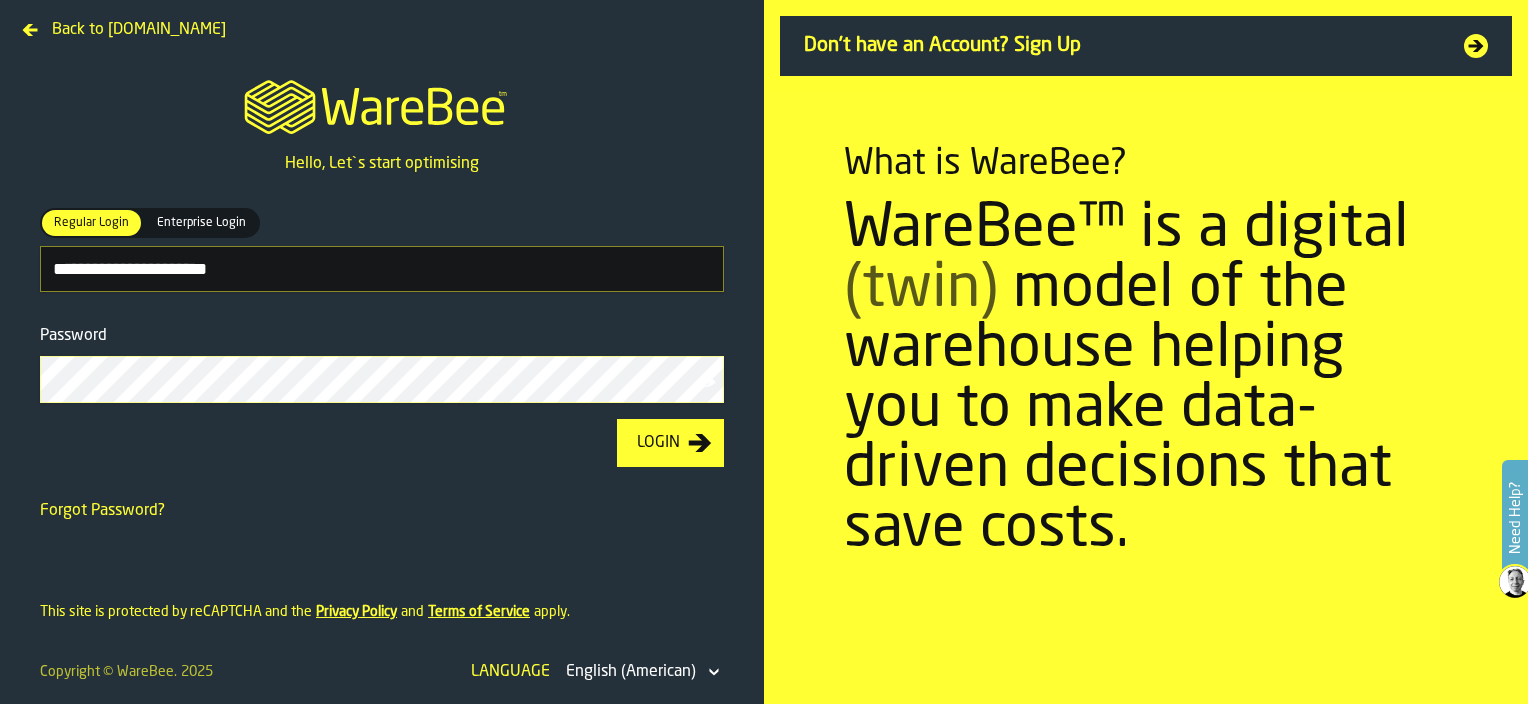 click on "Login" at bounding box center (658, 443) 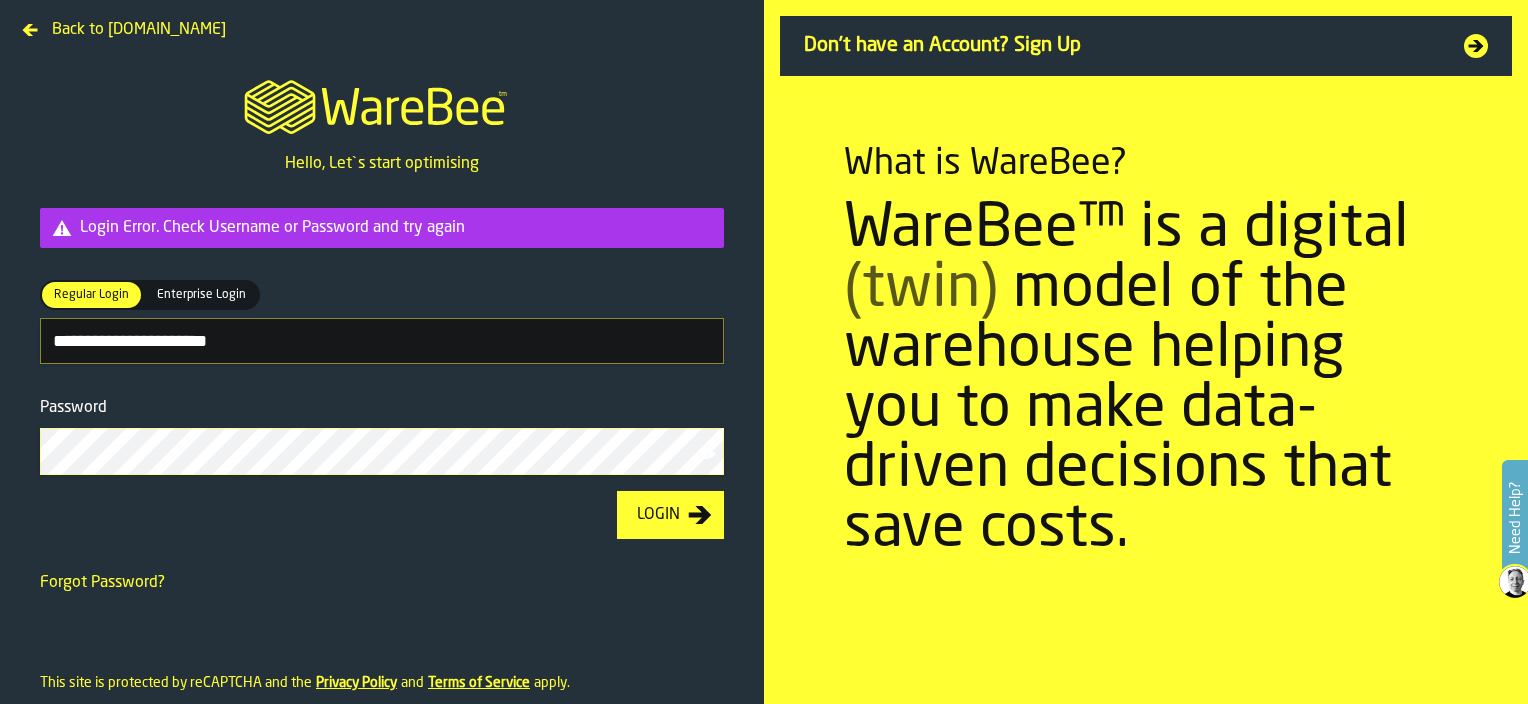 click on "Login" at bounding box center (670, 515) 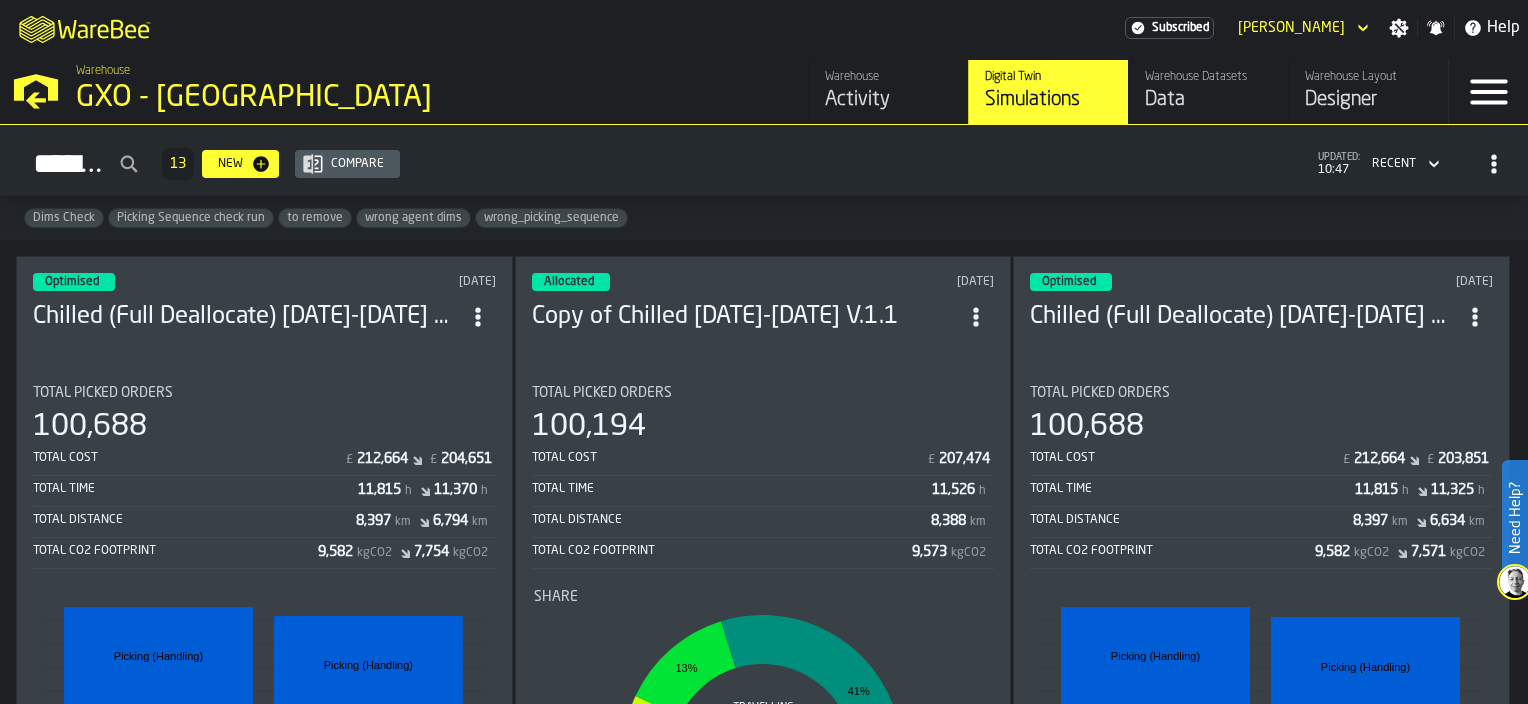 click on "Activity" at bounding box center [888, 100] 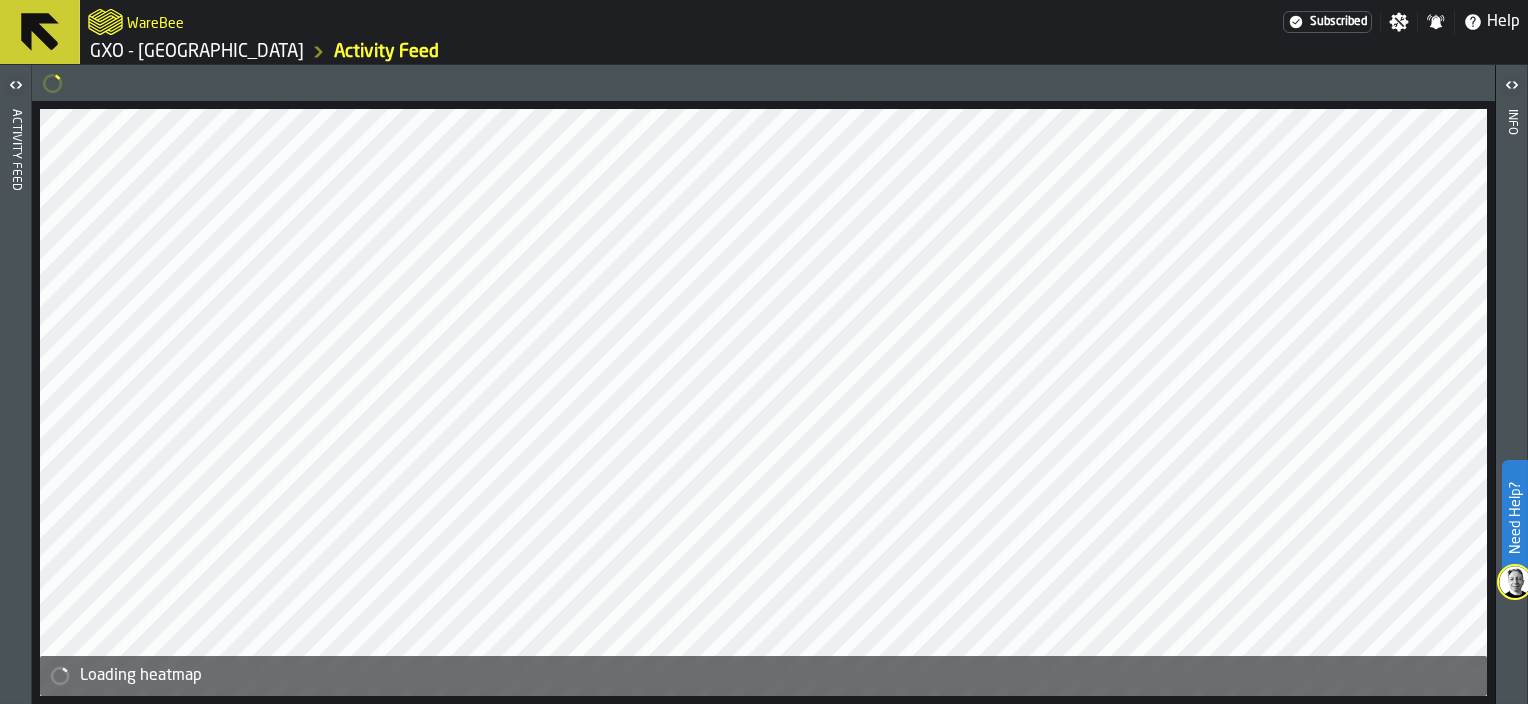 click 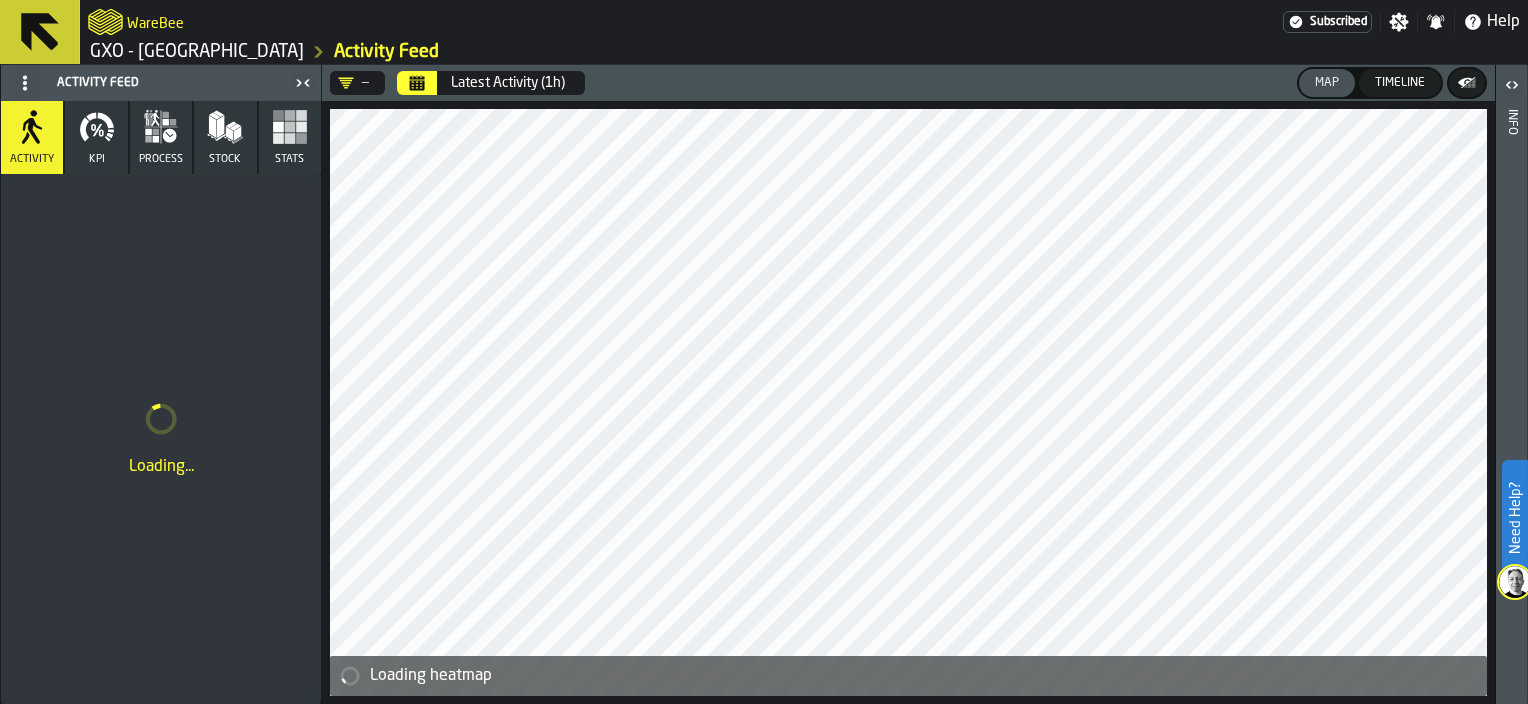 click 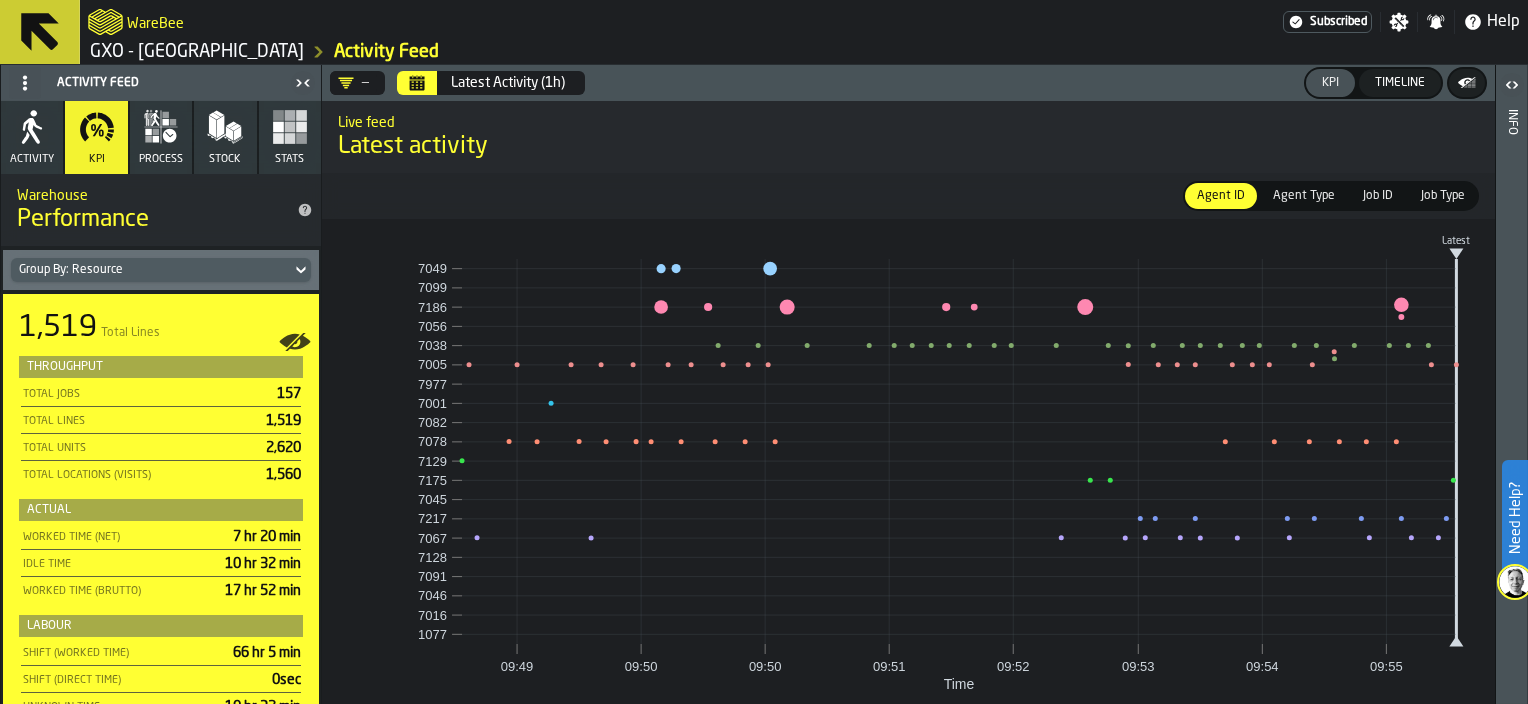 click 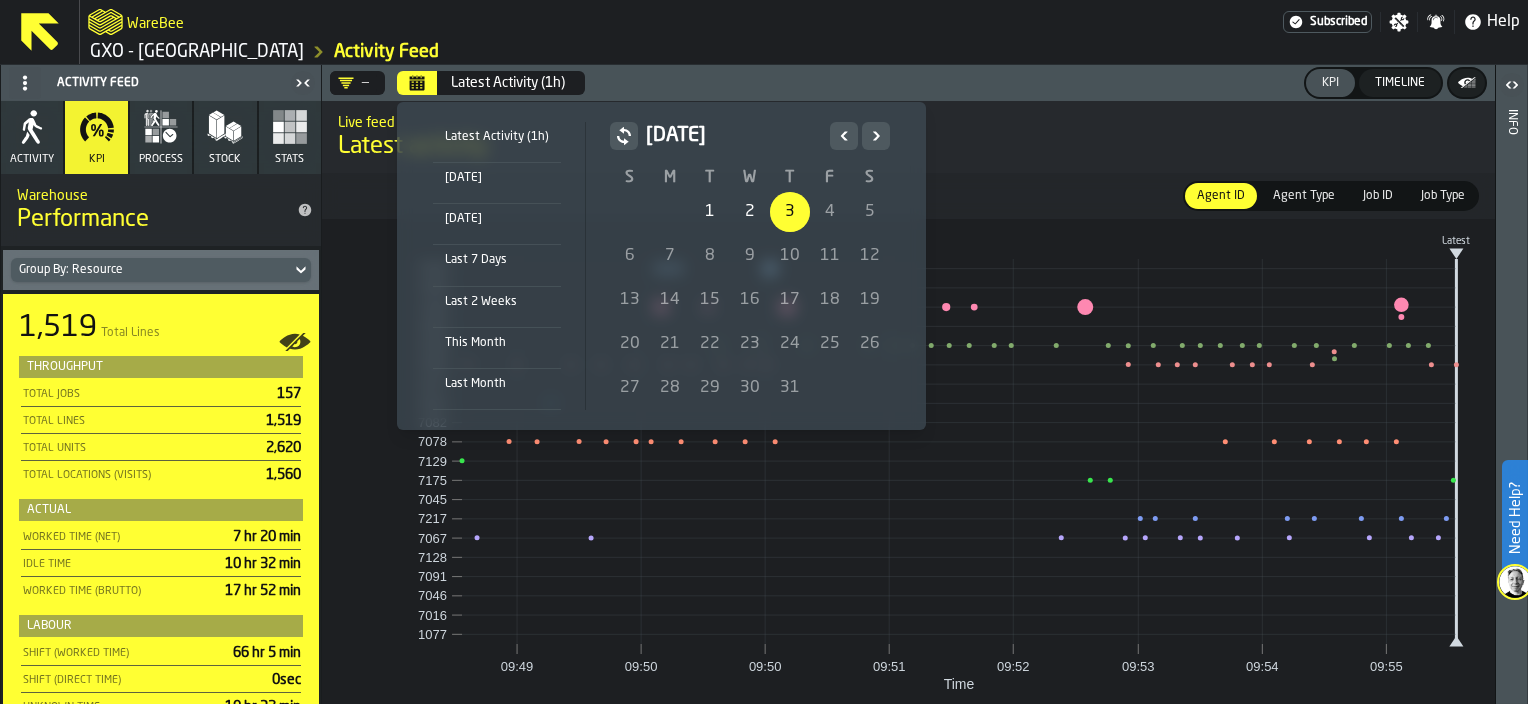 click 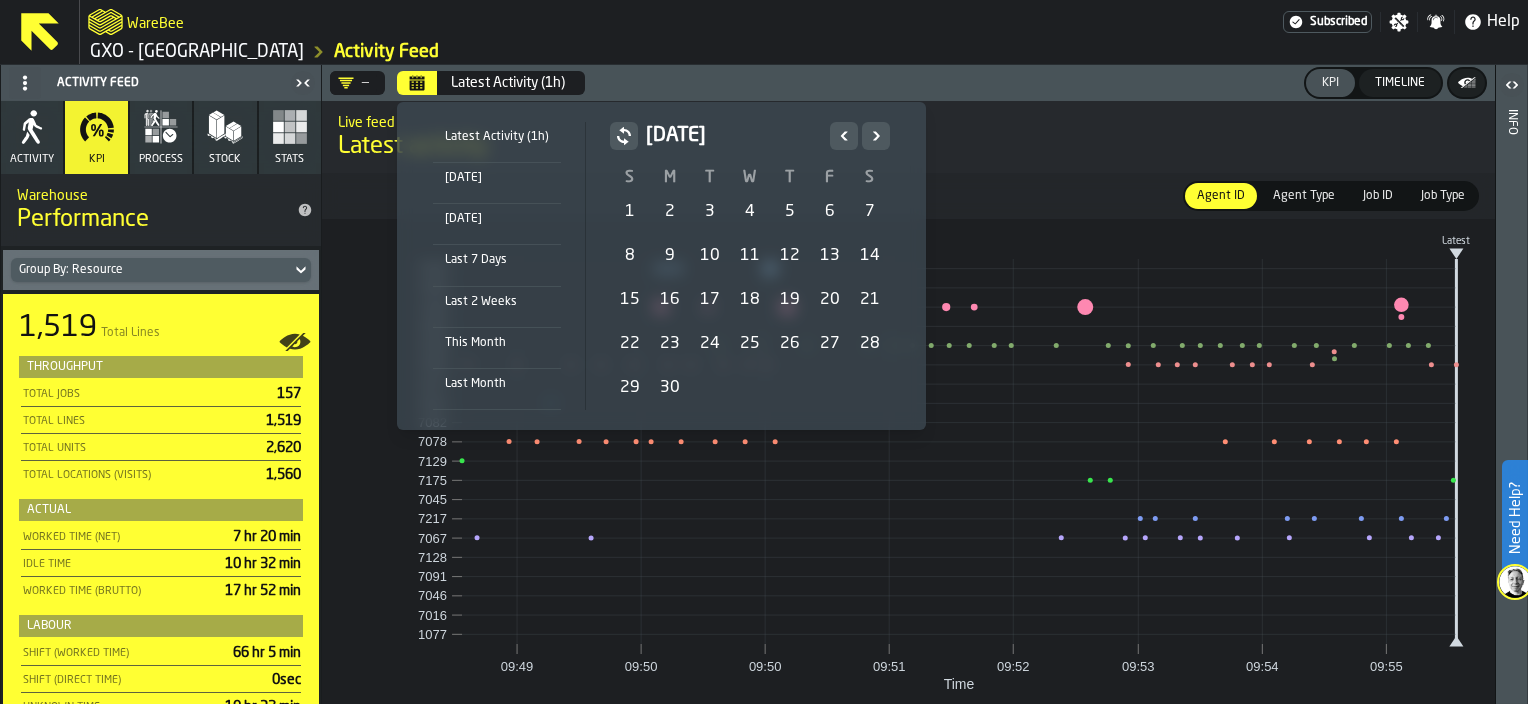 click on "22" at bounding box center (630, 344) 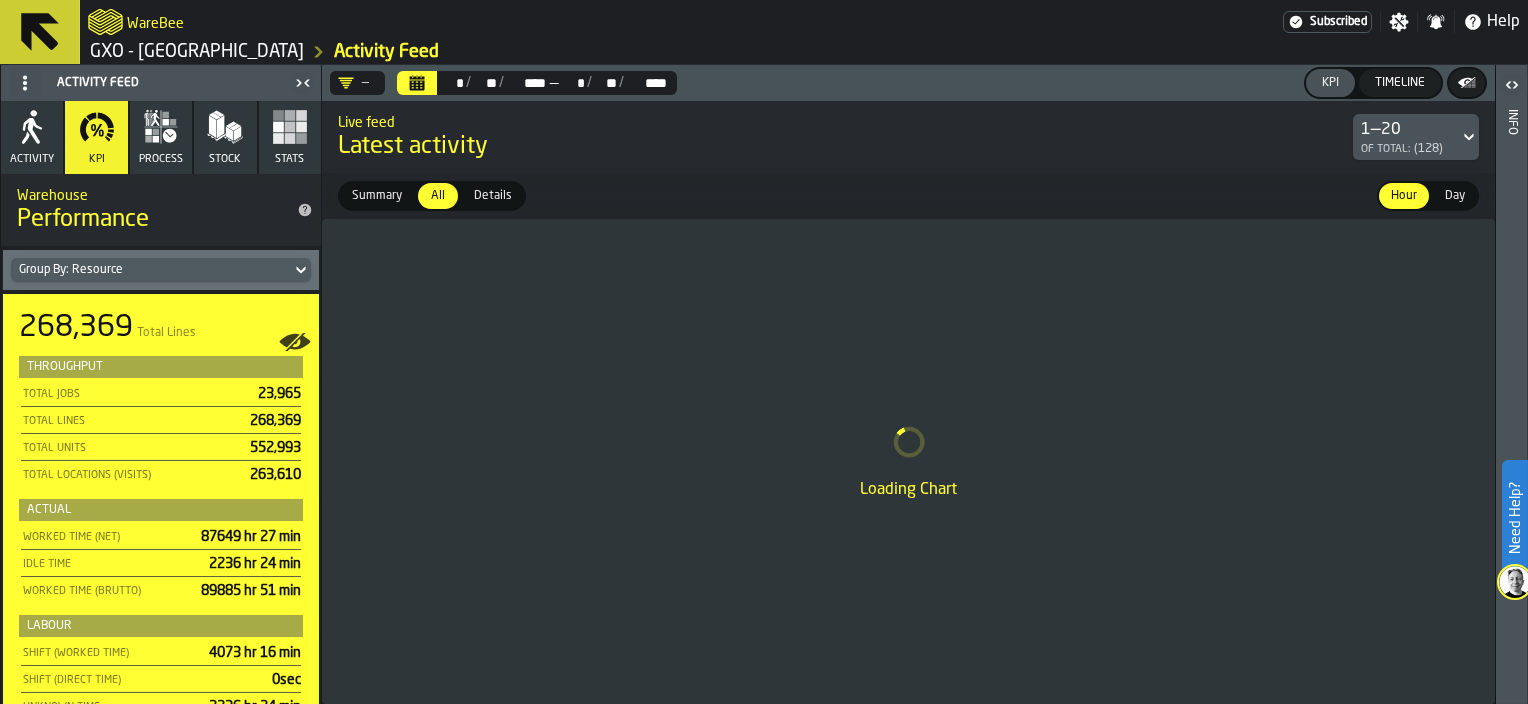 click on "Details" at bounding box center [493, 196] 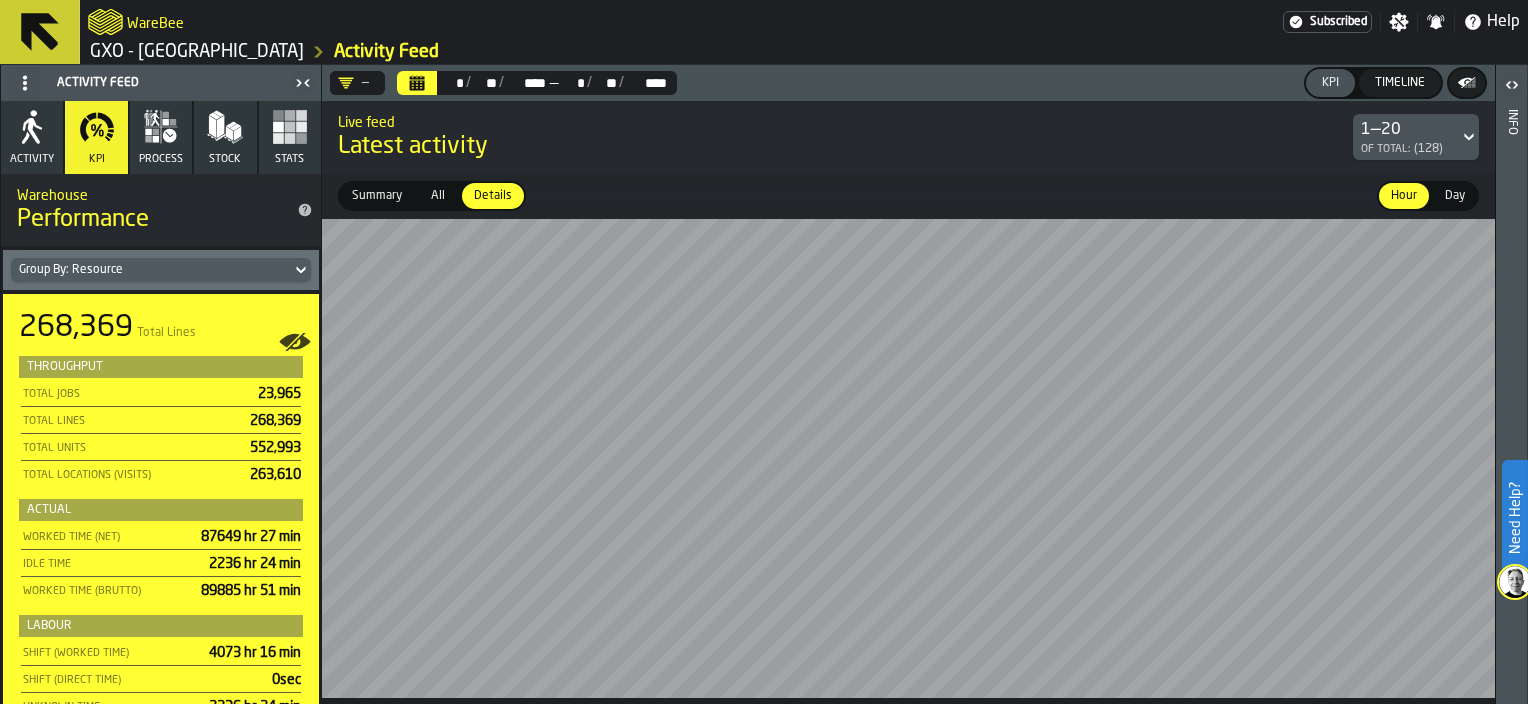 click 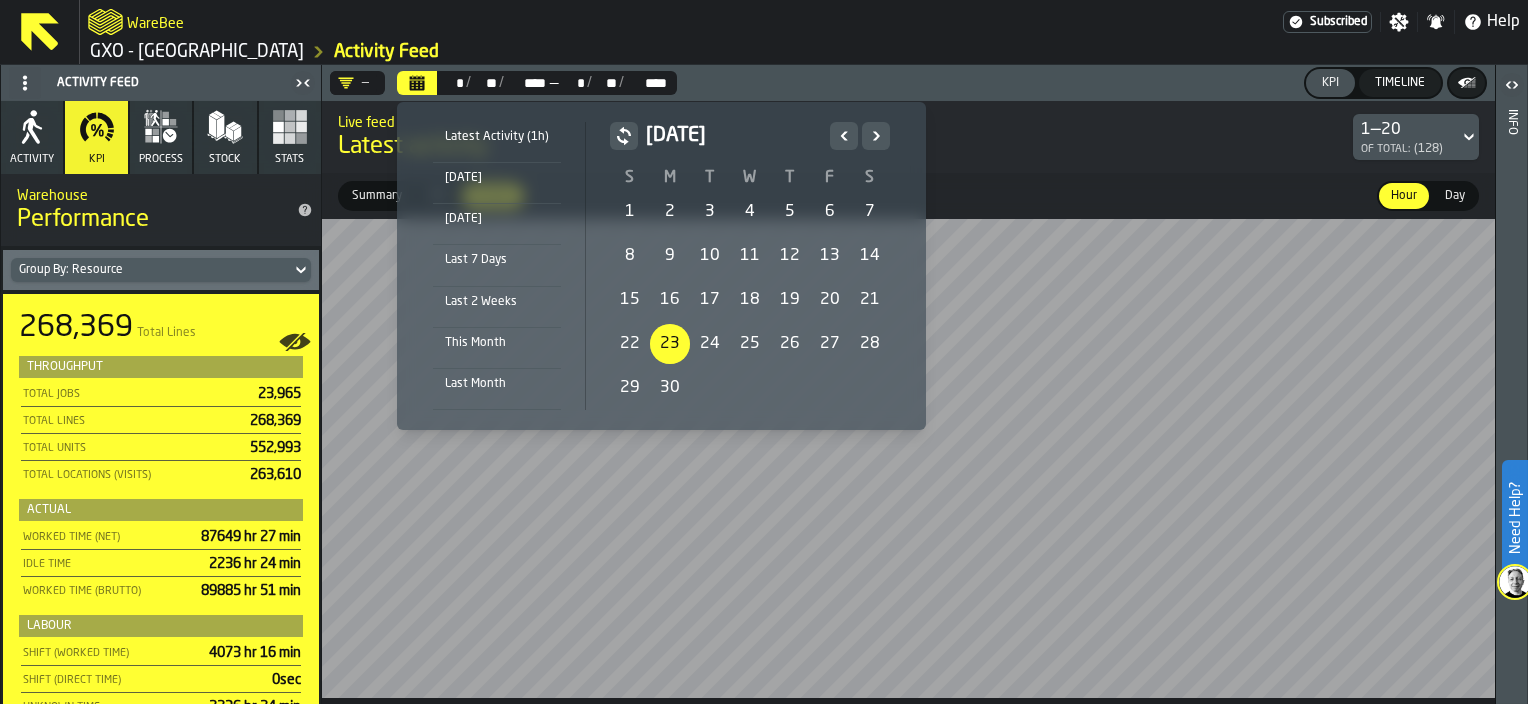 click on "23" at bounding box center [670, 344] 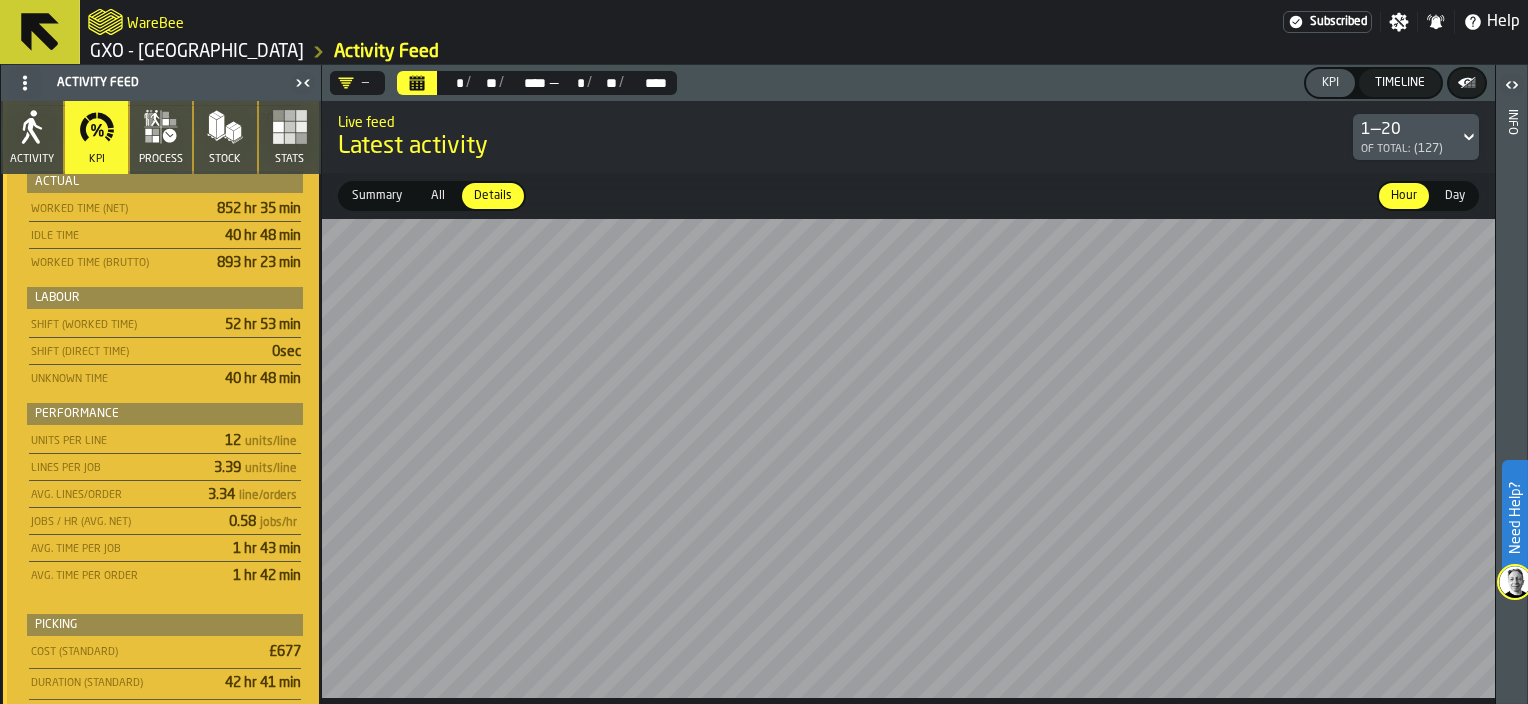scroll, scrollTop: 3096, scrollLeft: 0, axis: vertical 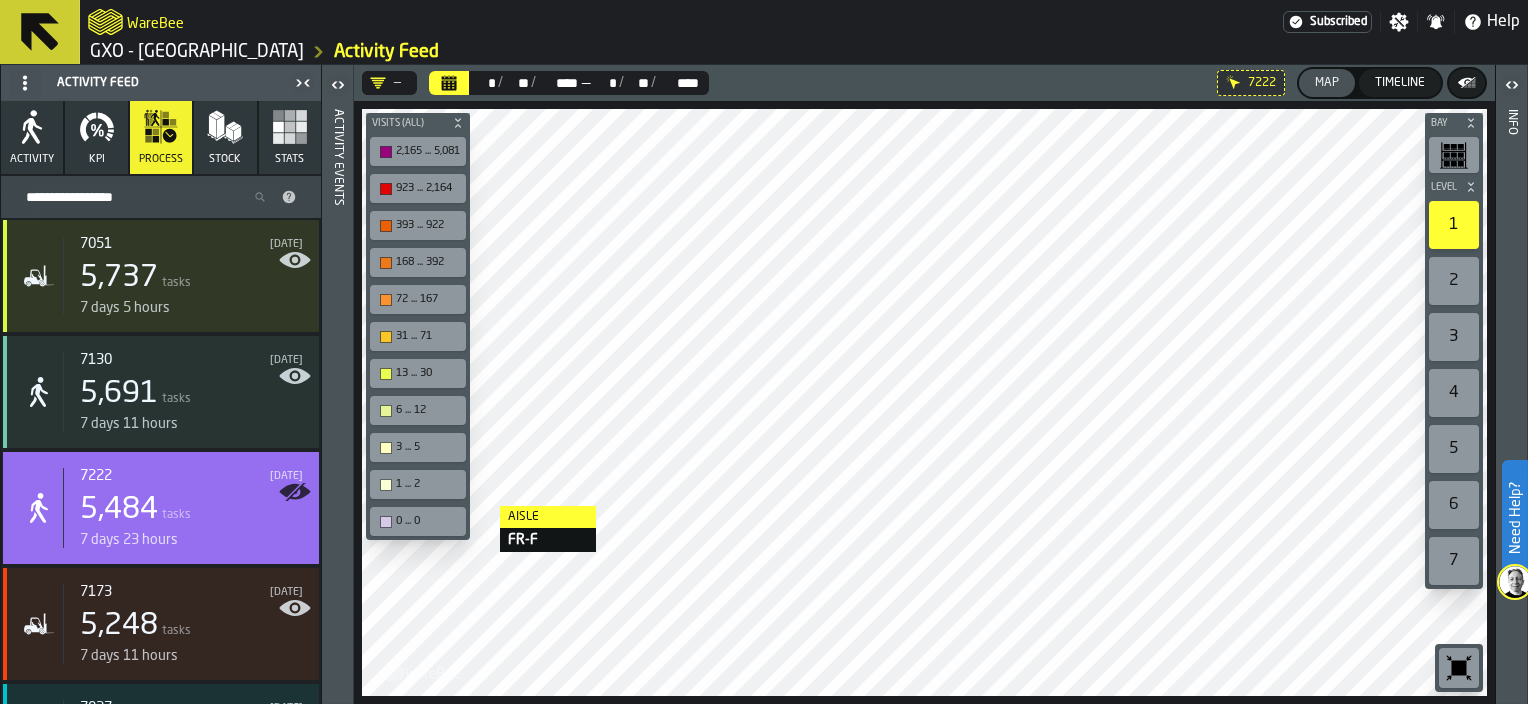 click 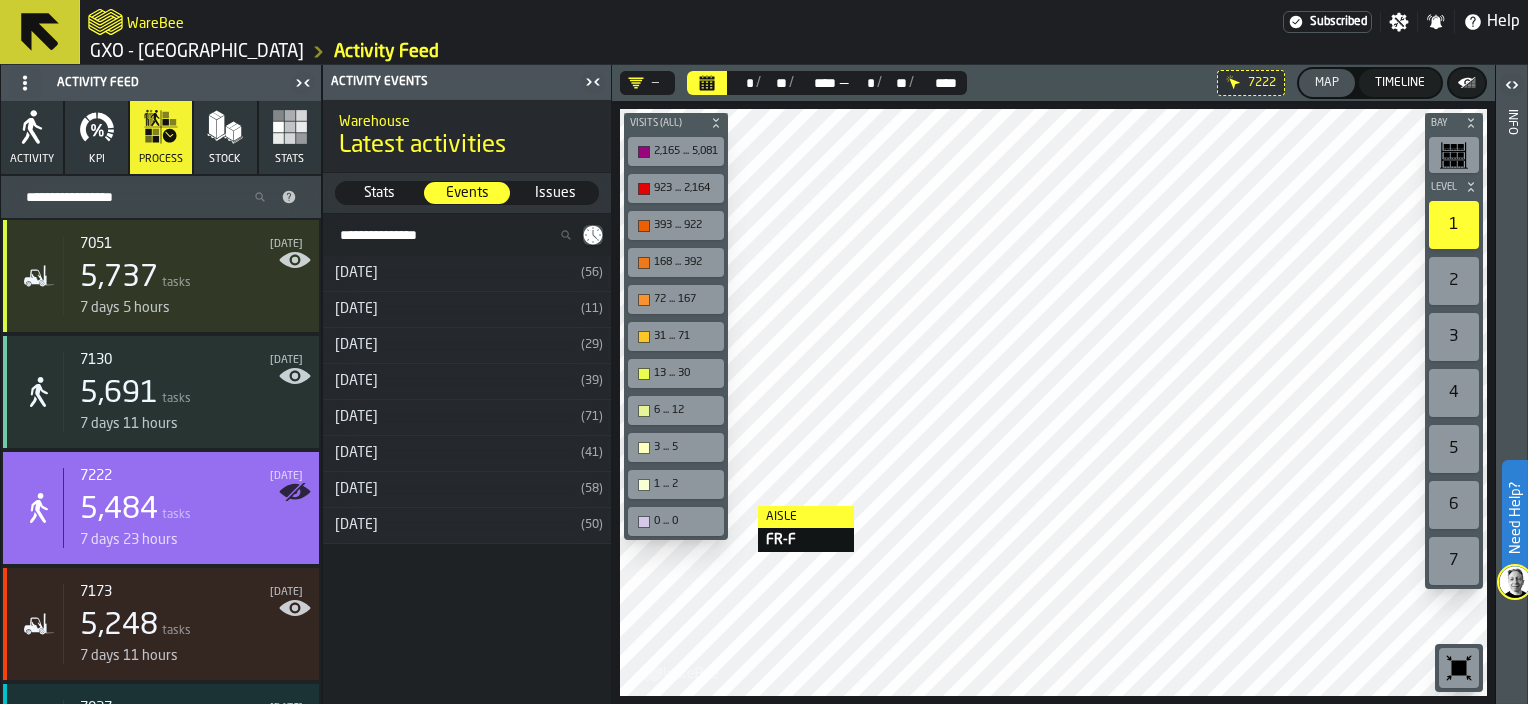 click on "[DATE]" at bounding box center (448, 273) 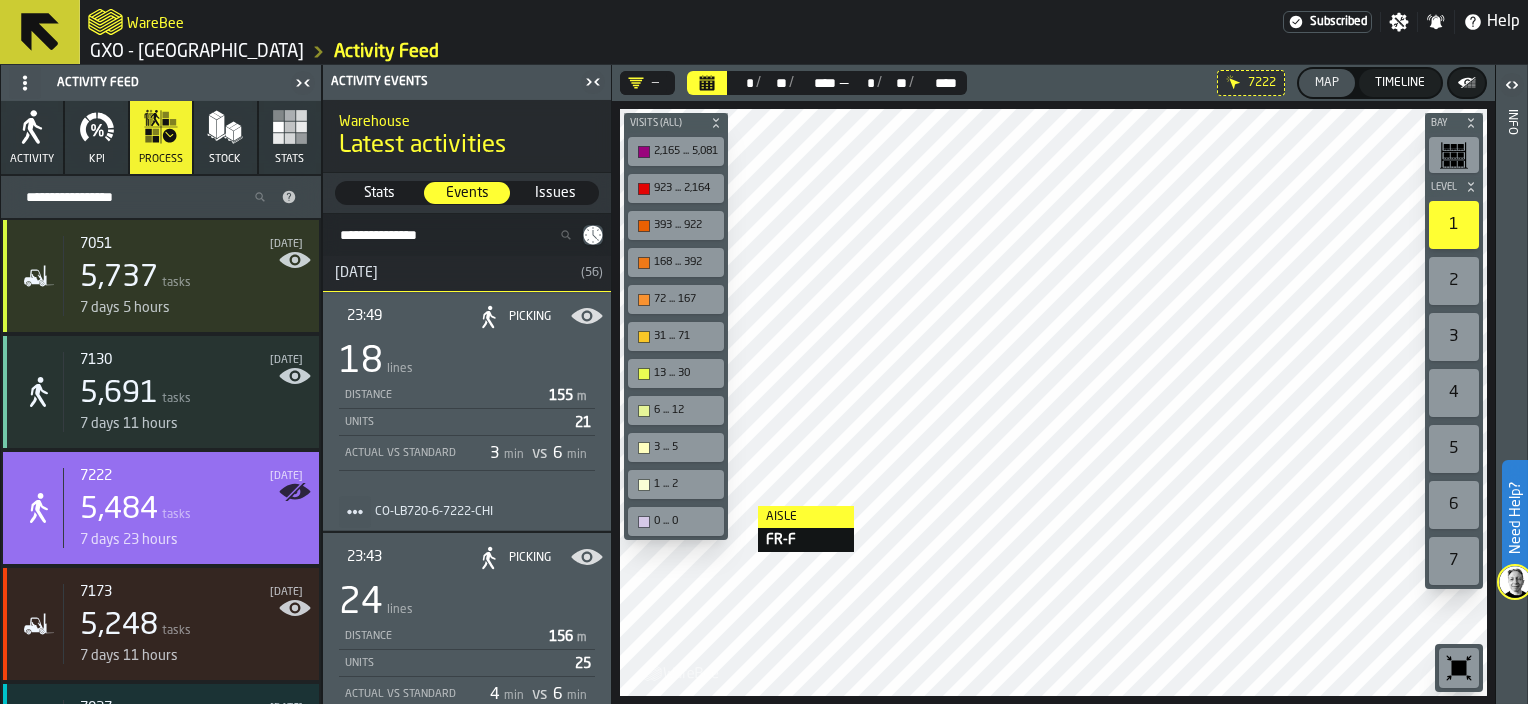 click on "18 lines" at bounding box center [467, 362] 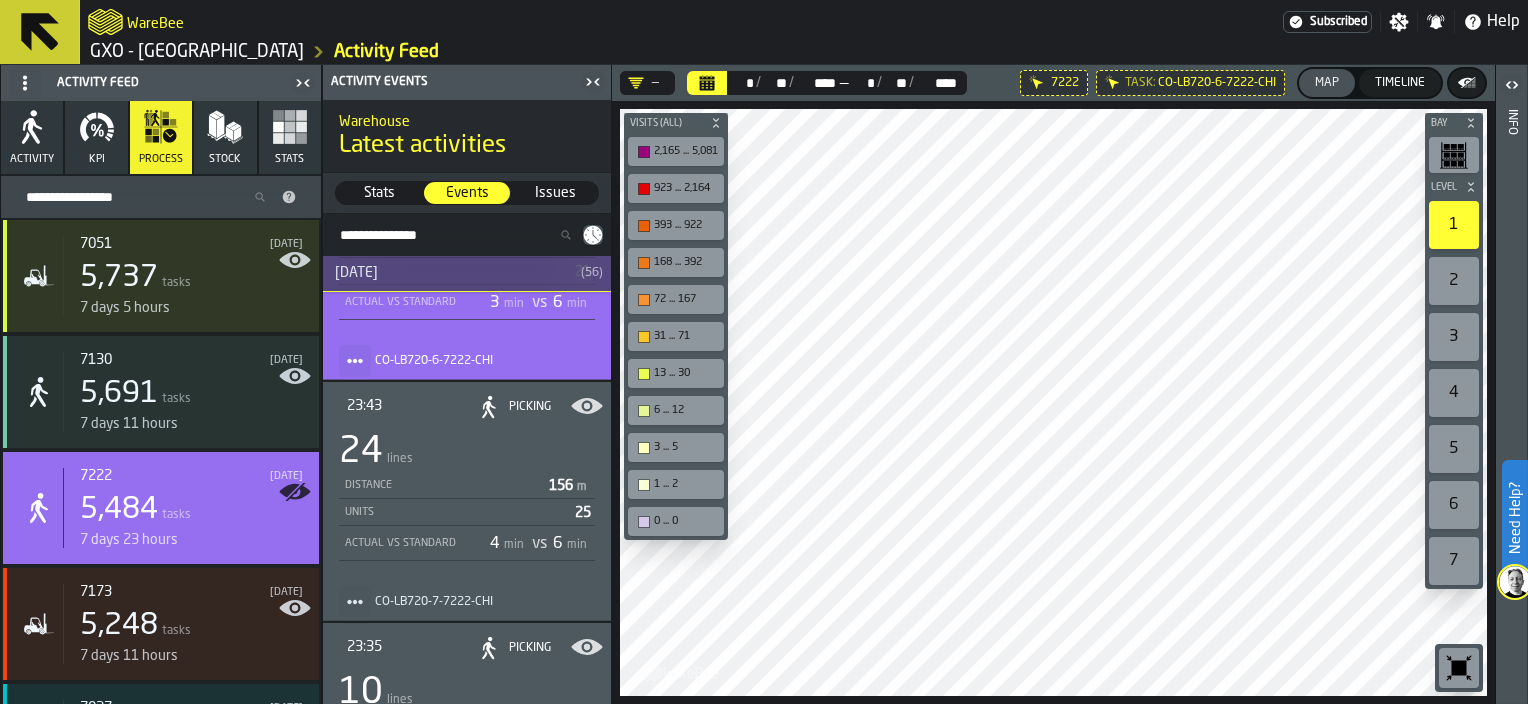 scroll, scrollTop: 152, scrollLeft: 0, axis: vertical 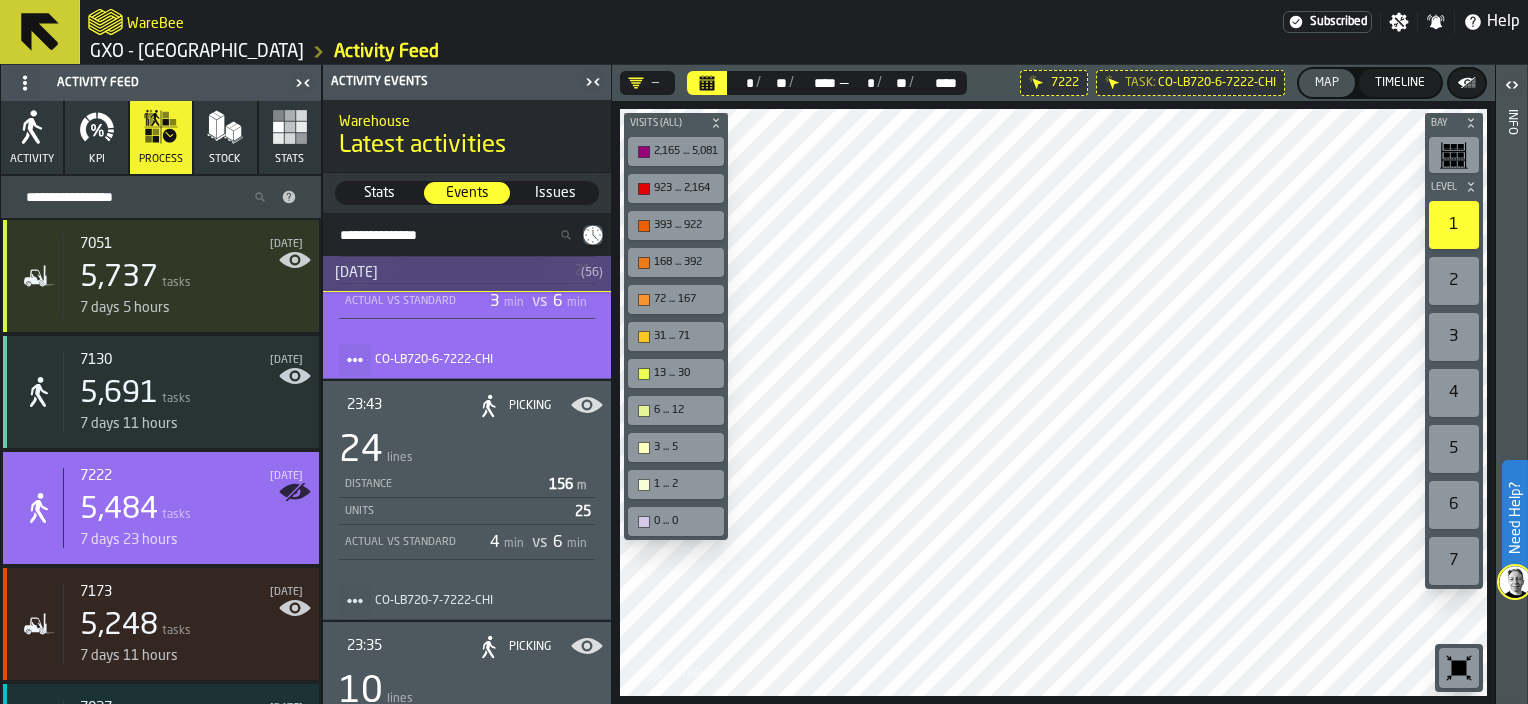 click on "24 lines" at bounding box center [467, 451] 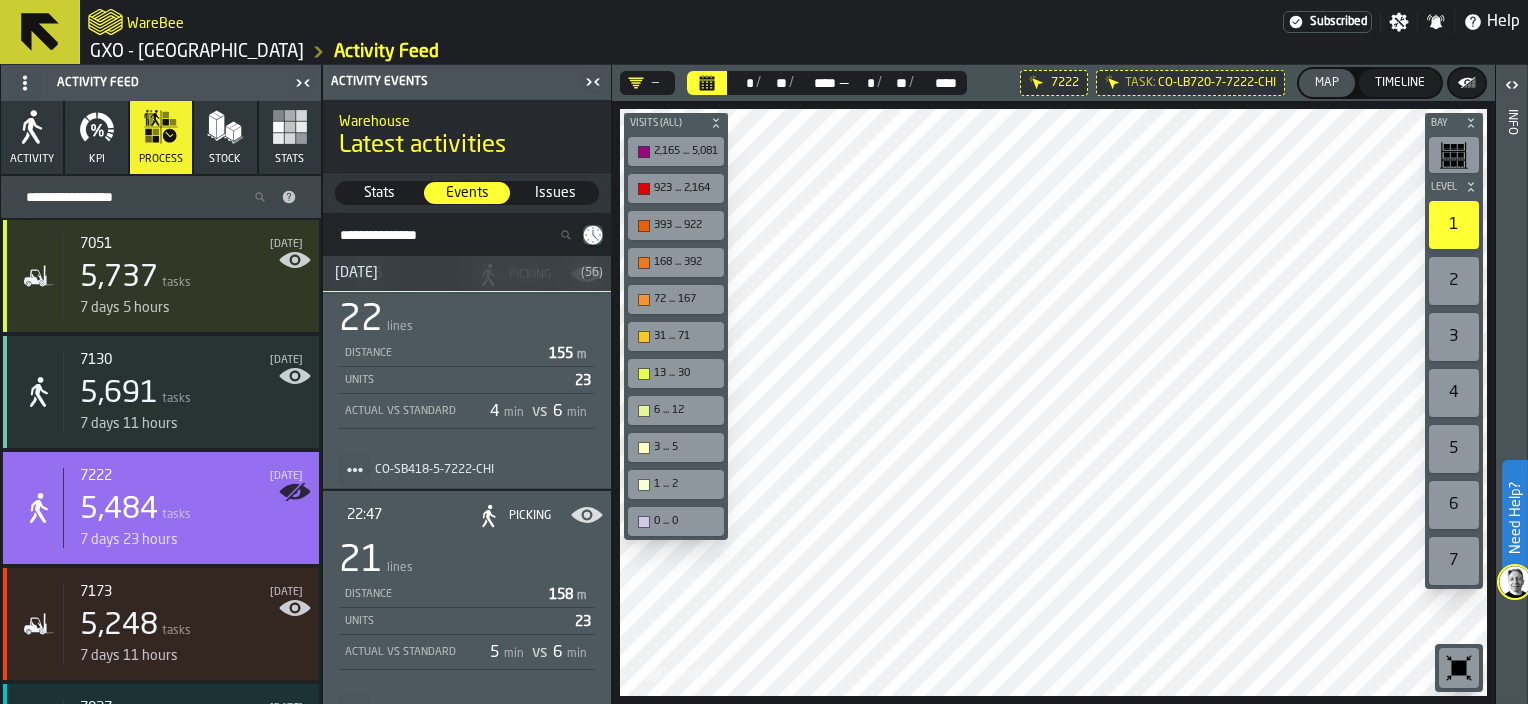 scroll, scrollTop: 1019, scrollLeft: 0, axis: vertical 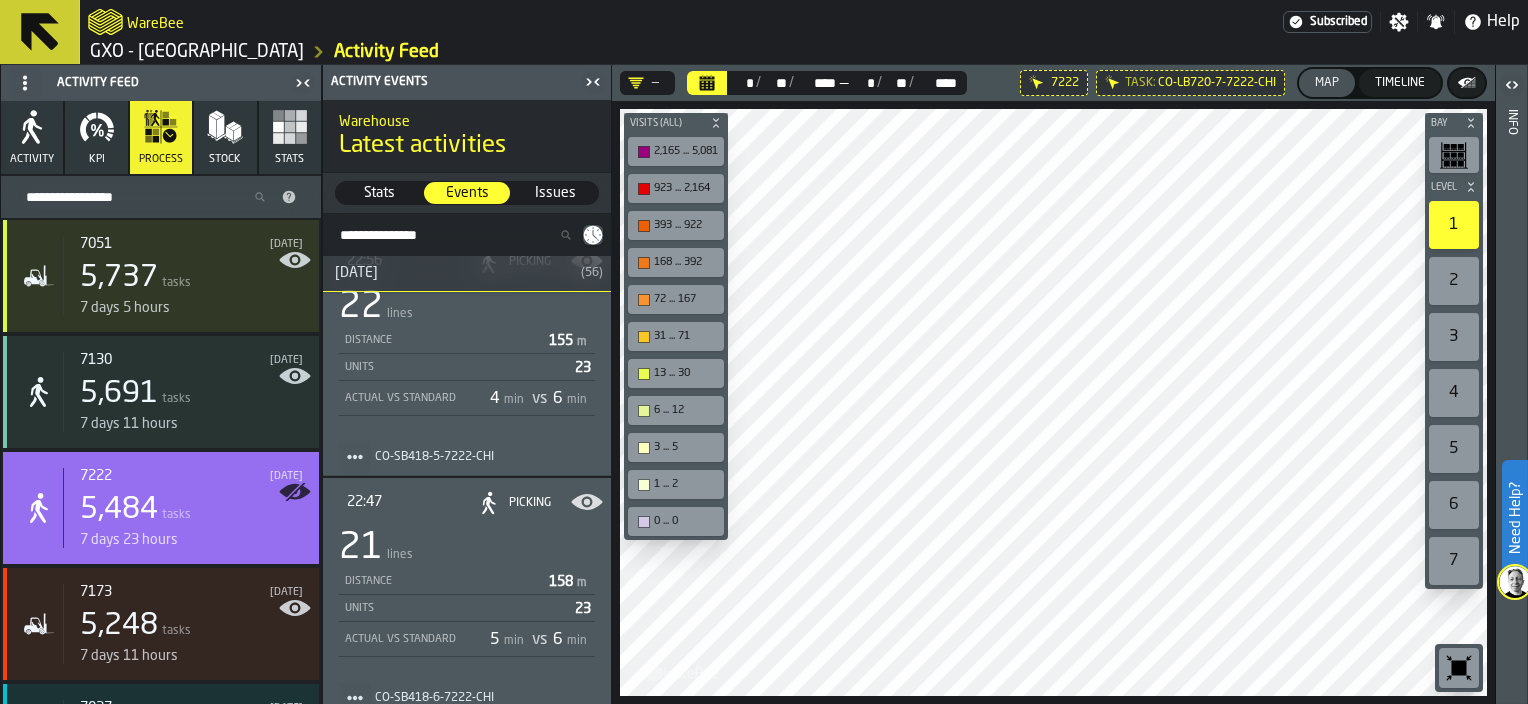 click on "22:47 PICKING 21 lines Distance 158 m Units 23 Actual vs Standard 5 min vs 6 min" at bounding box center (467, 579) 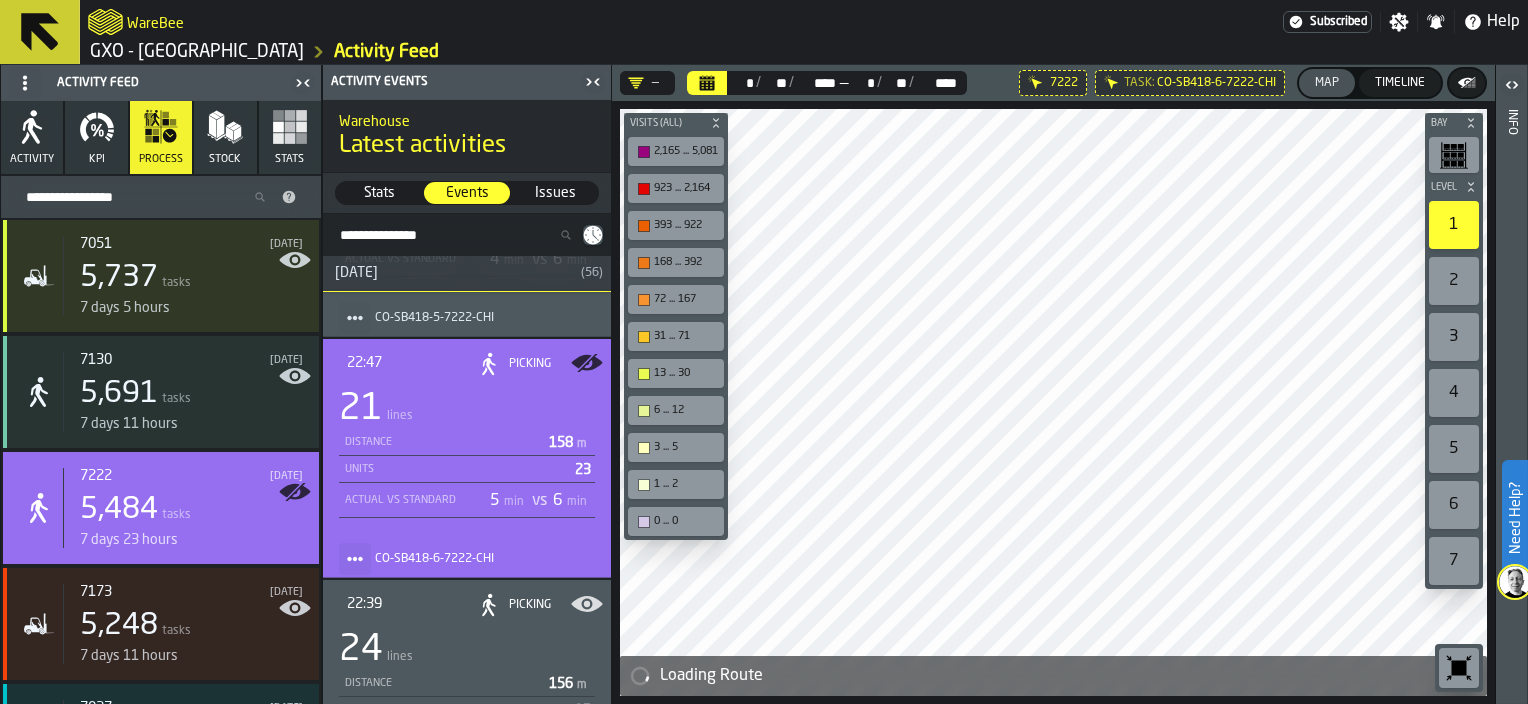 scroll, scrollTop: 1160, scrollLeft: 0, axis: vertical 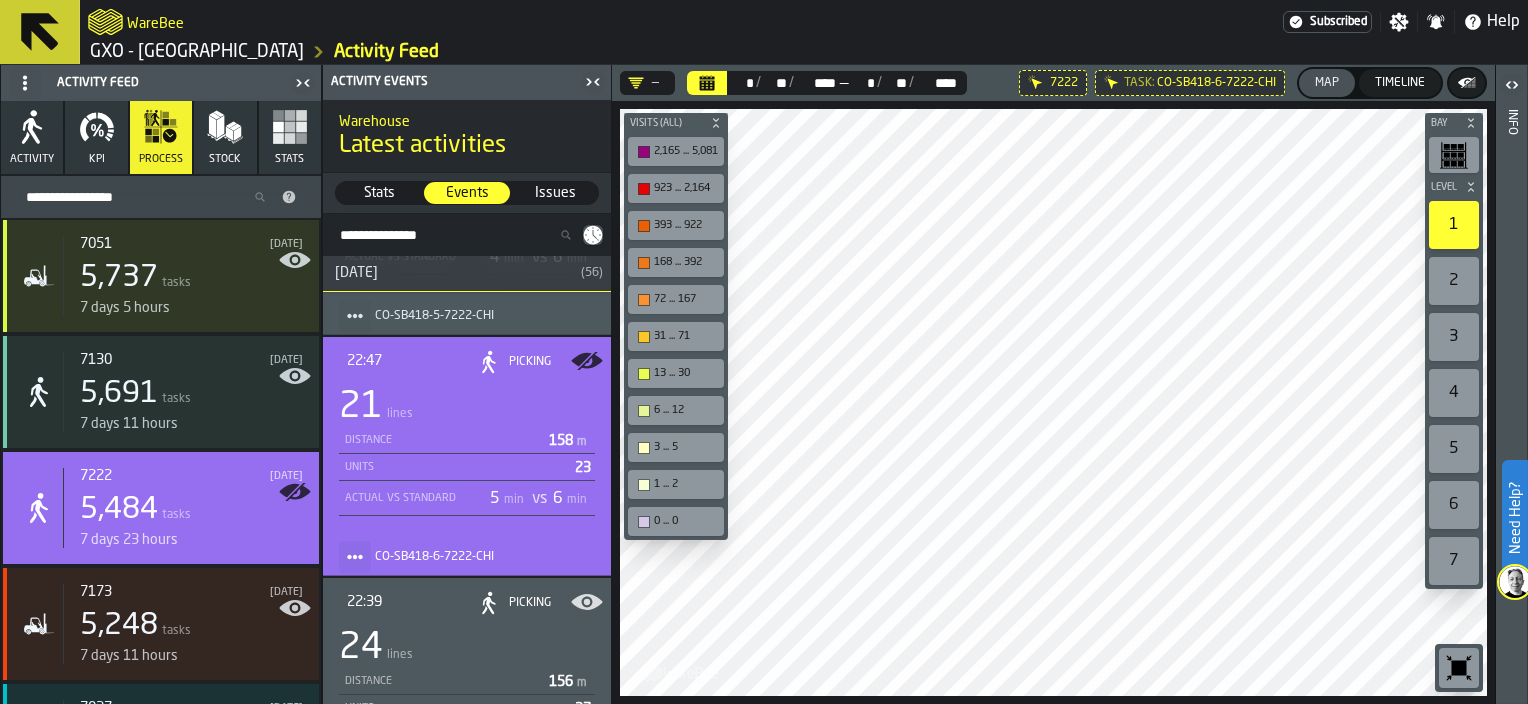drag, startPoint x: 27, startPoint y: 37, endPoint x: 527, endPoint y: 44, distance: 500.049 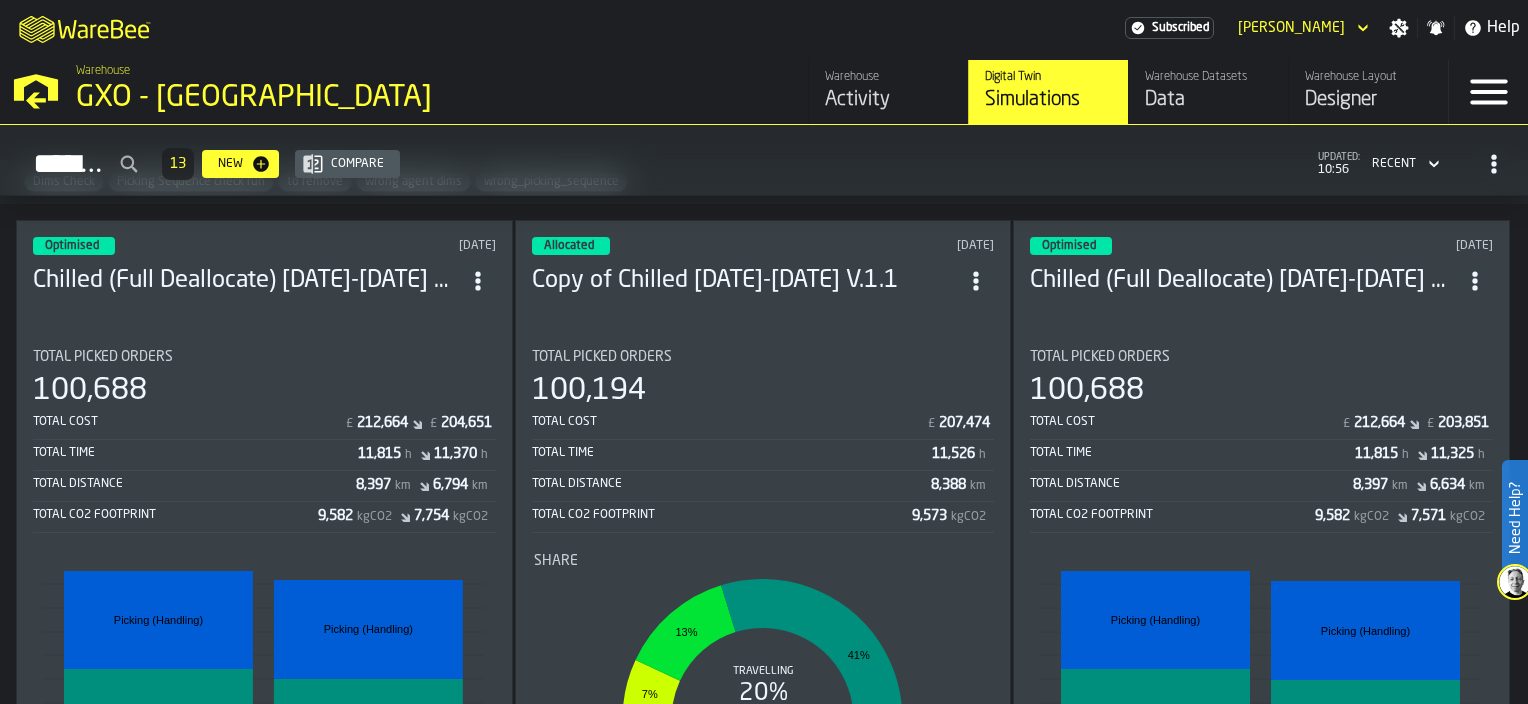 scroll, scrollTop: 0, scrollLeft: 0, axis: both 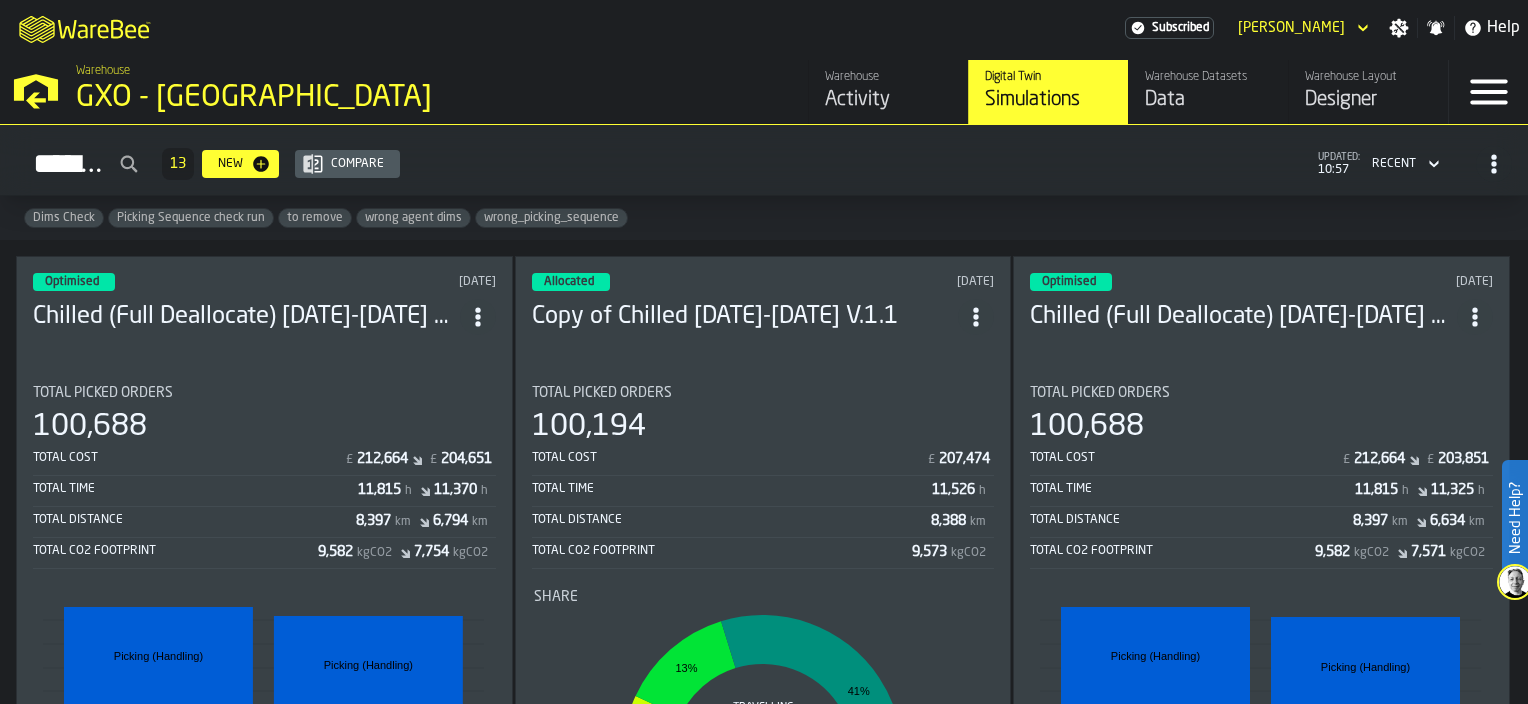 click 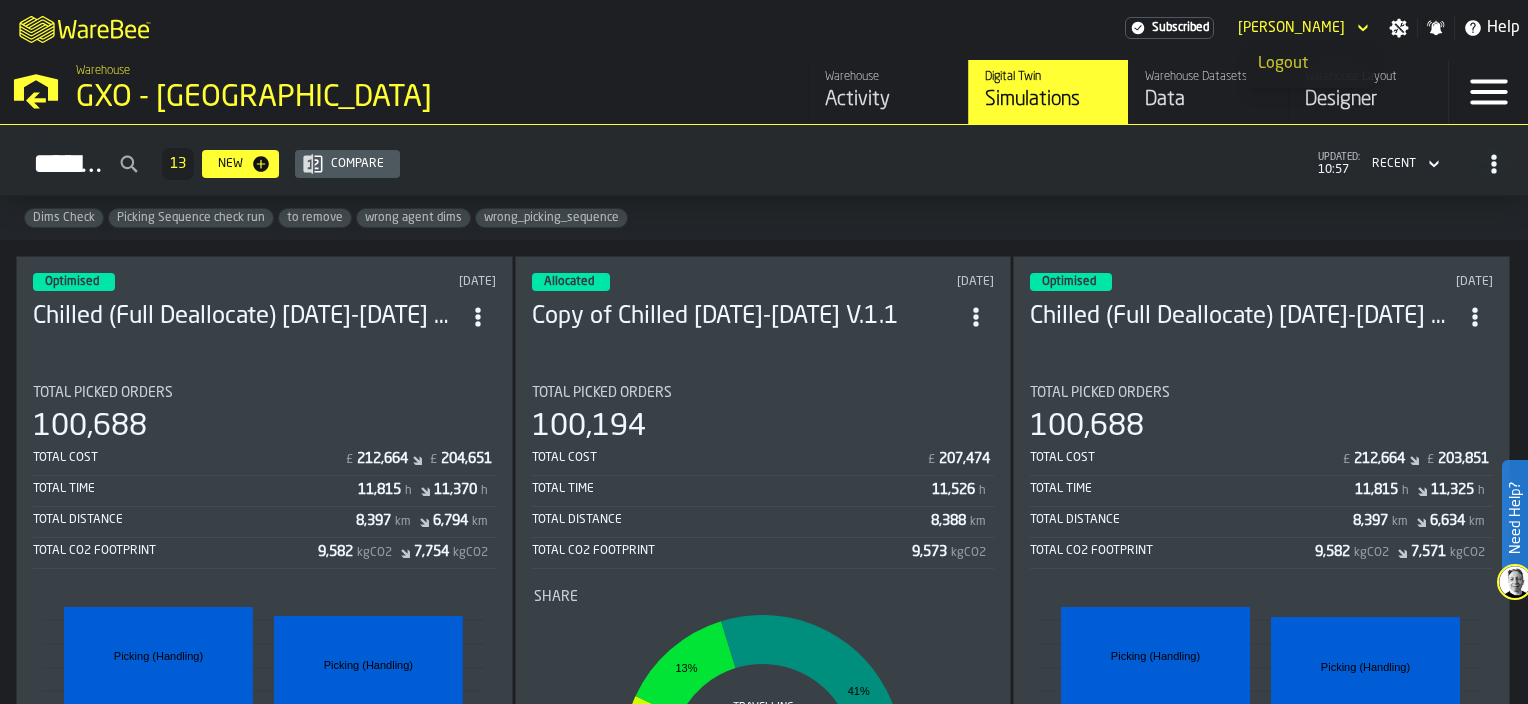 click on "Logout" at bounding box center (1310, 64) 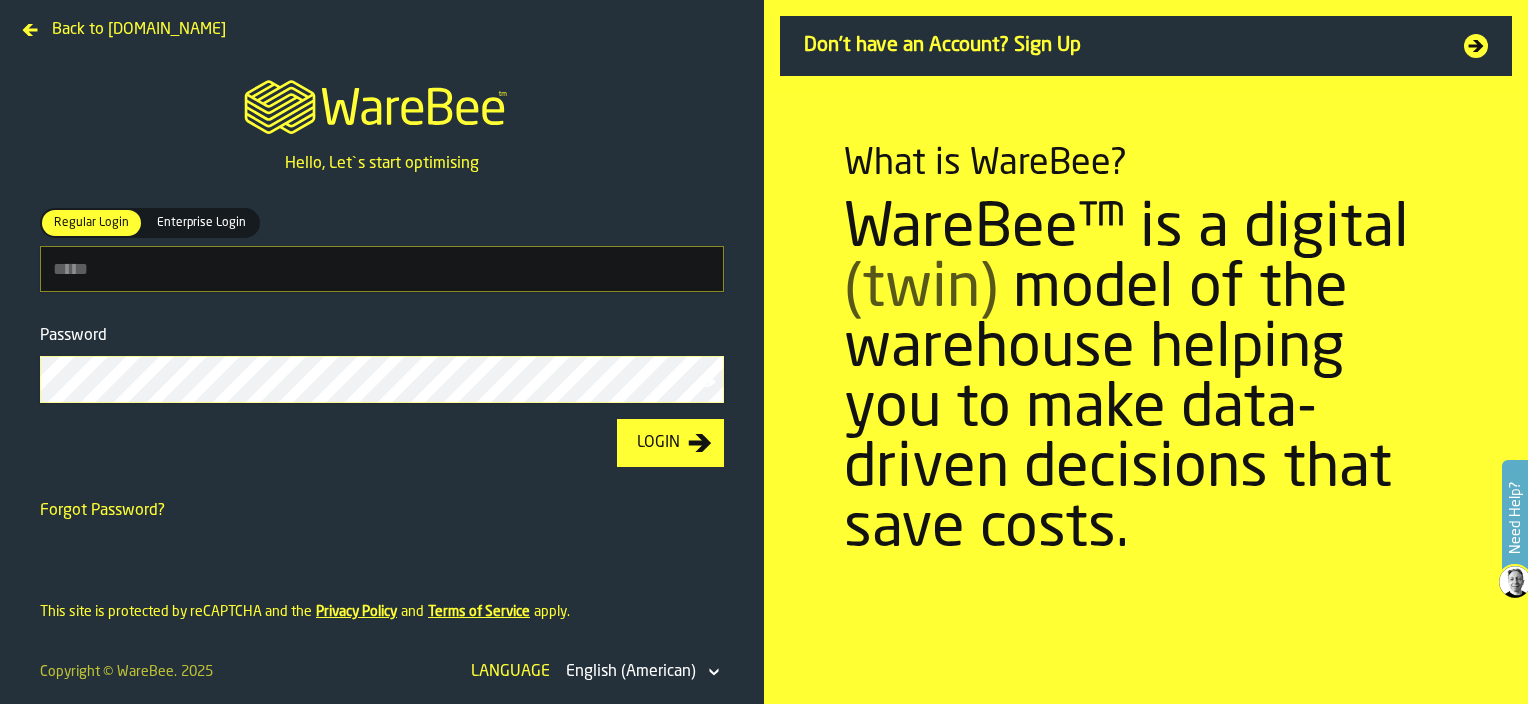 type on "**********" 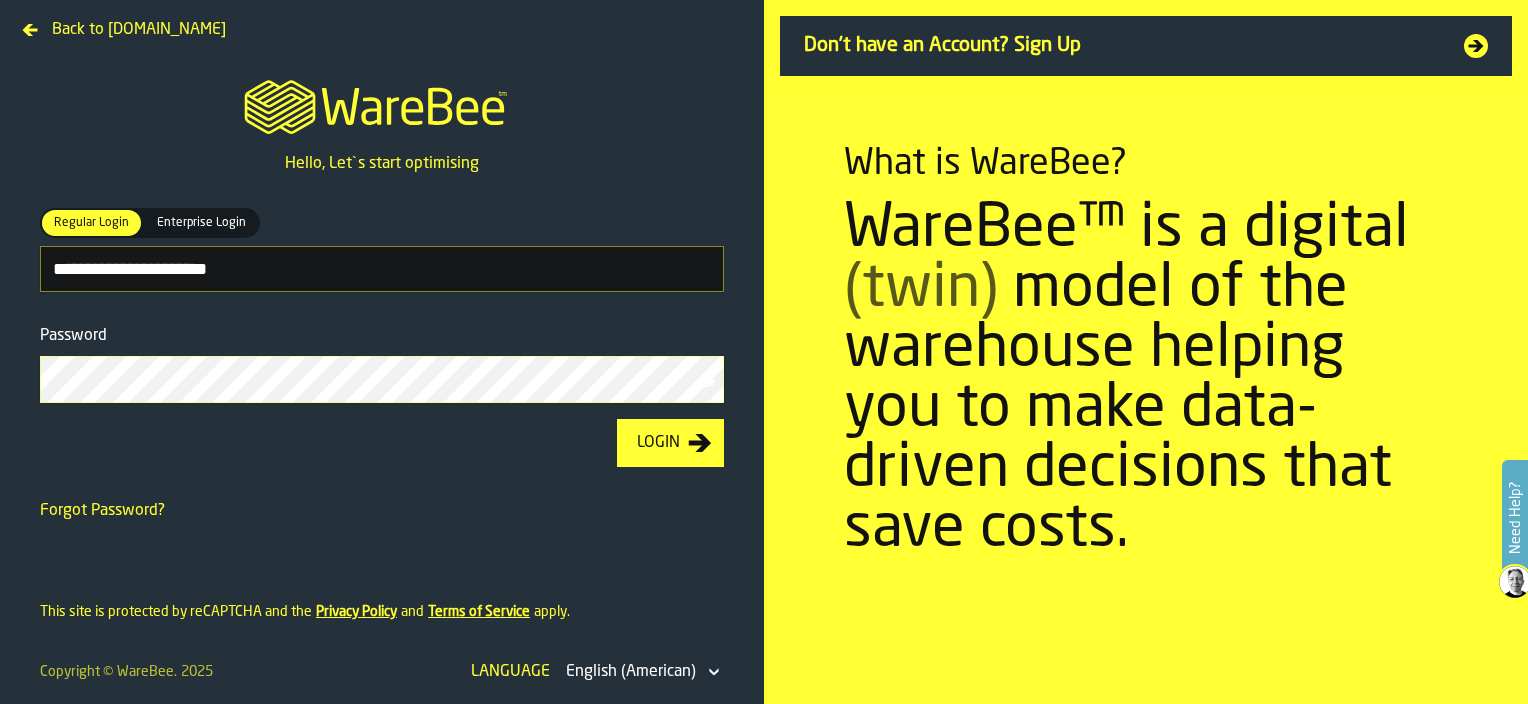 click on "Need Help?" at bounding box center [1515, 518] 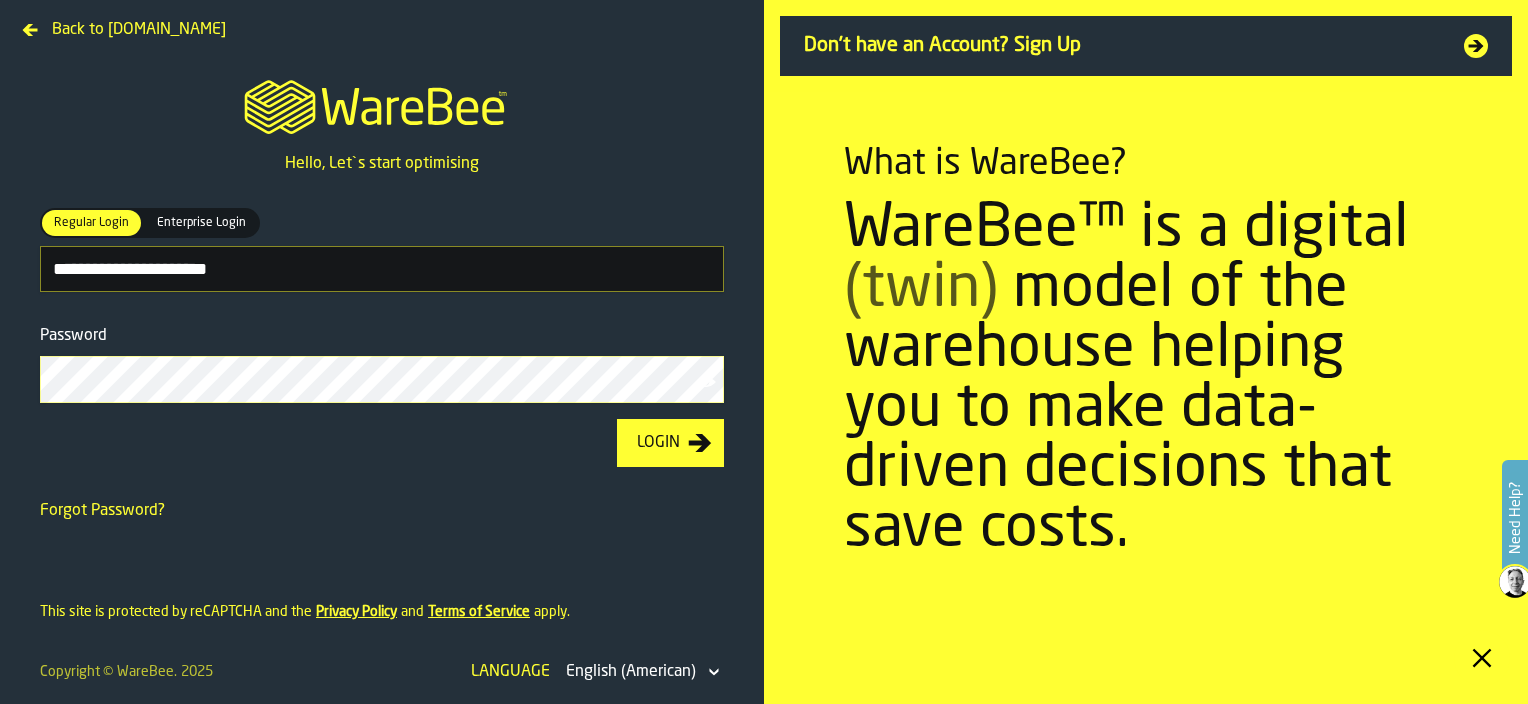 click at bounding box center [1515, 582] 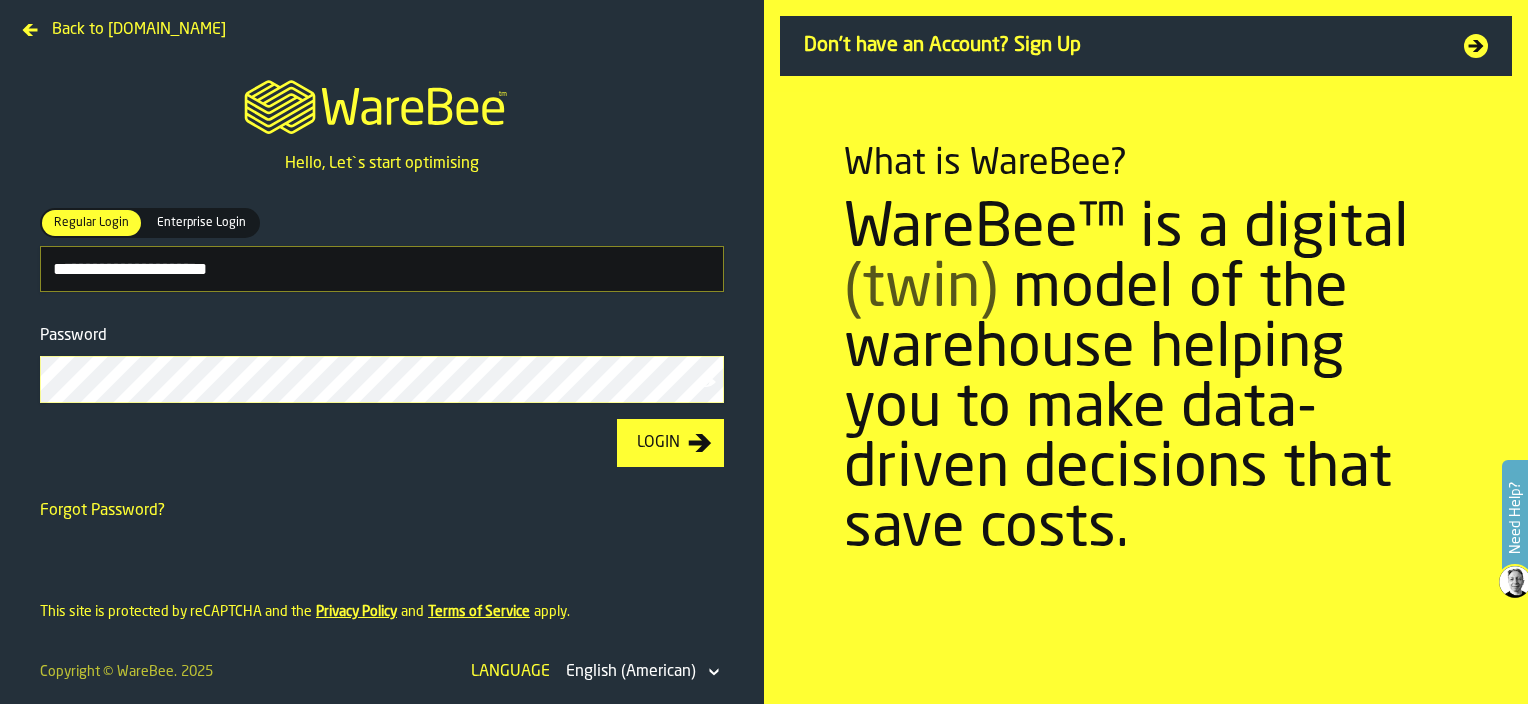 click on "Login" at bounding box center [658, 443] 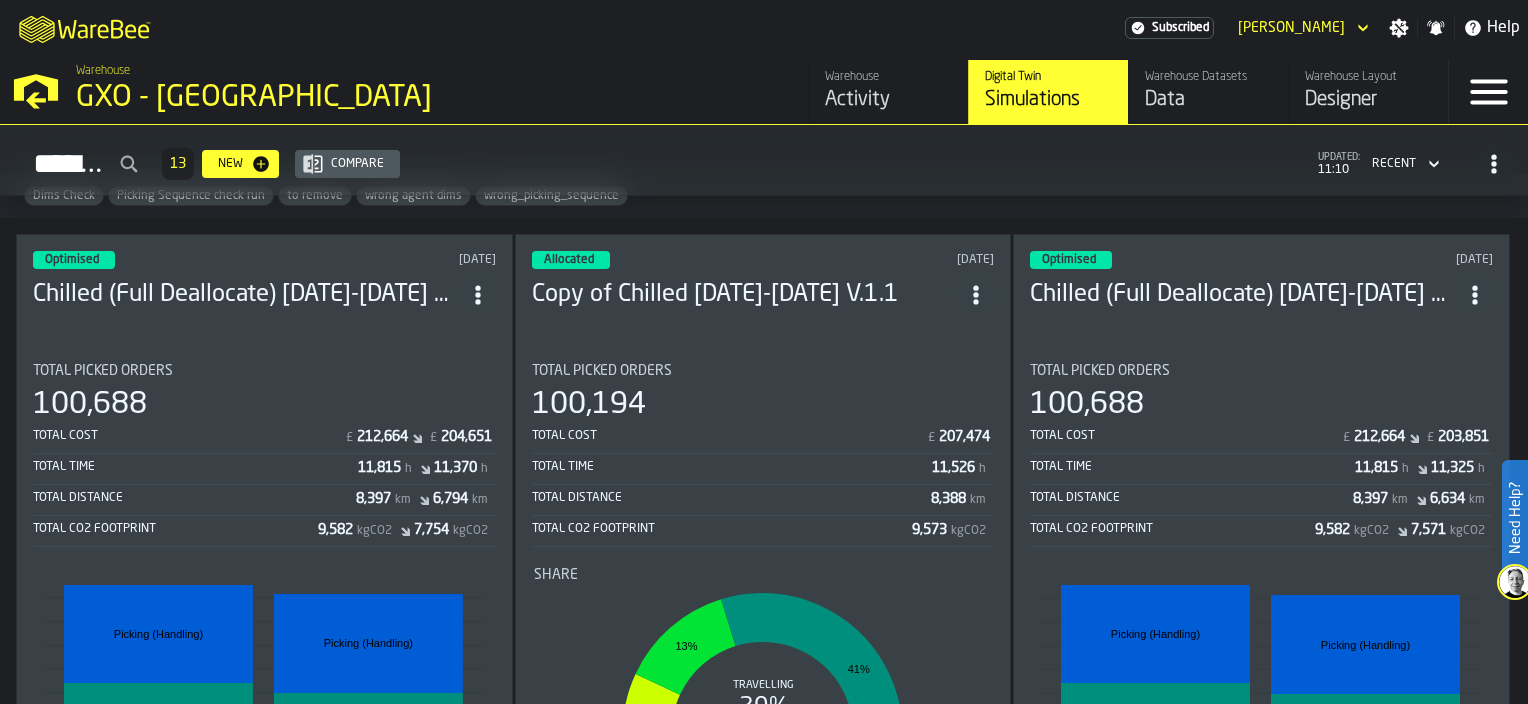 scroll, scrollTop: 7, scrollLeft: 0, axis: vertical 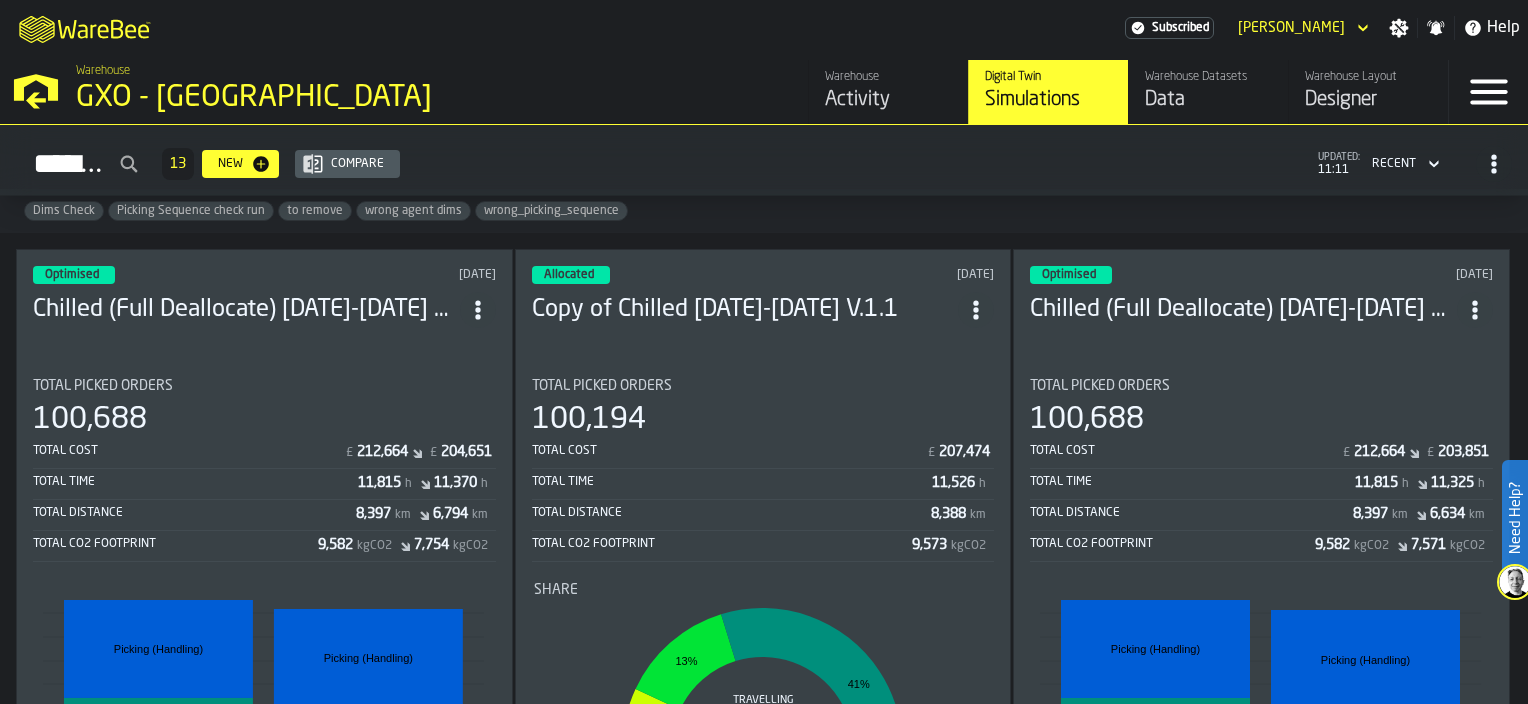 click on "Activity" at bounding box center [888, 100] 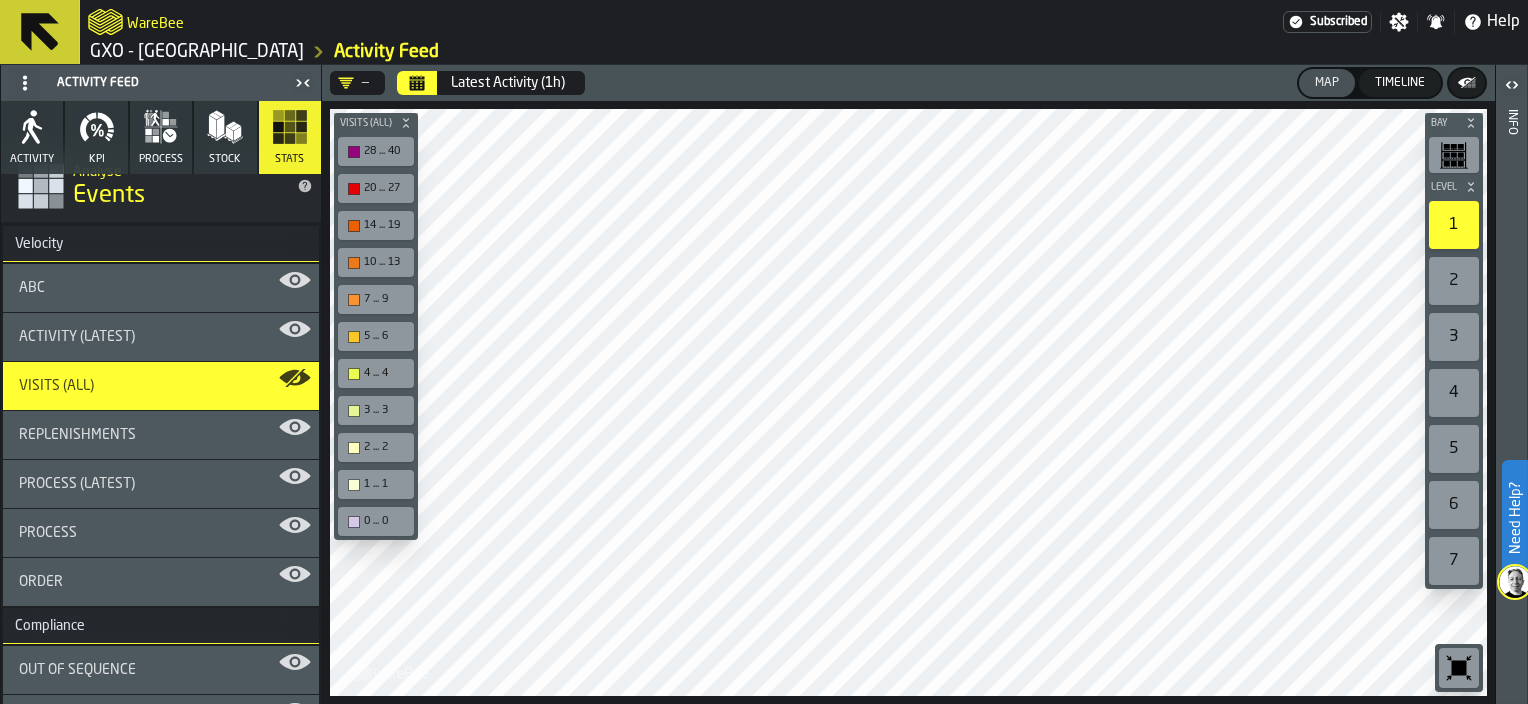 scroll, scrollTop: 24, scrollLeft: 0, axis: vertical 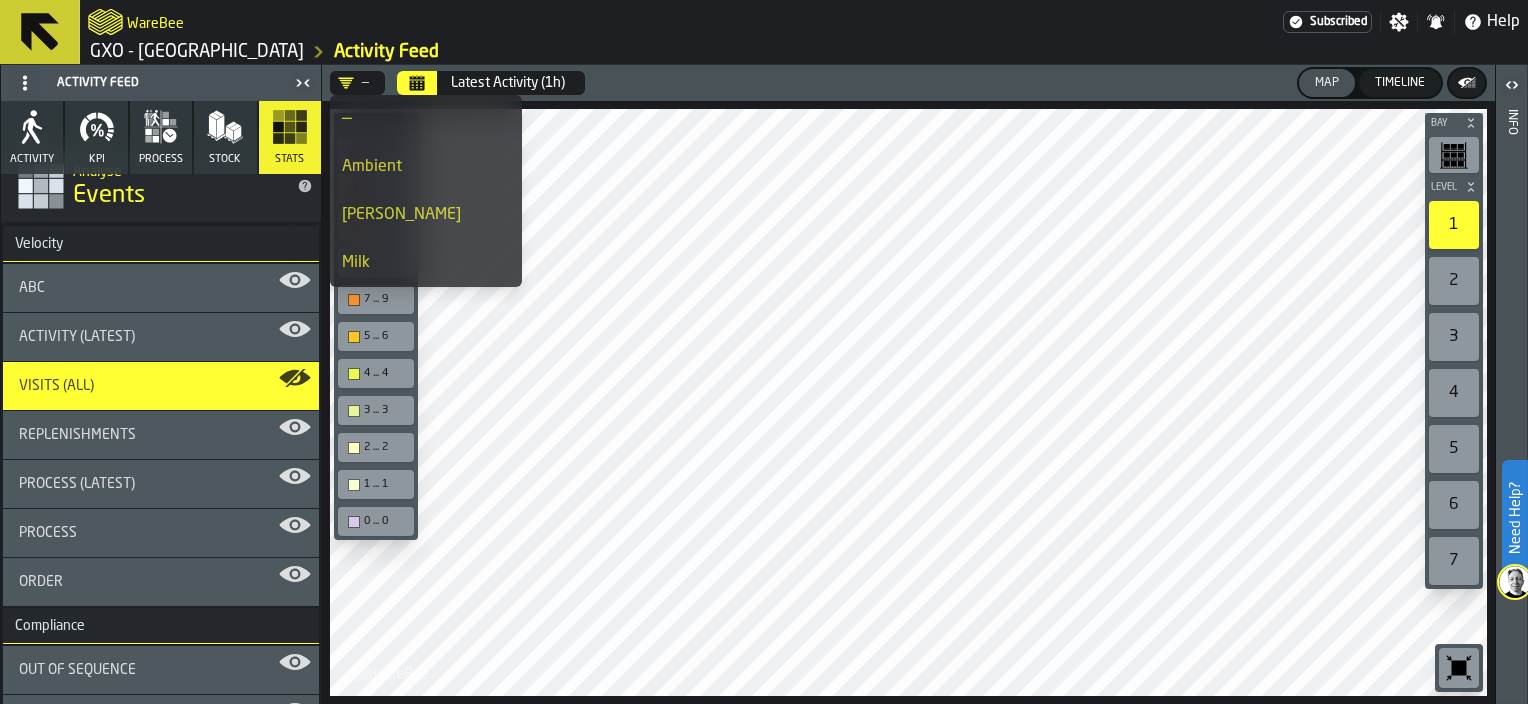 click on "Ambient" at bounding box center [426, 167] 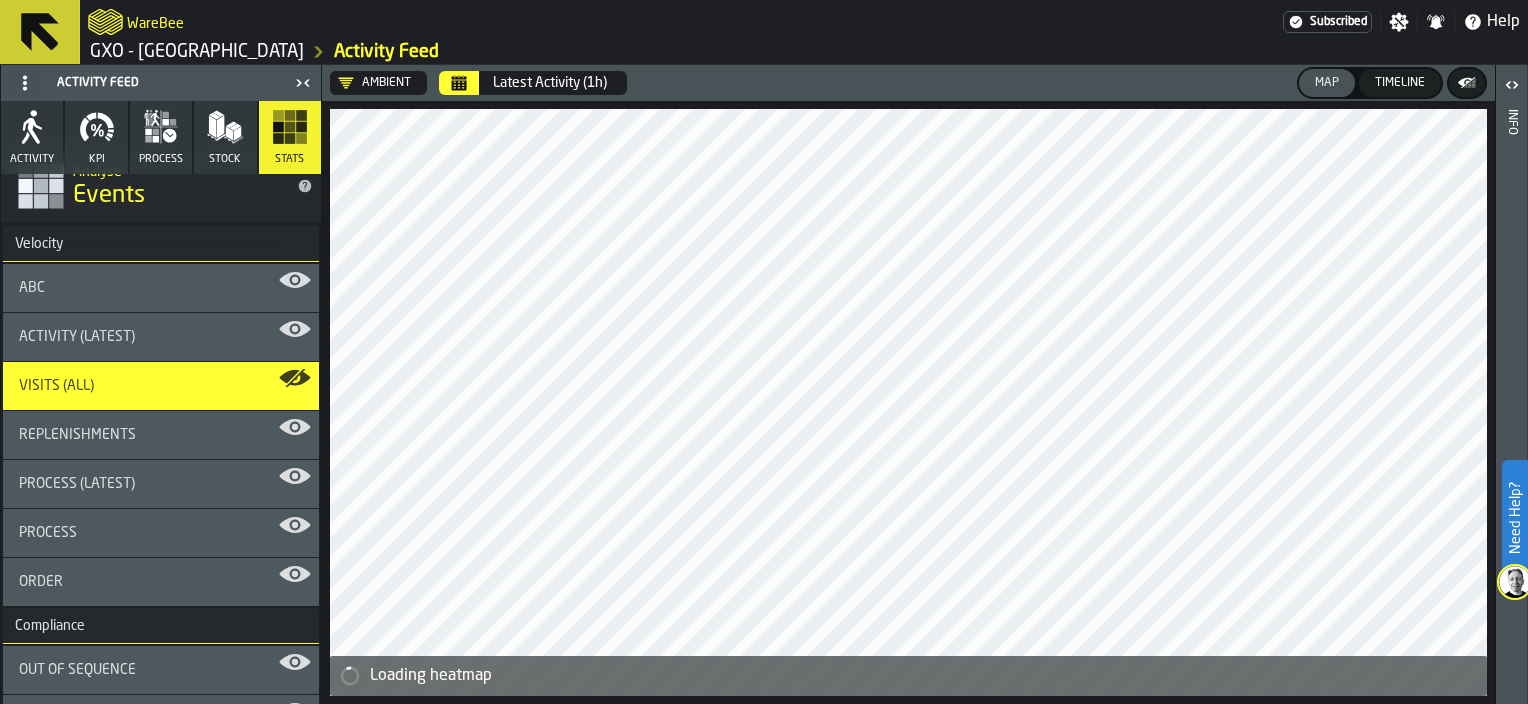 click on "Activity (Latest)" at bounding box center (161, 337) 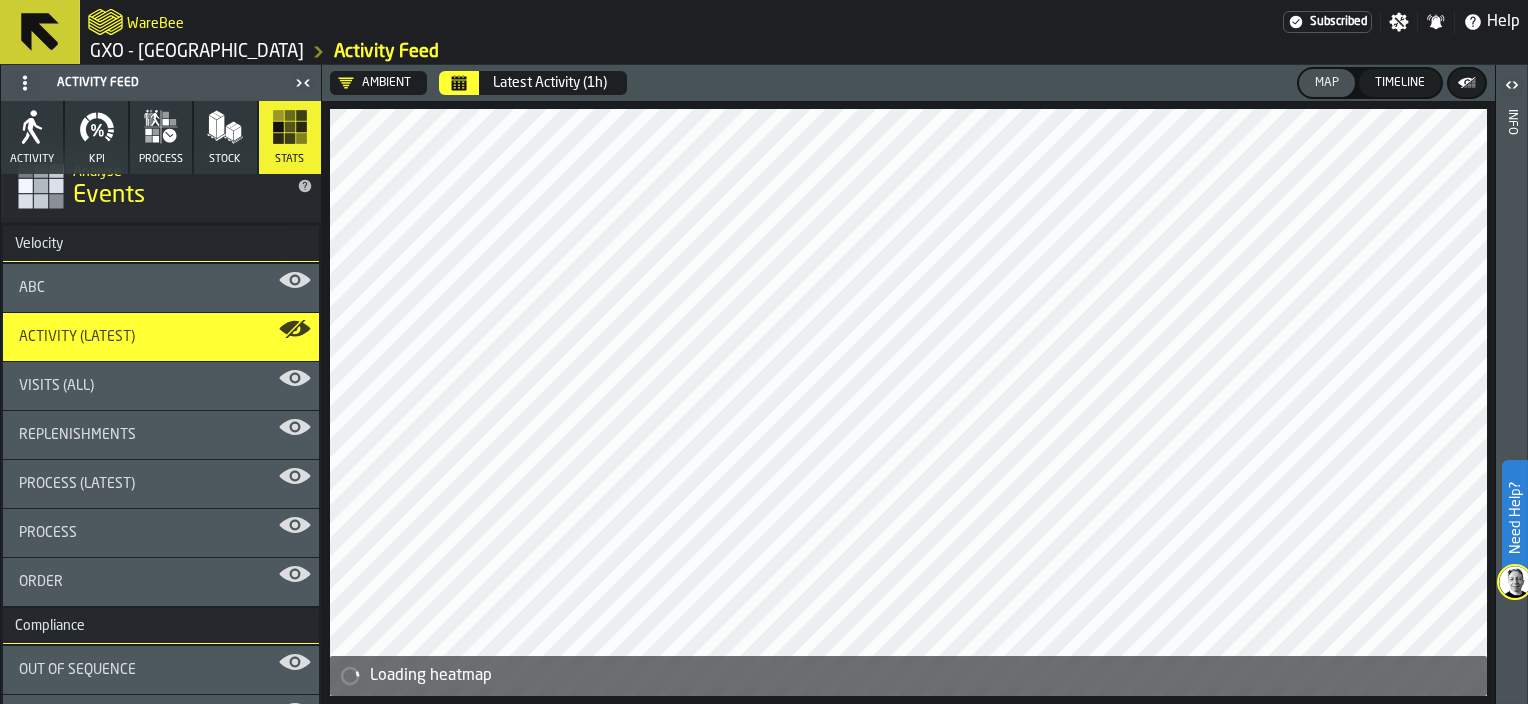 click 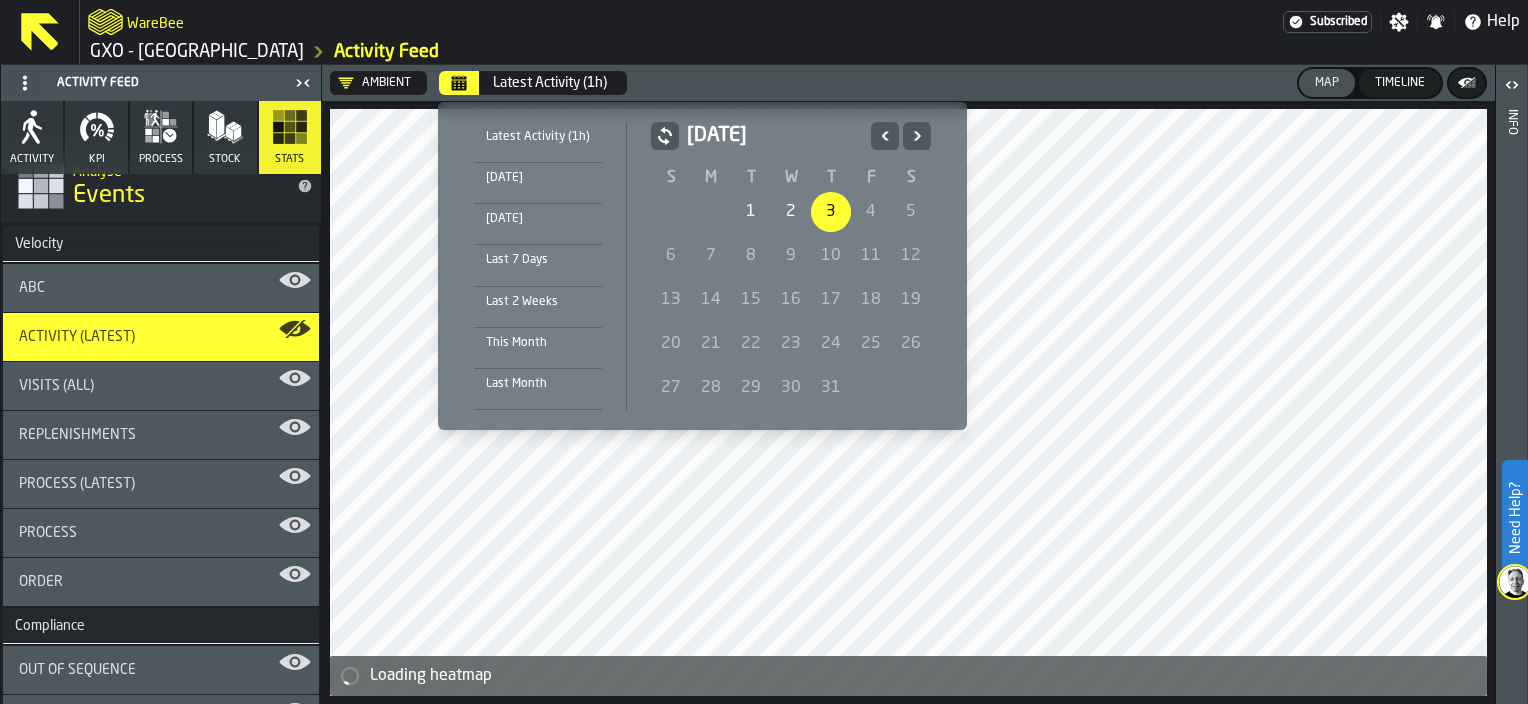 click 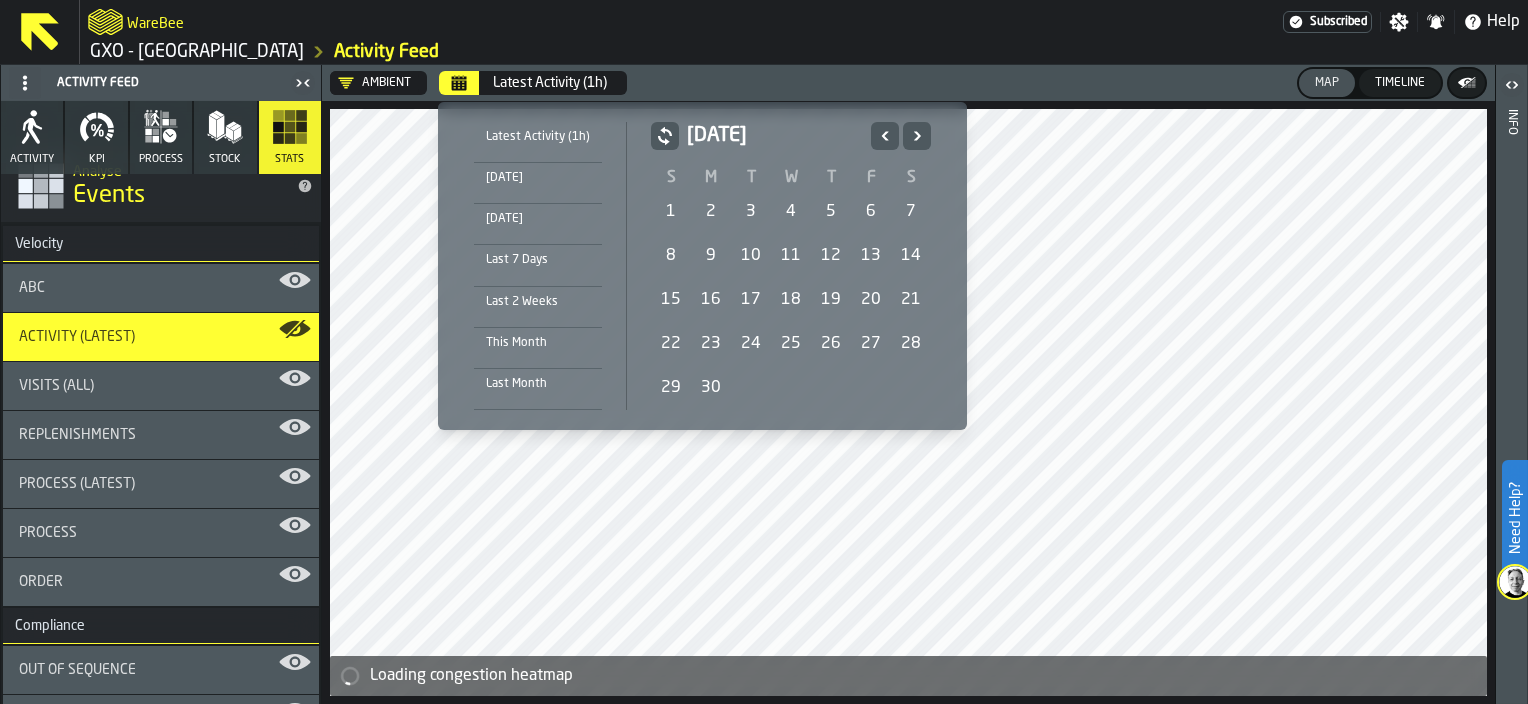 click on "23" at bounding box center (711, 344) 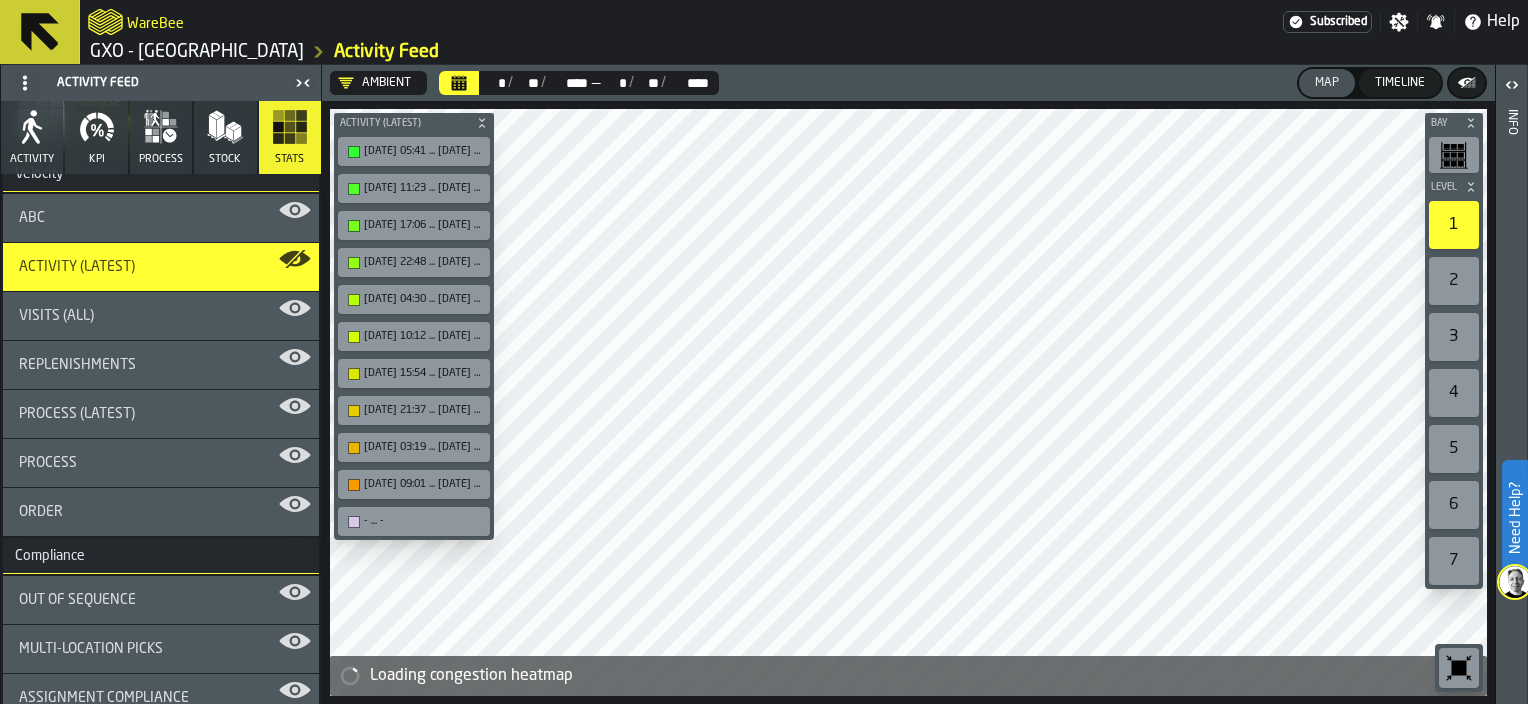 scroll, scrollTop: 111, scrollLeft: 0, axis: vertical 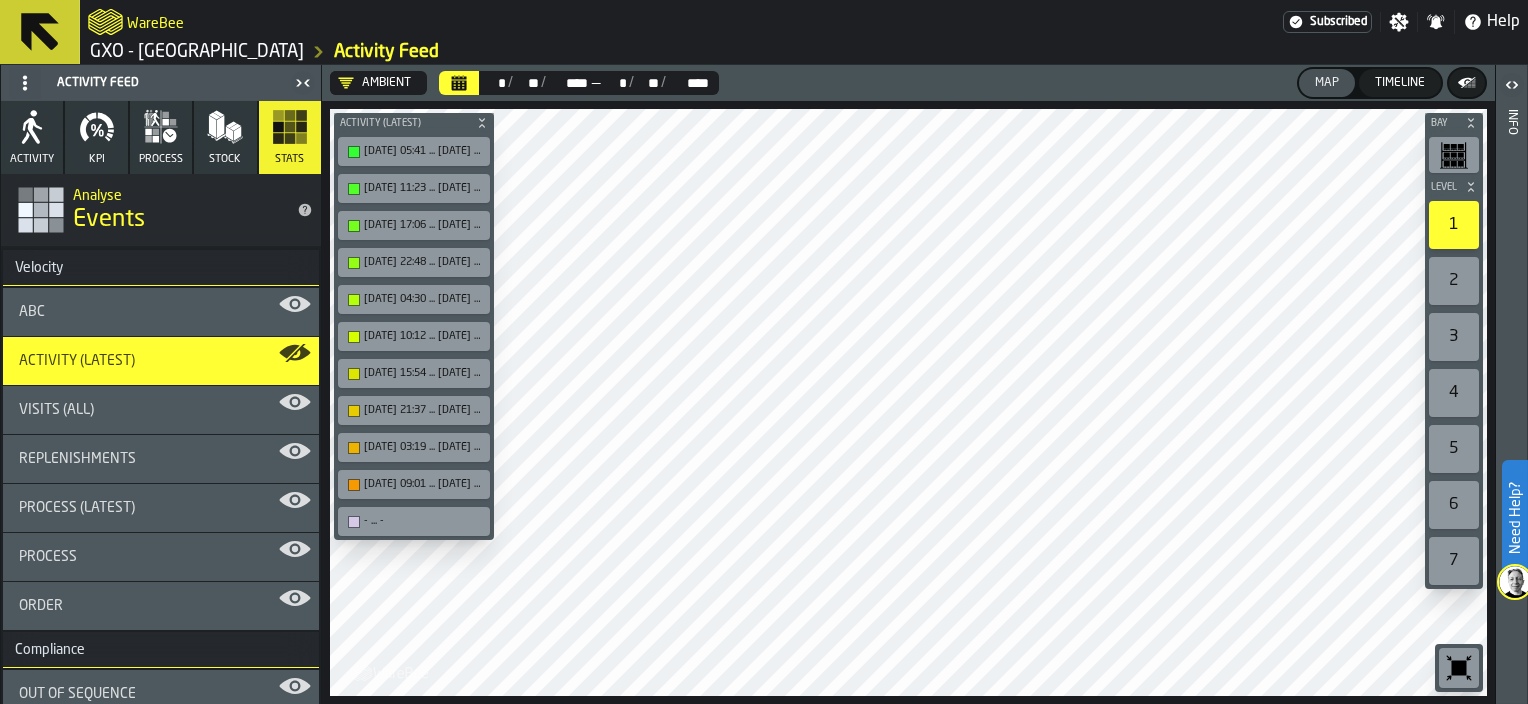 click on "ABC" at bounding box center [161, 312] 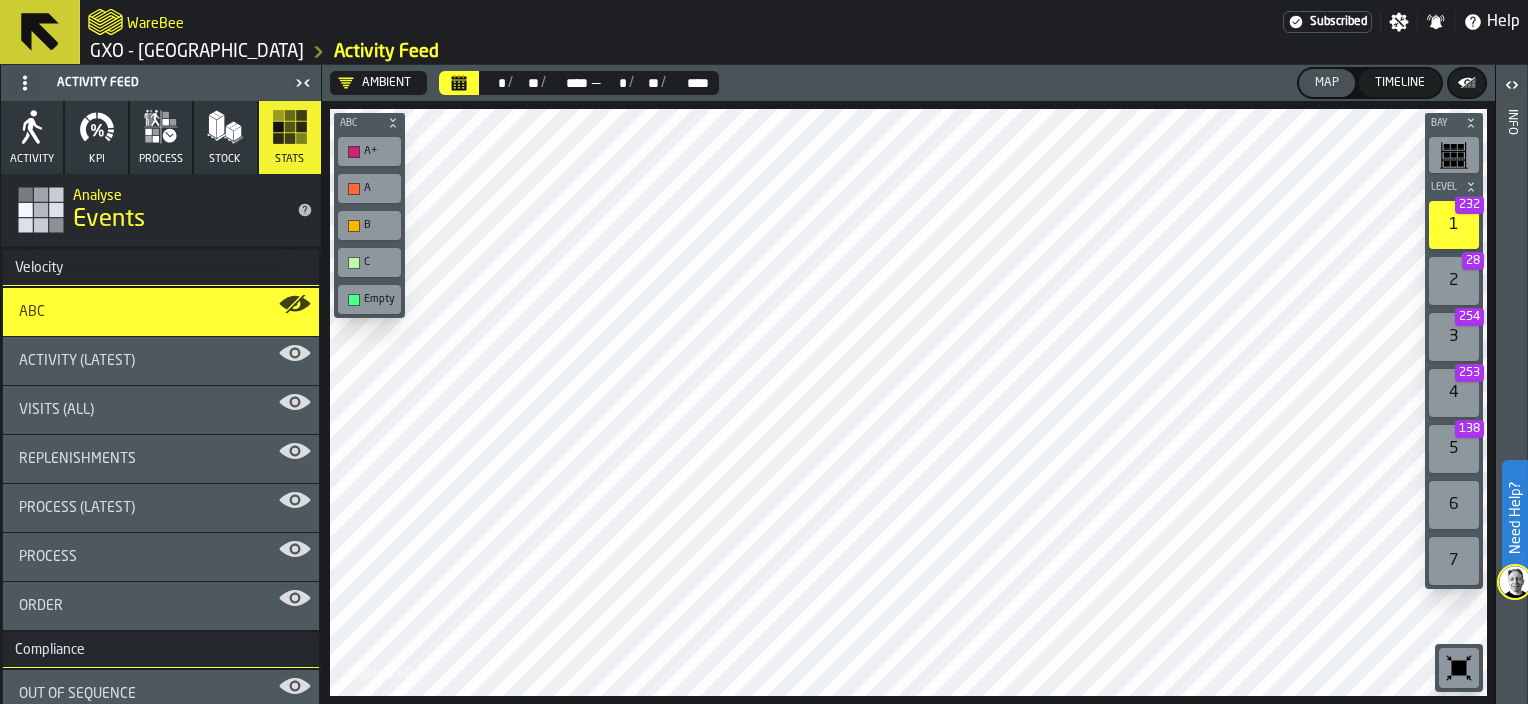 click at bounding box center (354, 152) 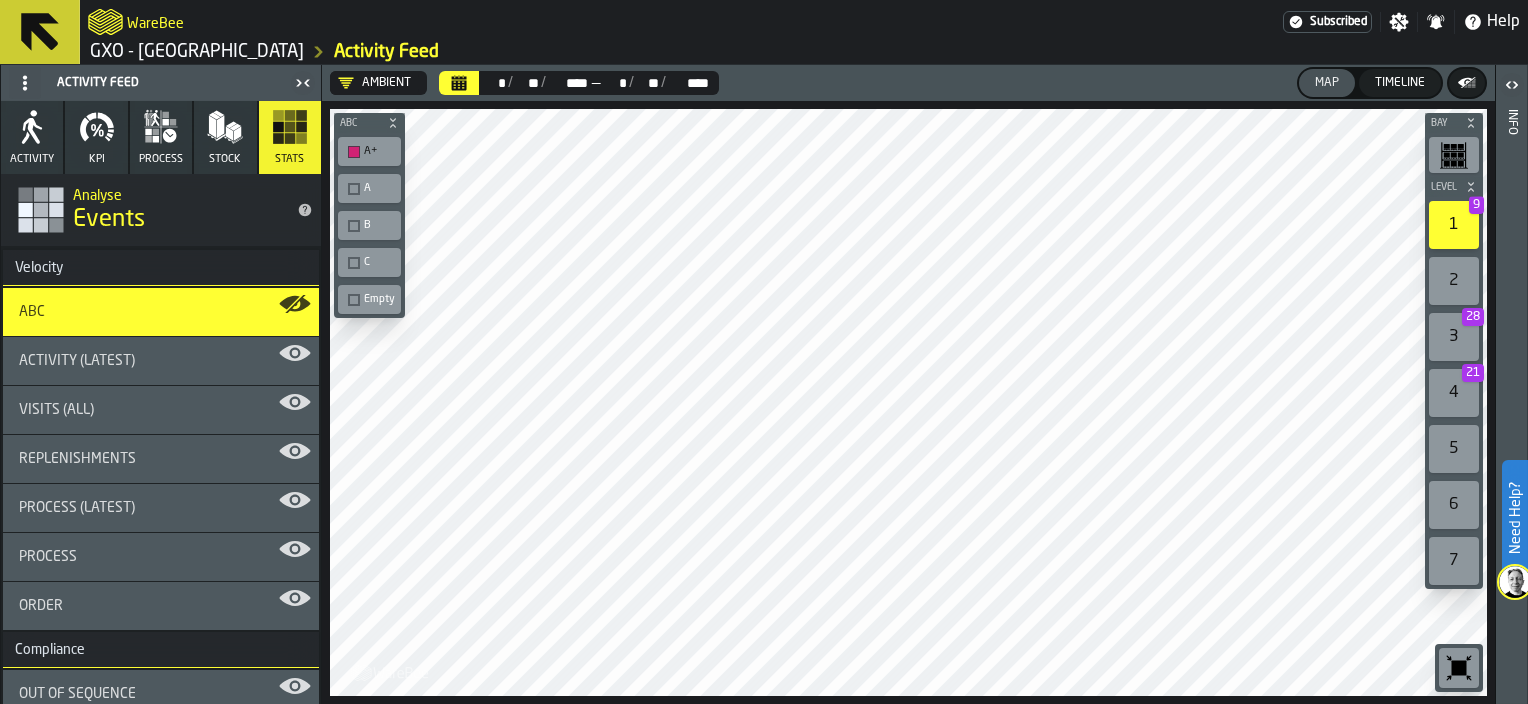 click at bounding box center (354, 189) 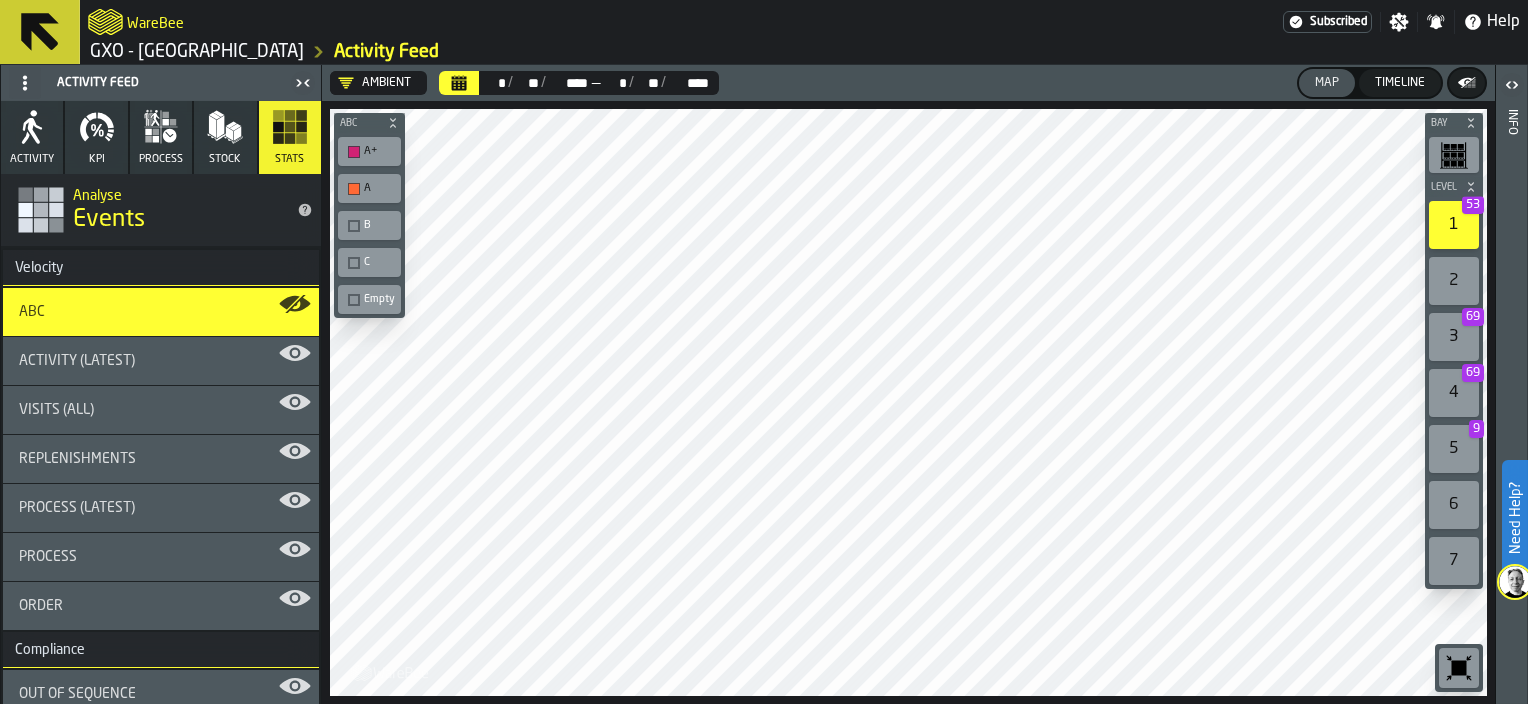 click at bounding box center [354, 263] 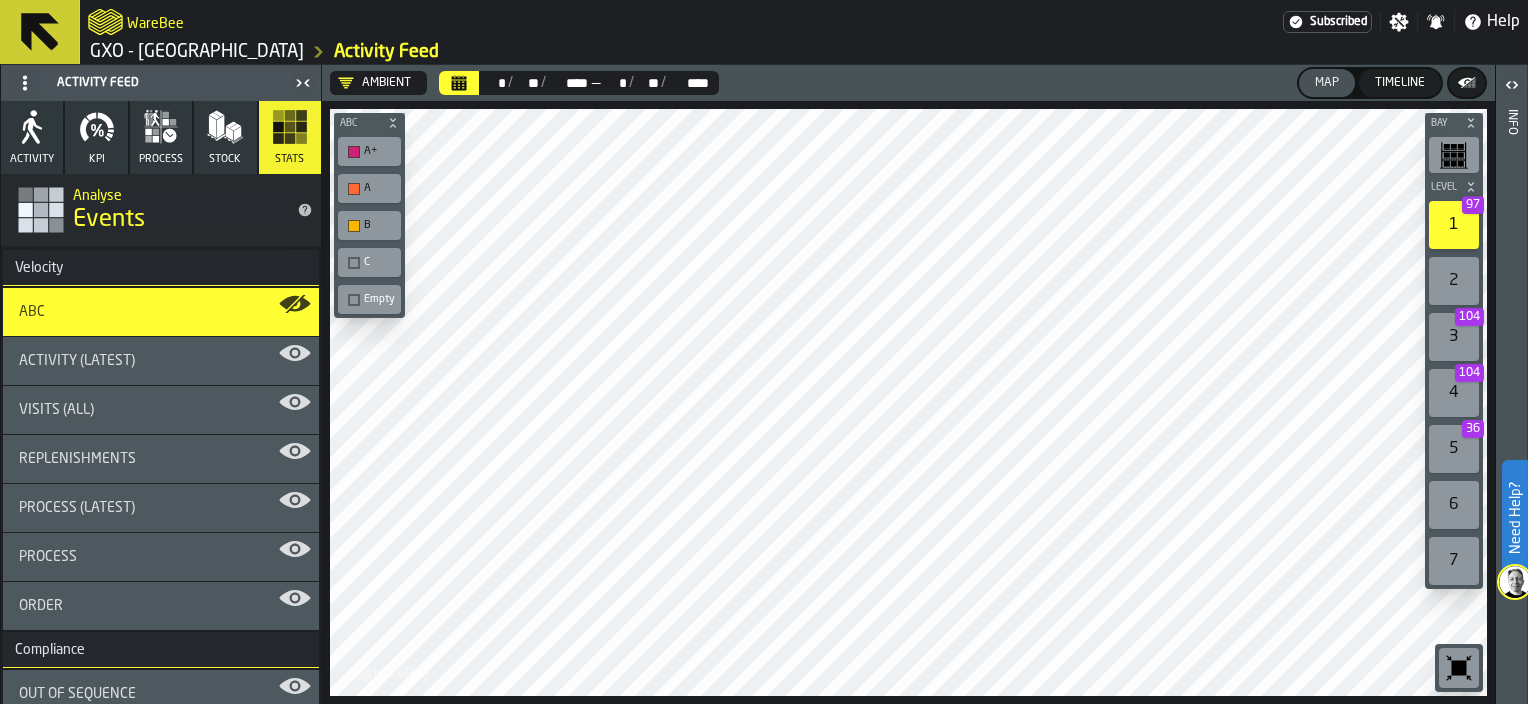 click at bounding box center (354, 300) 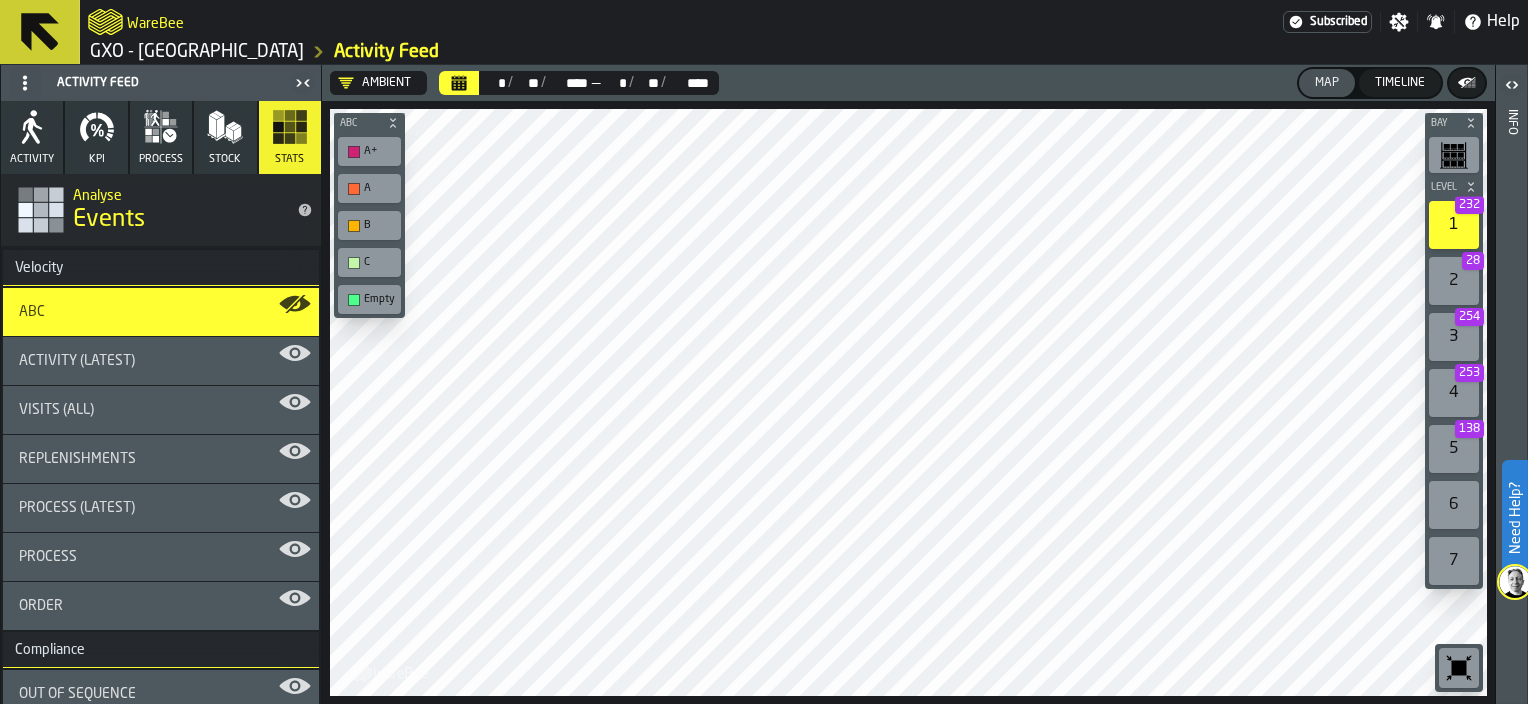 click 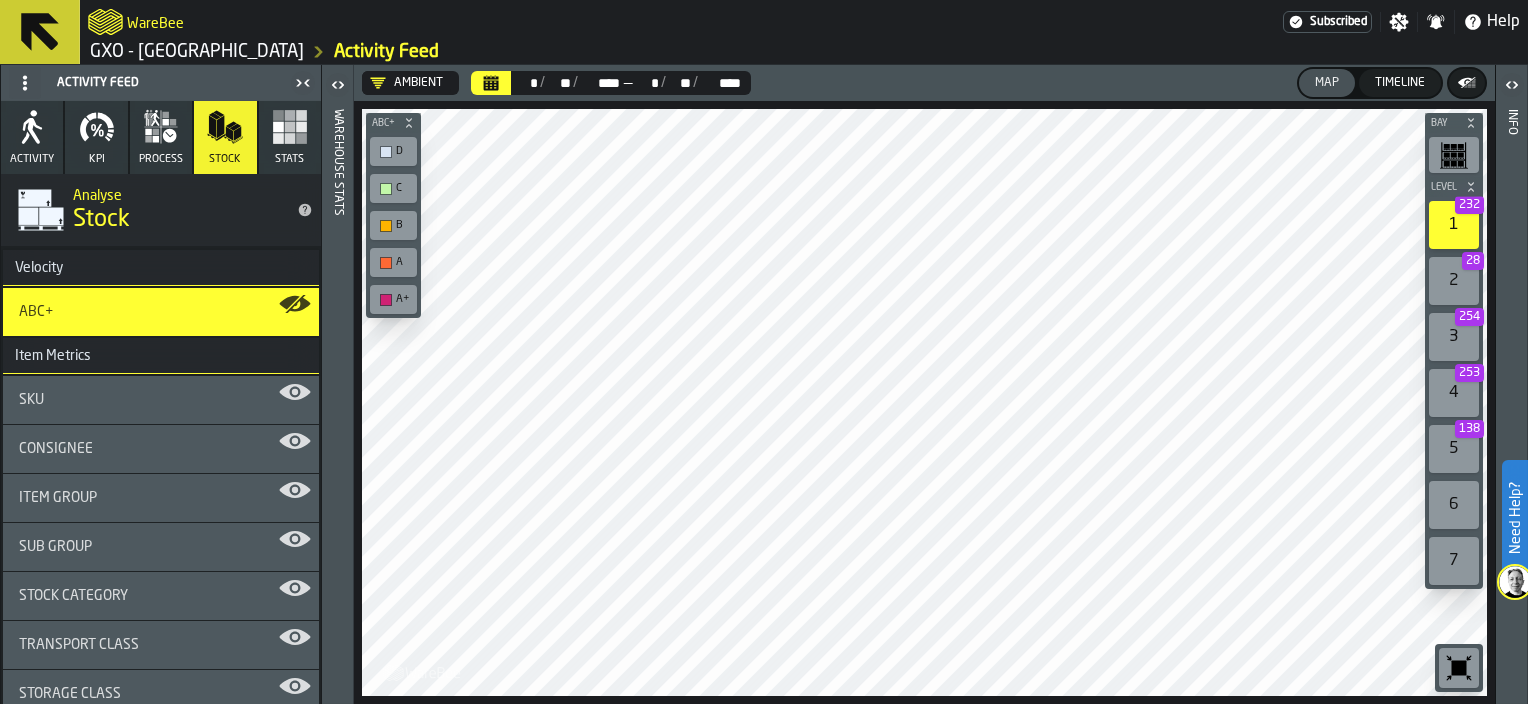 click 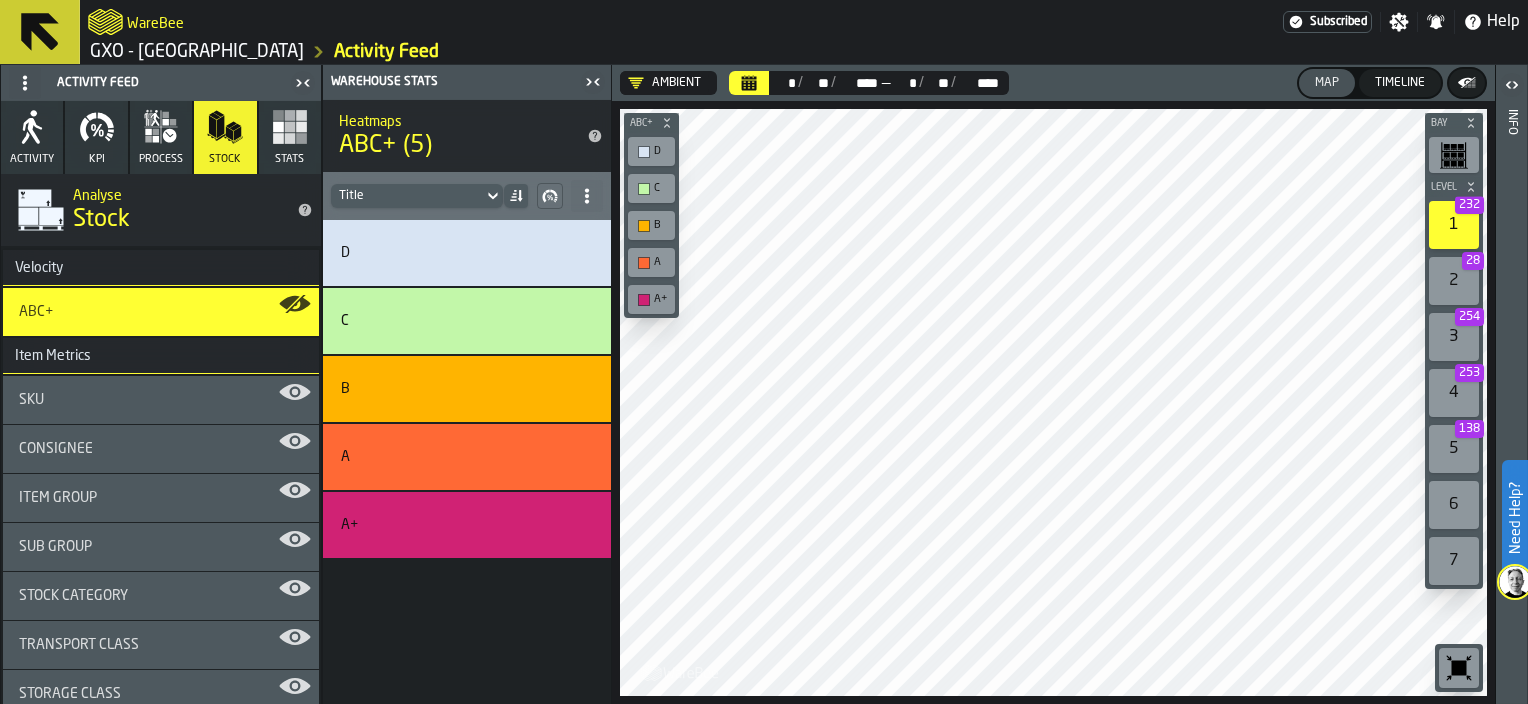 click 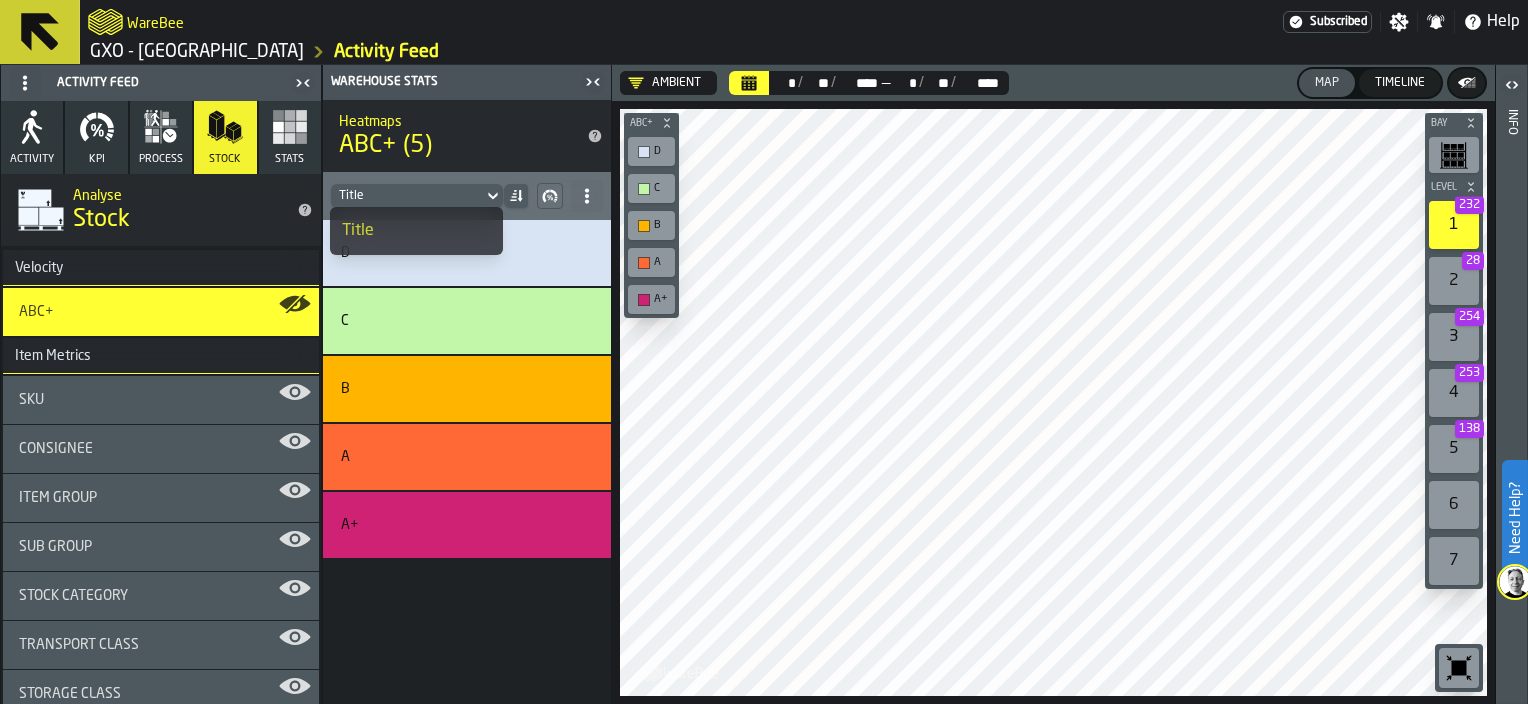 click 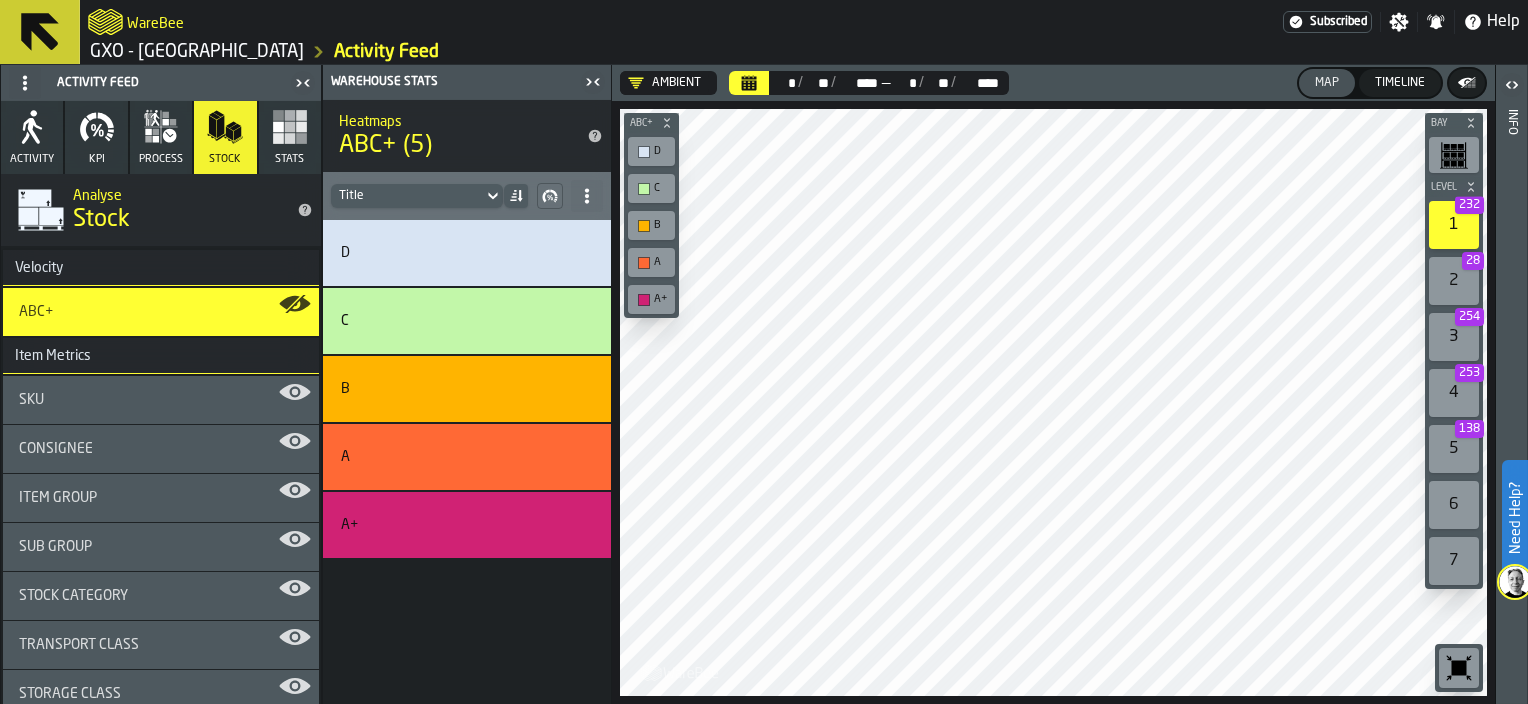 click 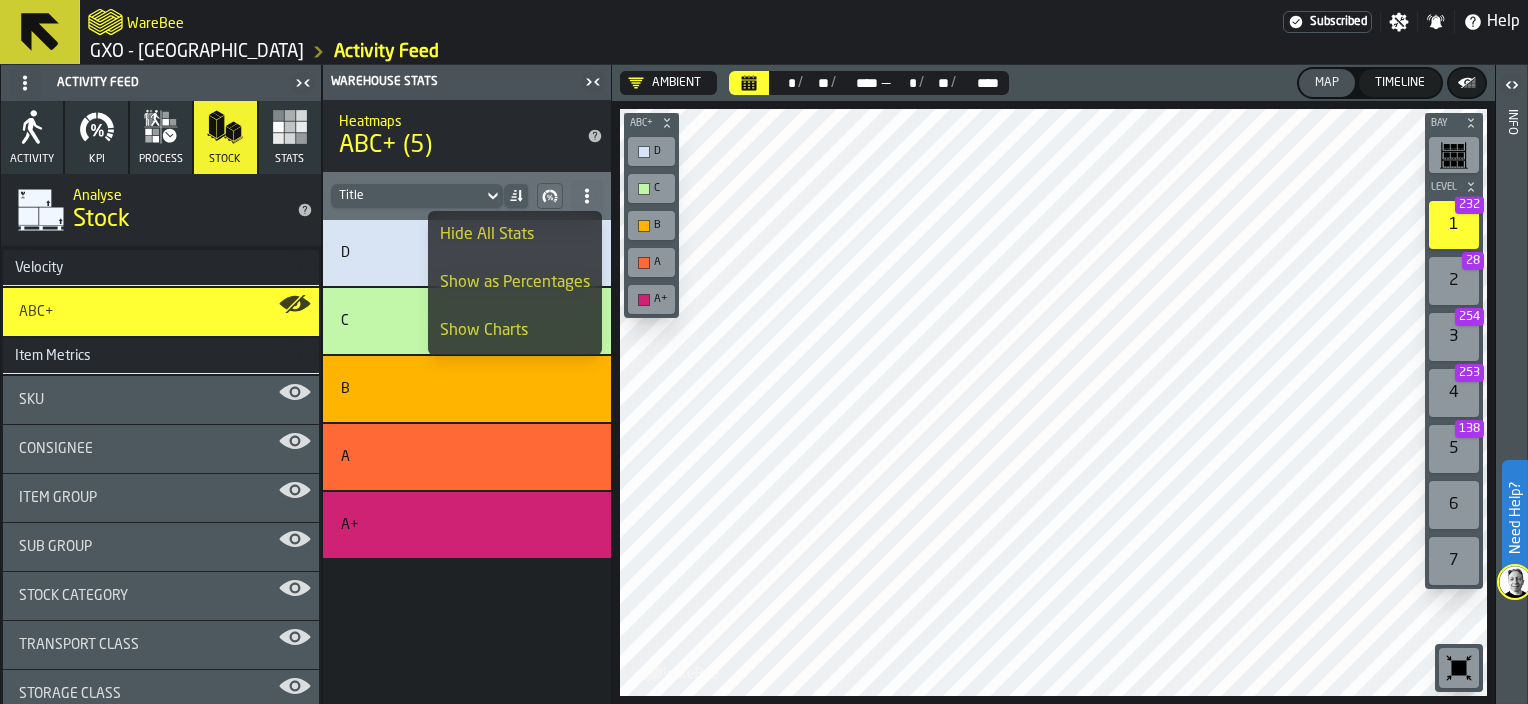 click 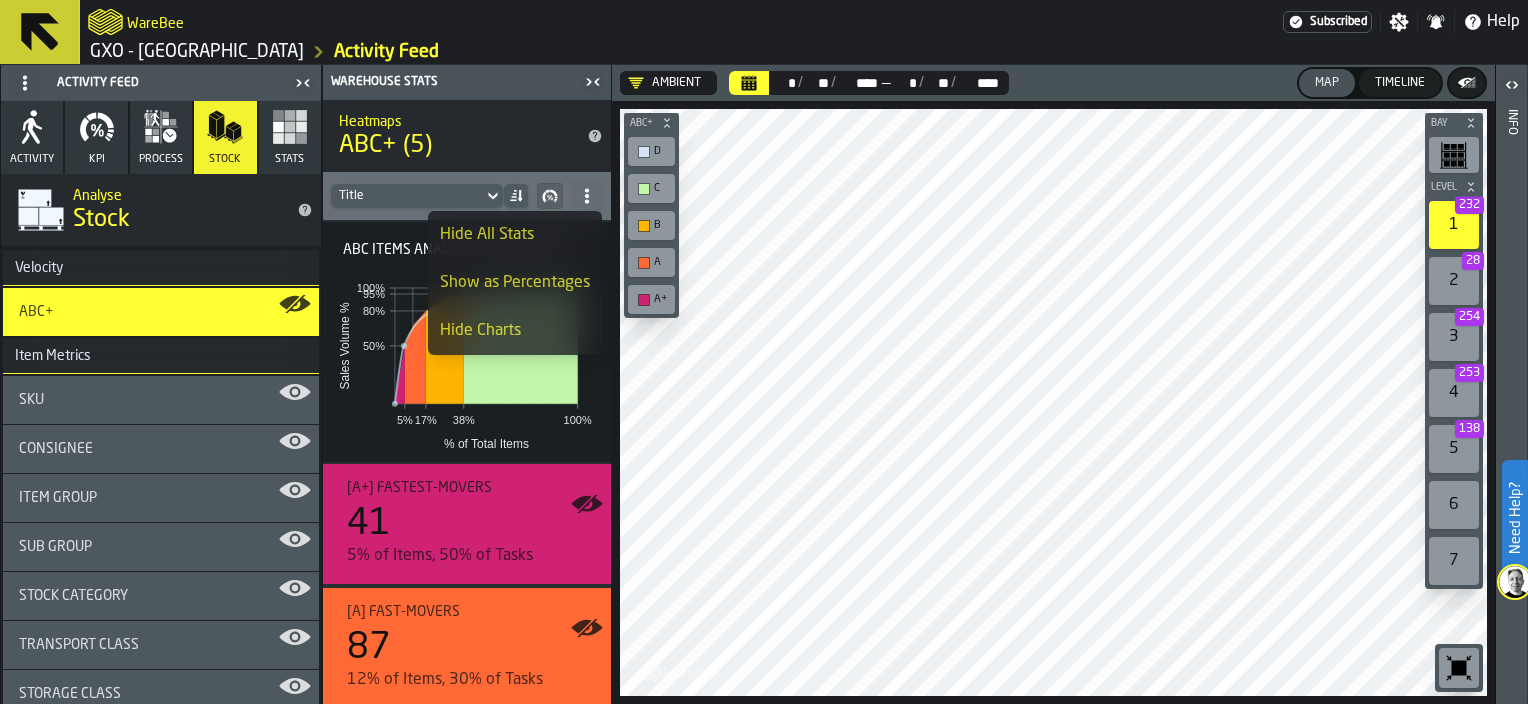 click 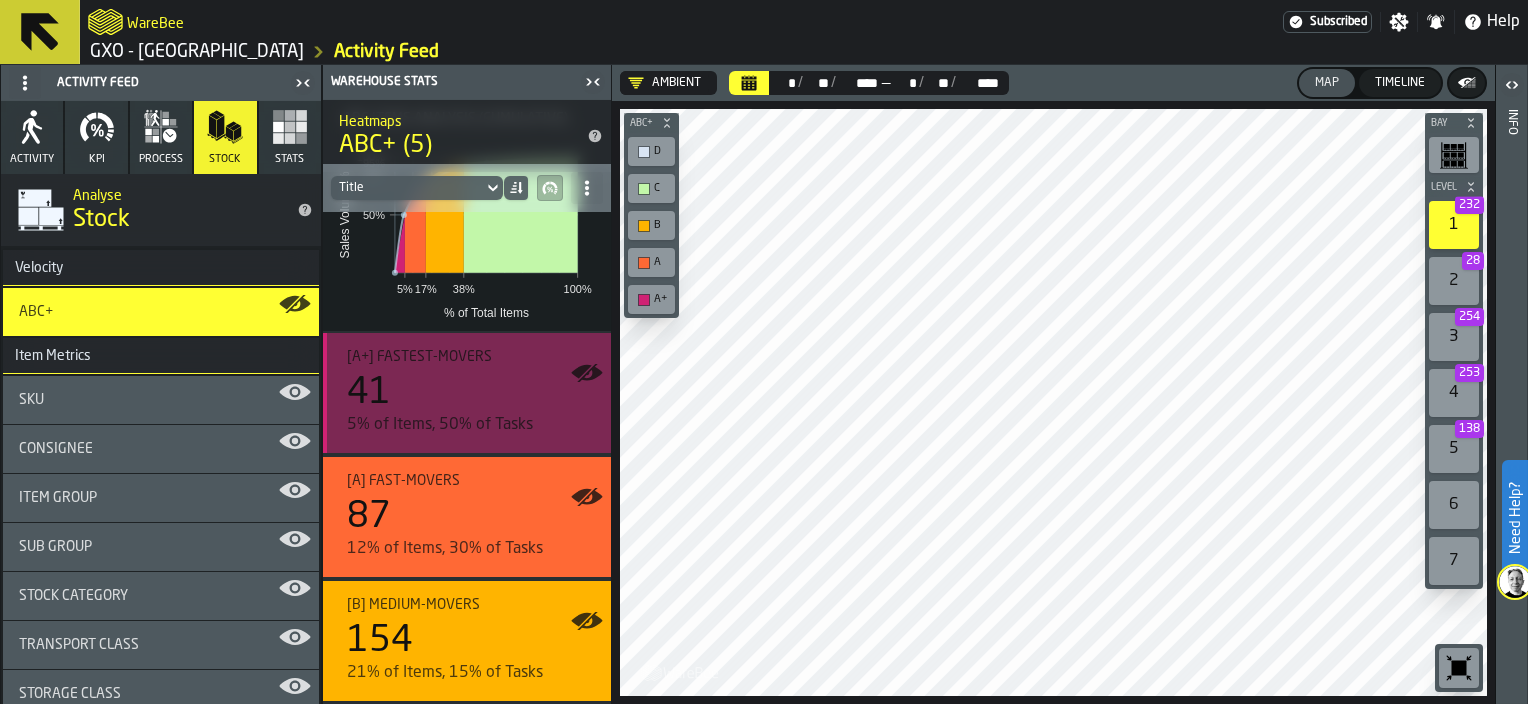 scroll, scrollTop: 133, scrollLeft: 0, axis: vertical 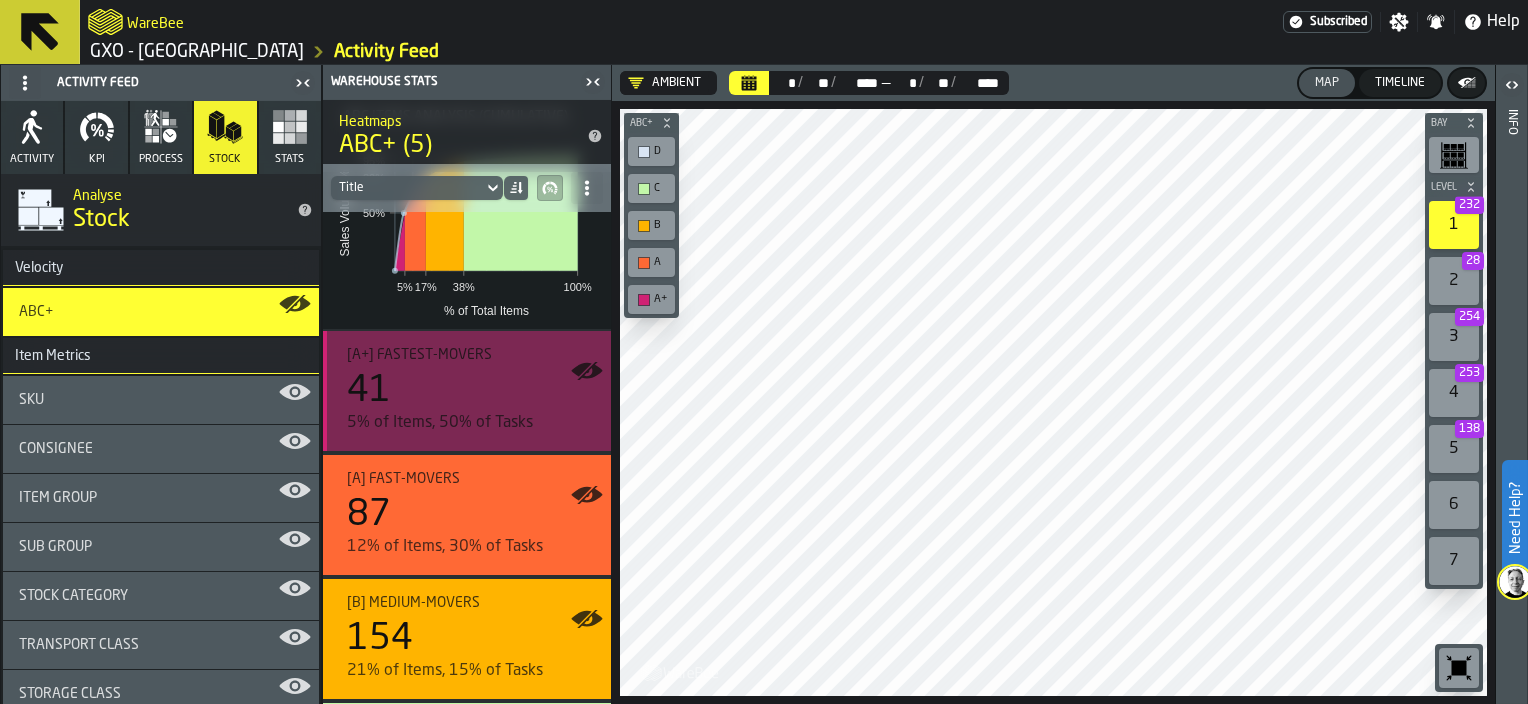 click on "41" at bounding box center [369, 391] 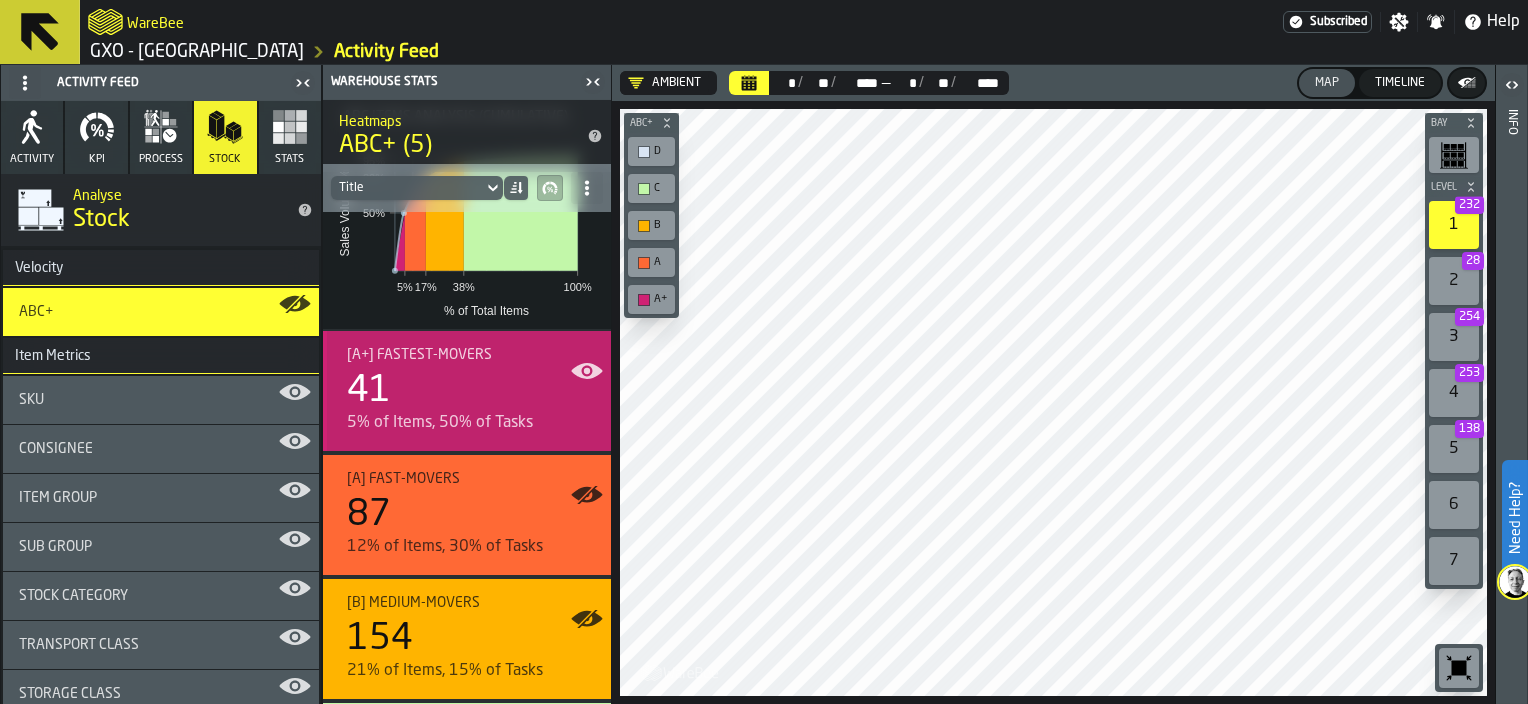 click on "41" at bounding box center (471, 391) 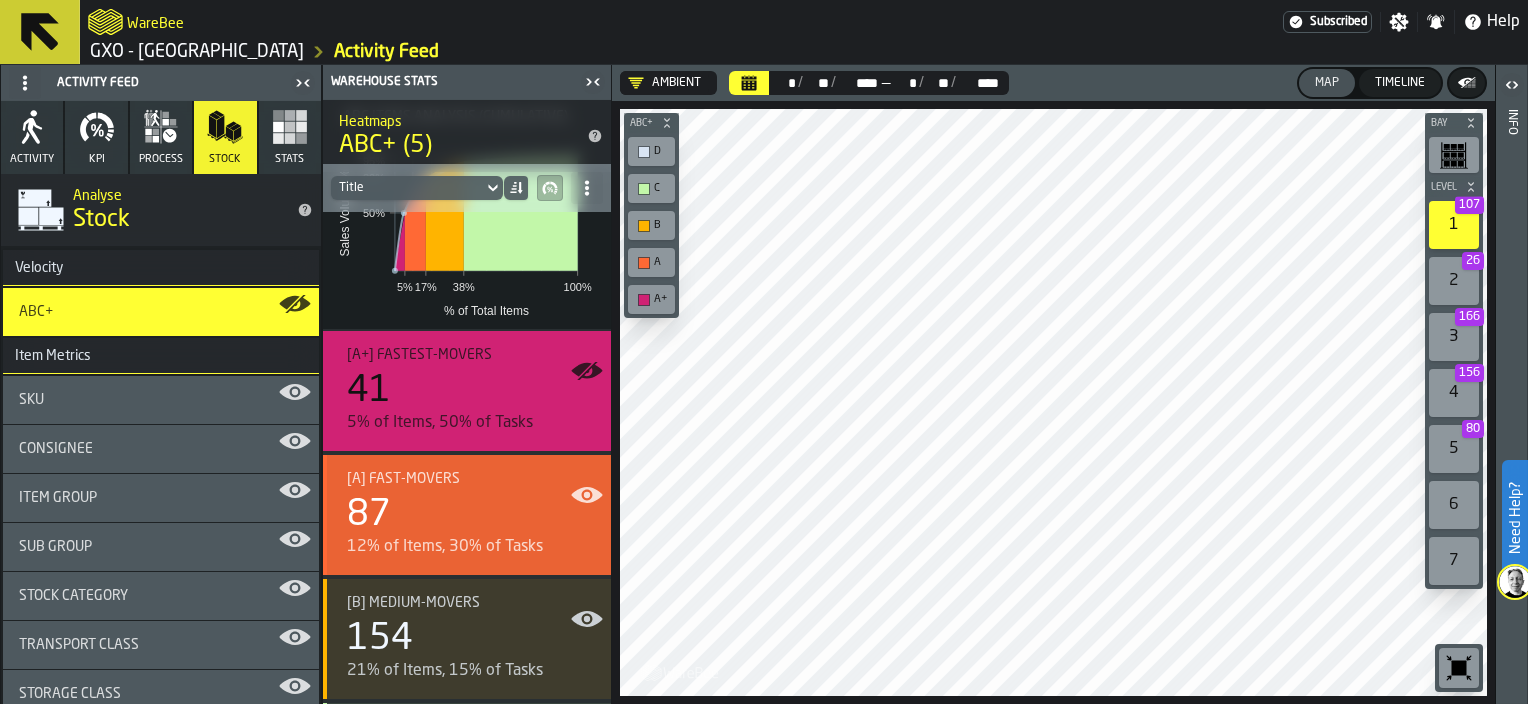 click on "87" at bounding box center (471, 515) 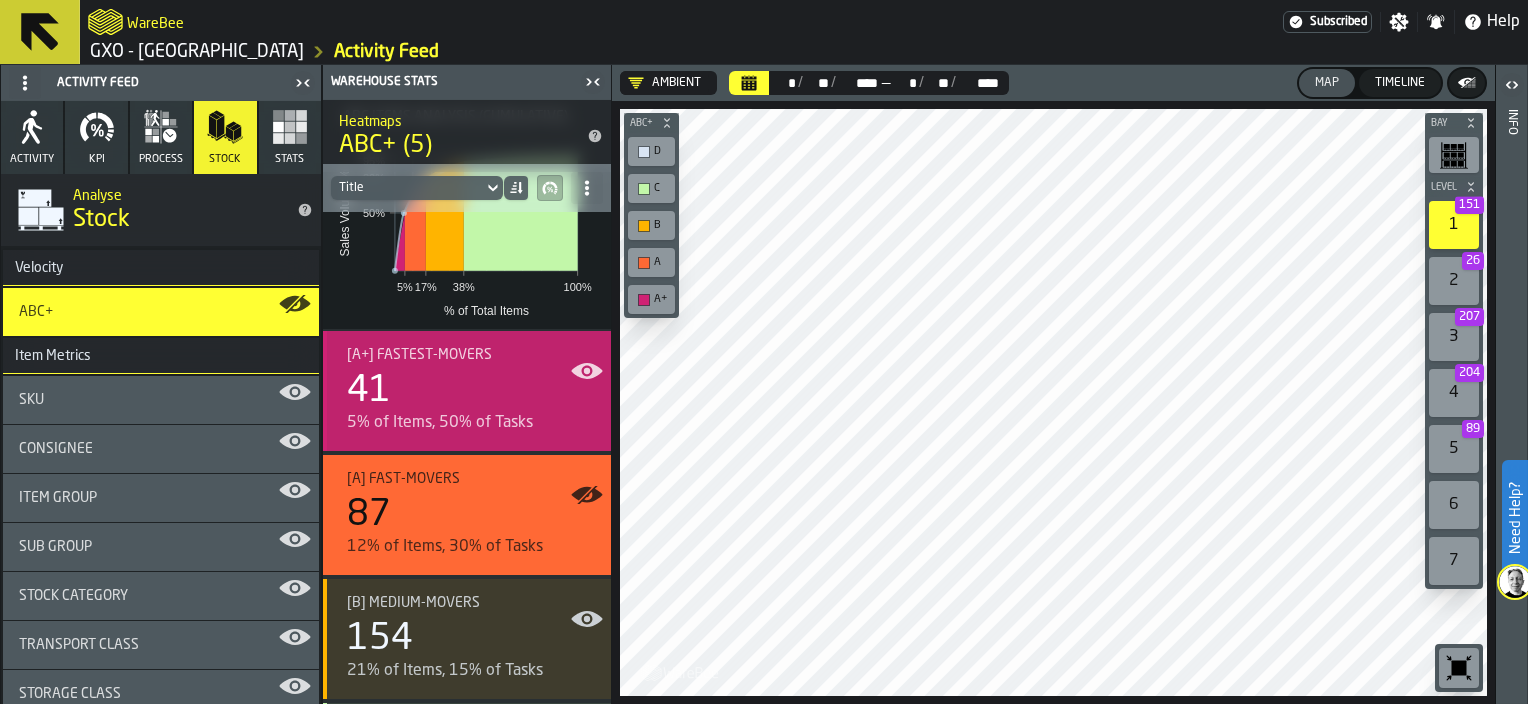 click on "41" at bounding box center (471, 391) 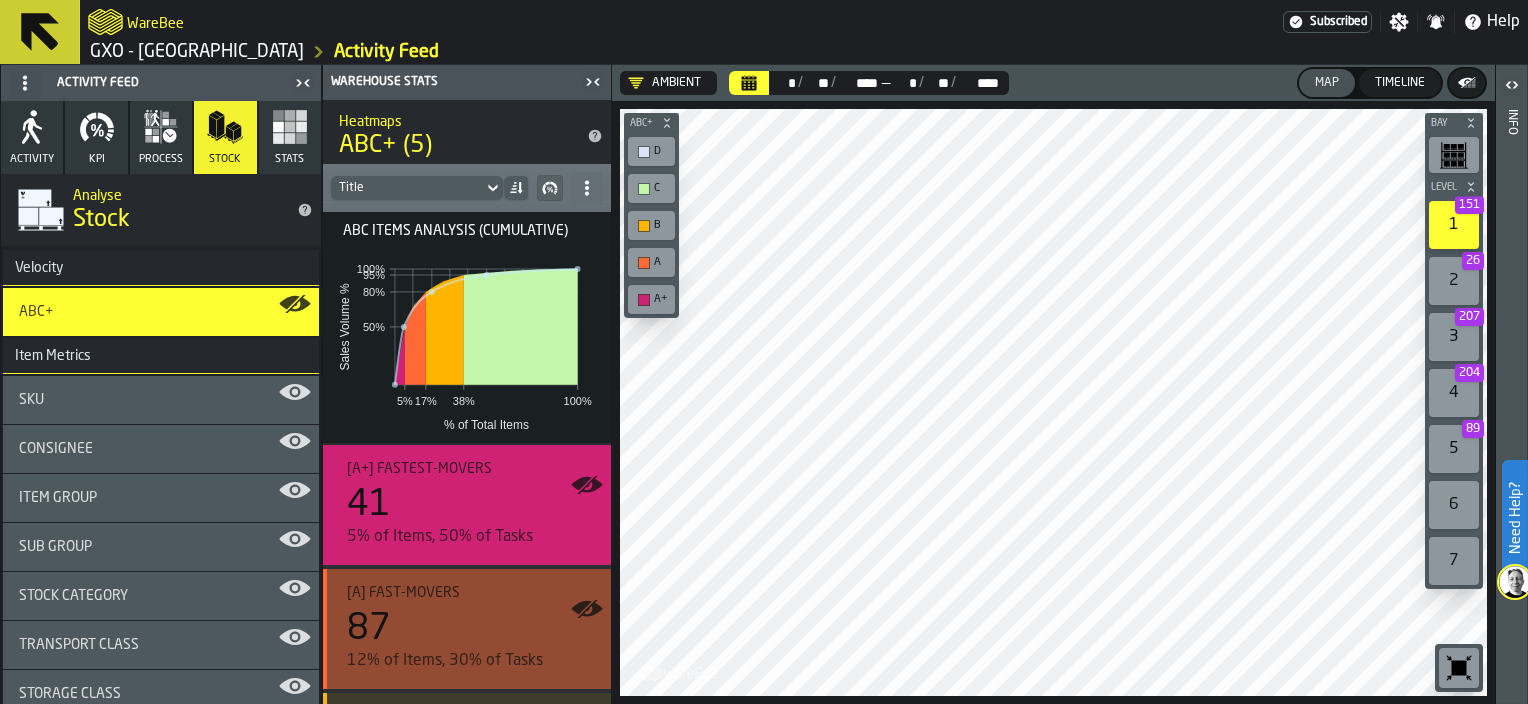 scroll, scrollTop: 0, scrollLeft: 0, axis: both 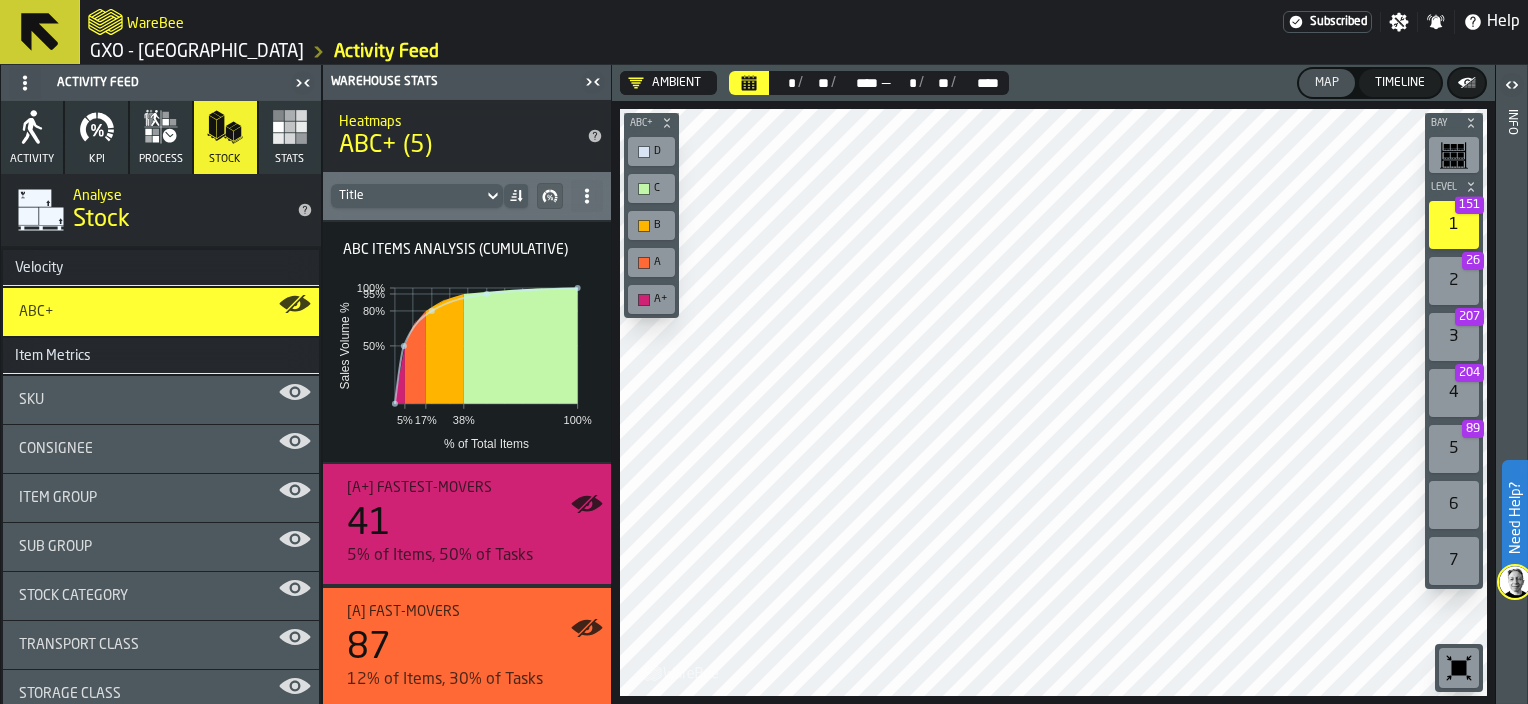 click 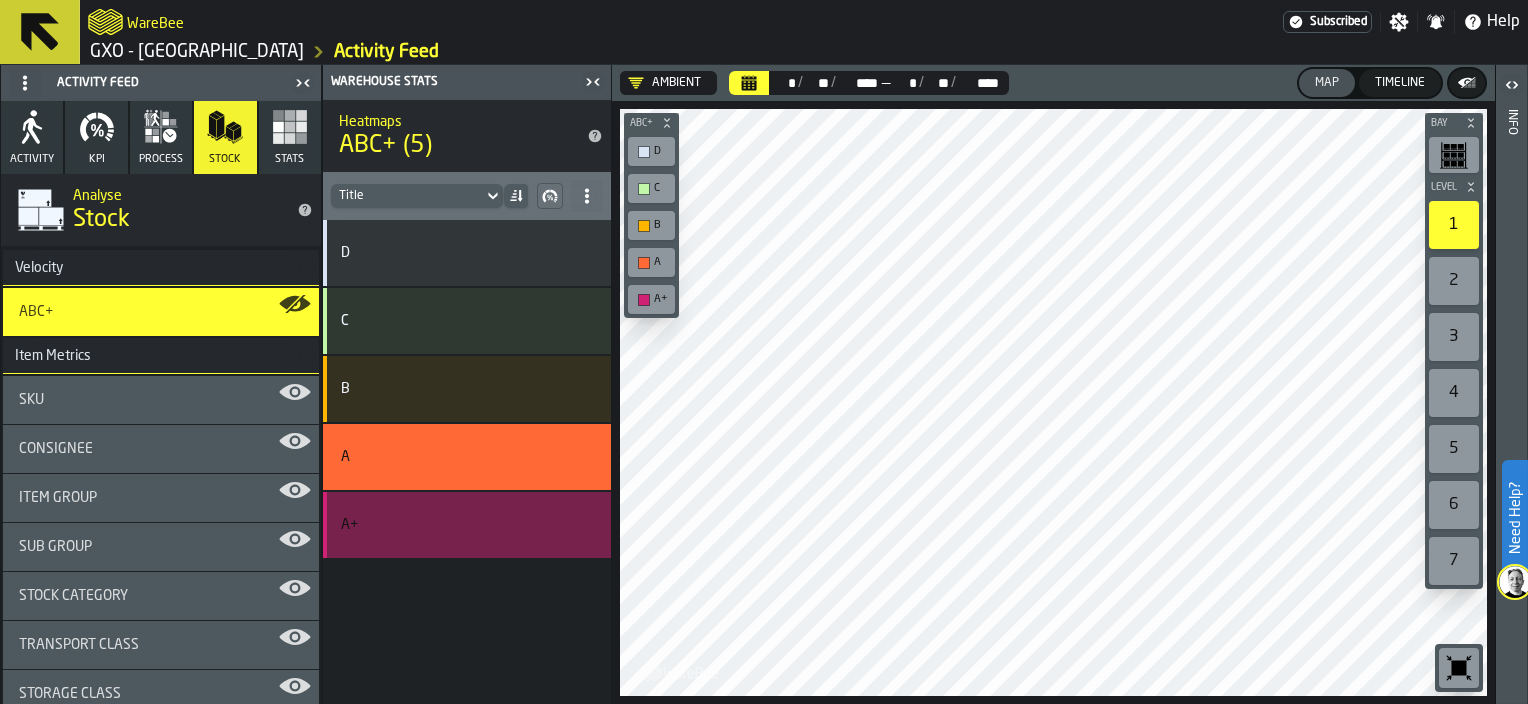 click on "A+" at bounding box center (447, 525) 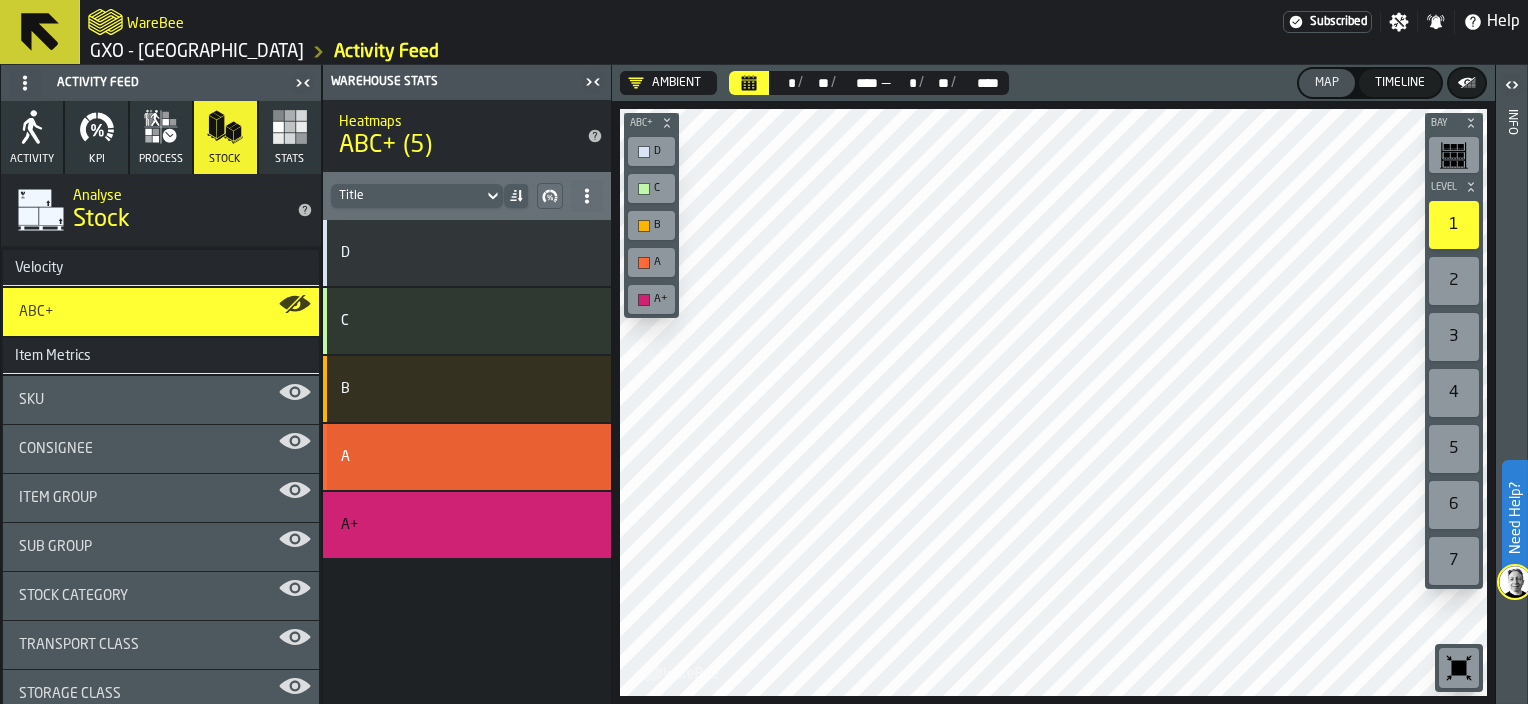 click on "A" at bounding box center (447, 457) 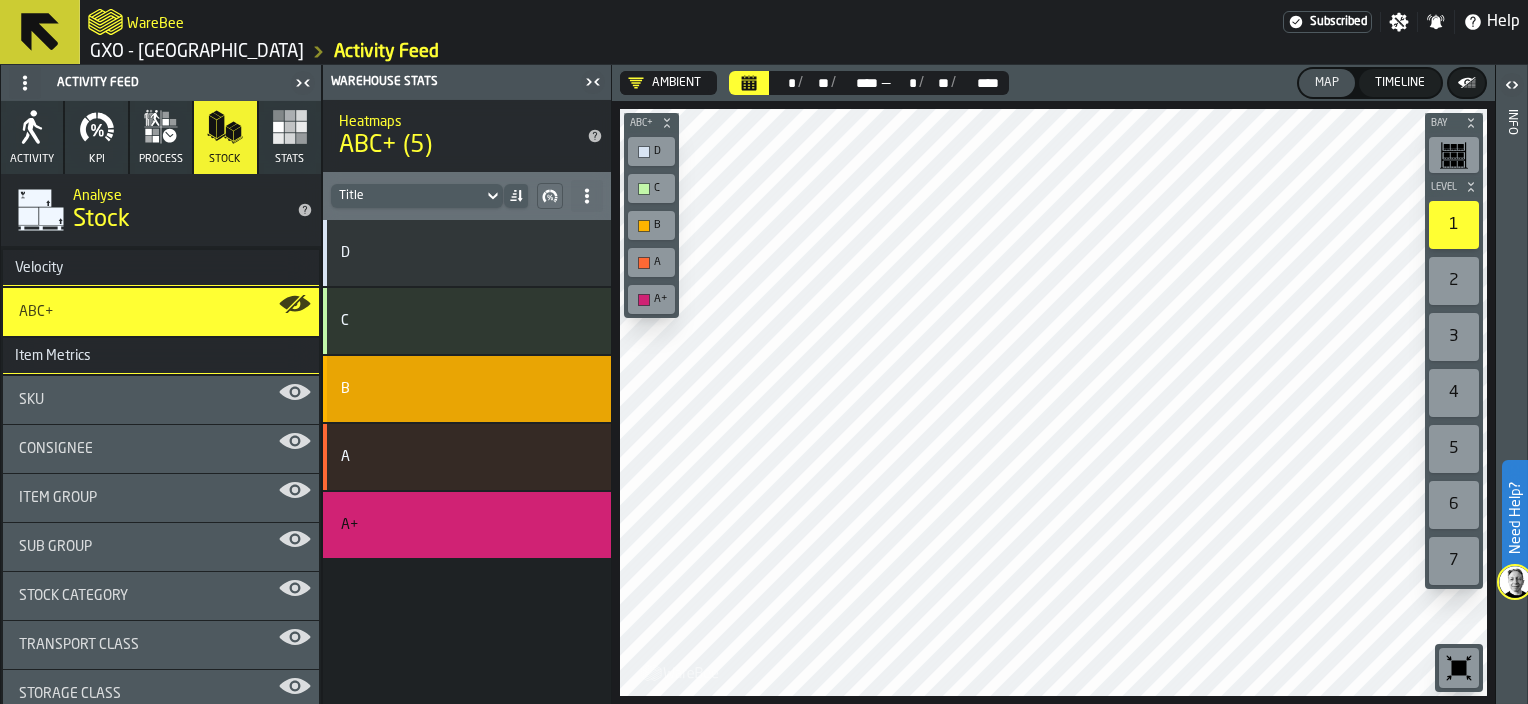 click on "B" at bounding box center (467, 389) 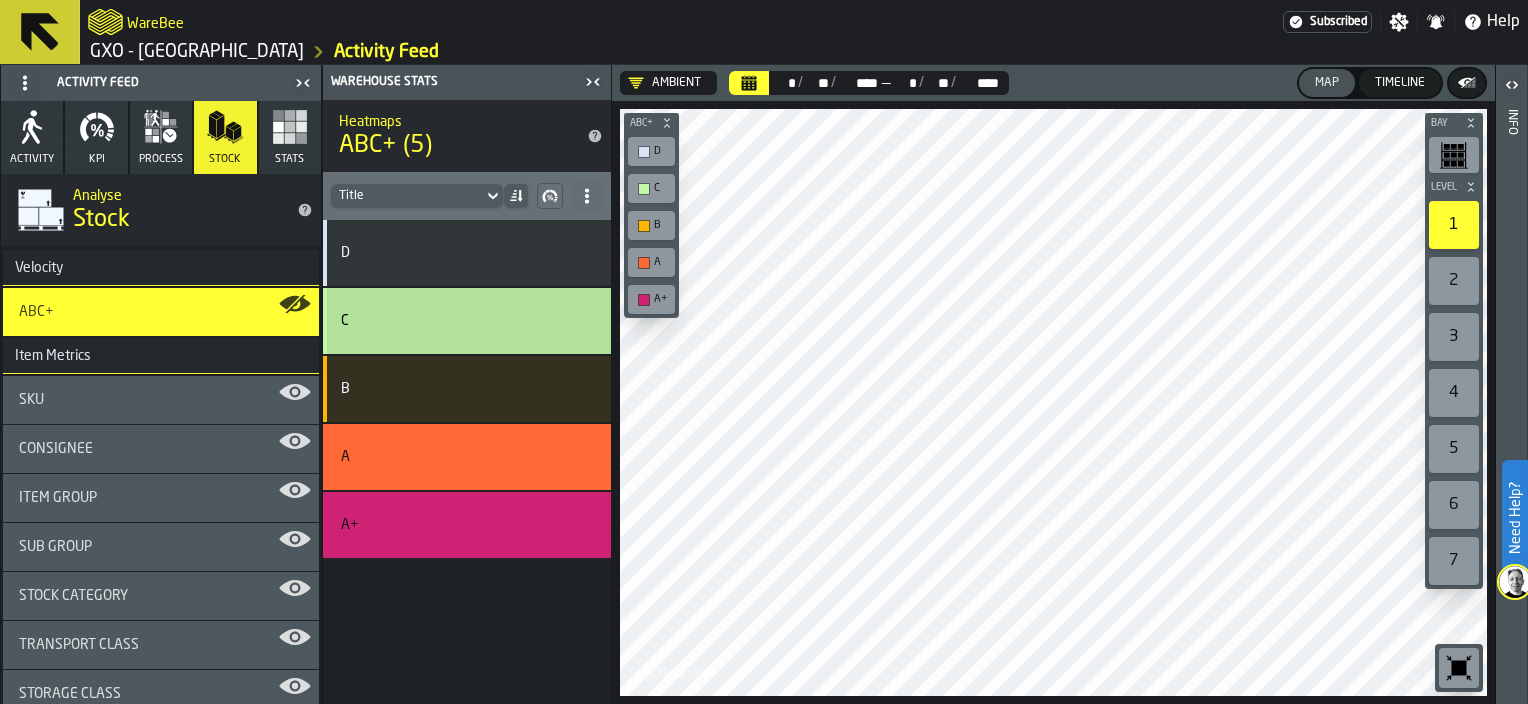 click on "C" at bounding box center (467, 321) 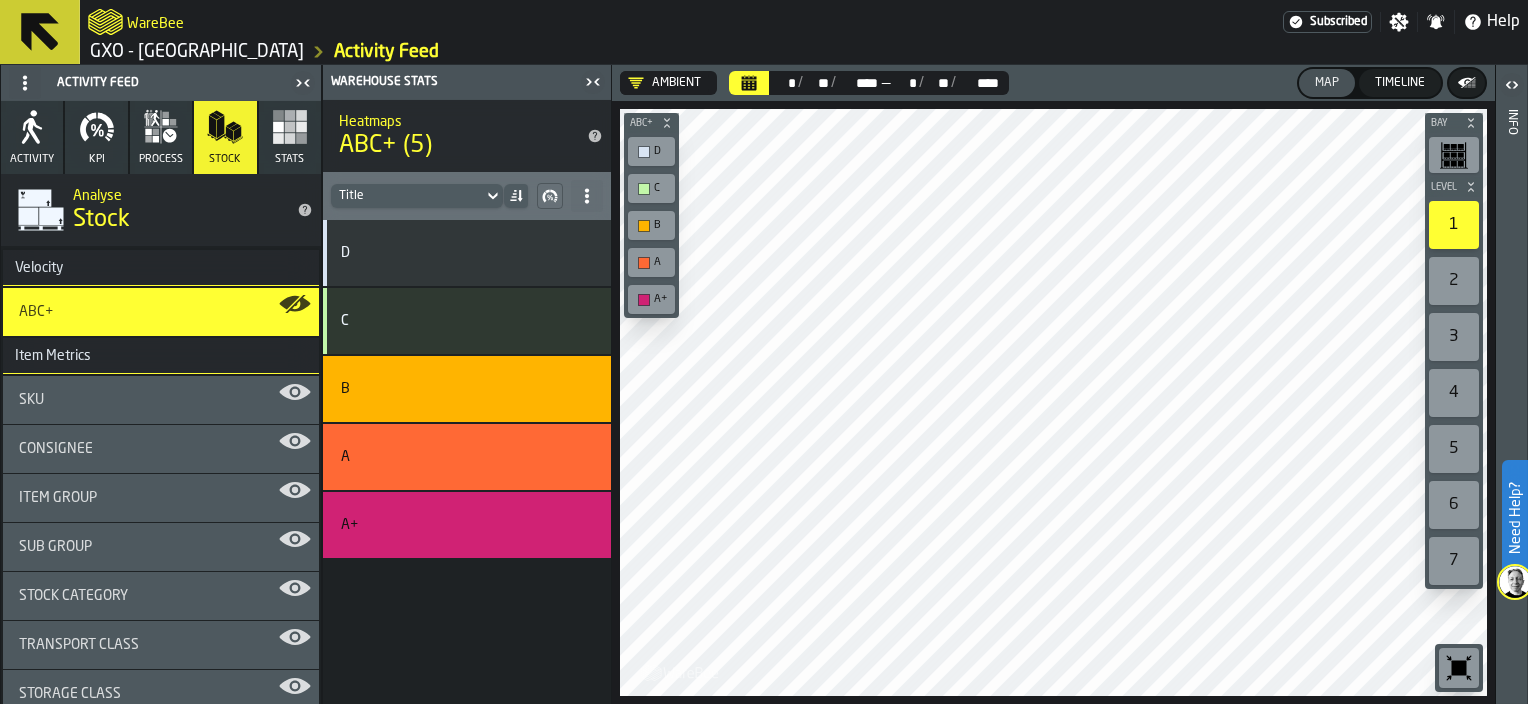 click 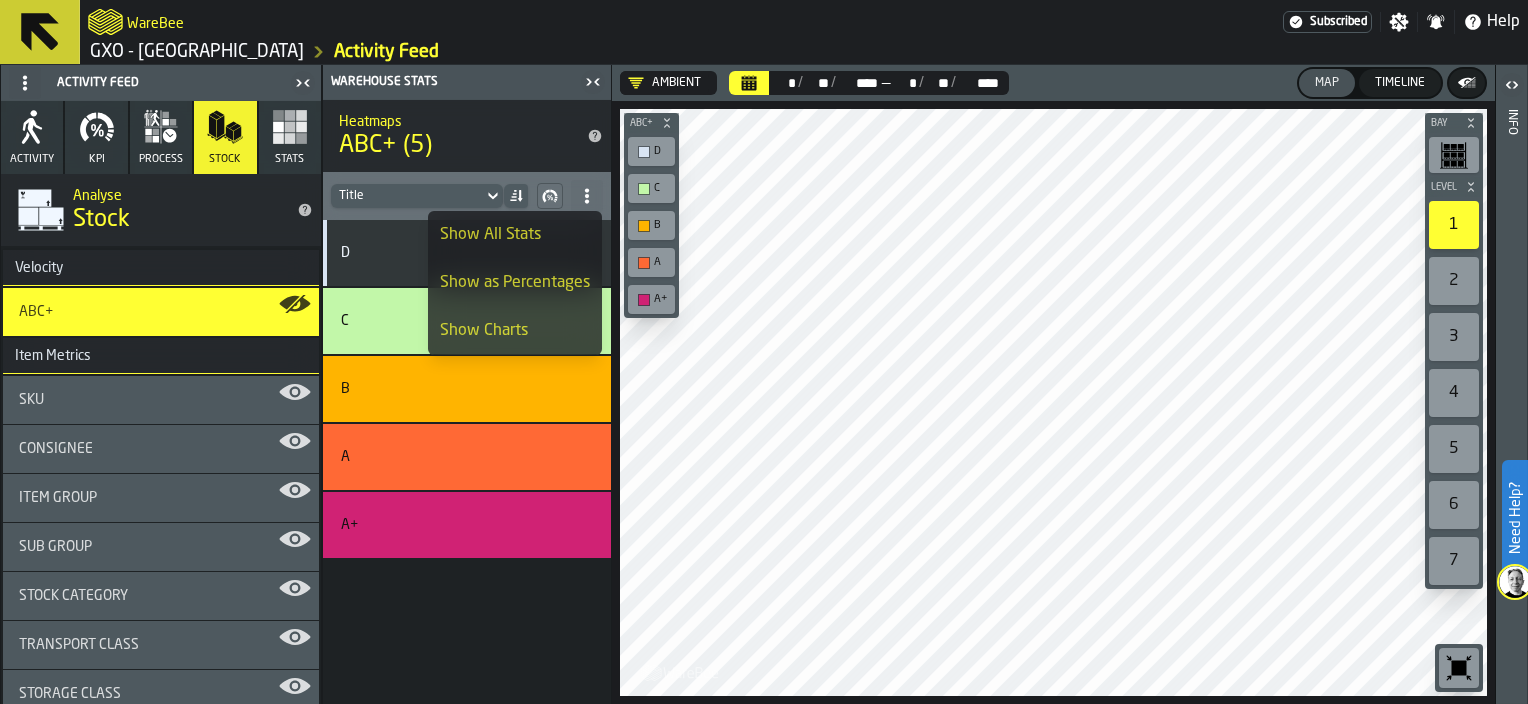 click on "Show All Stats" at bounding box center (515, 235) 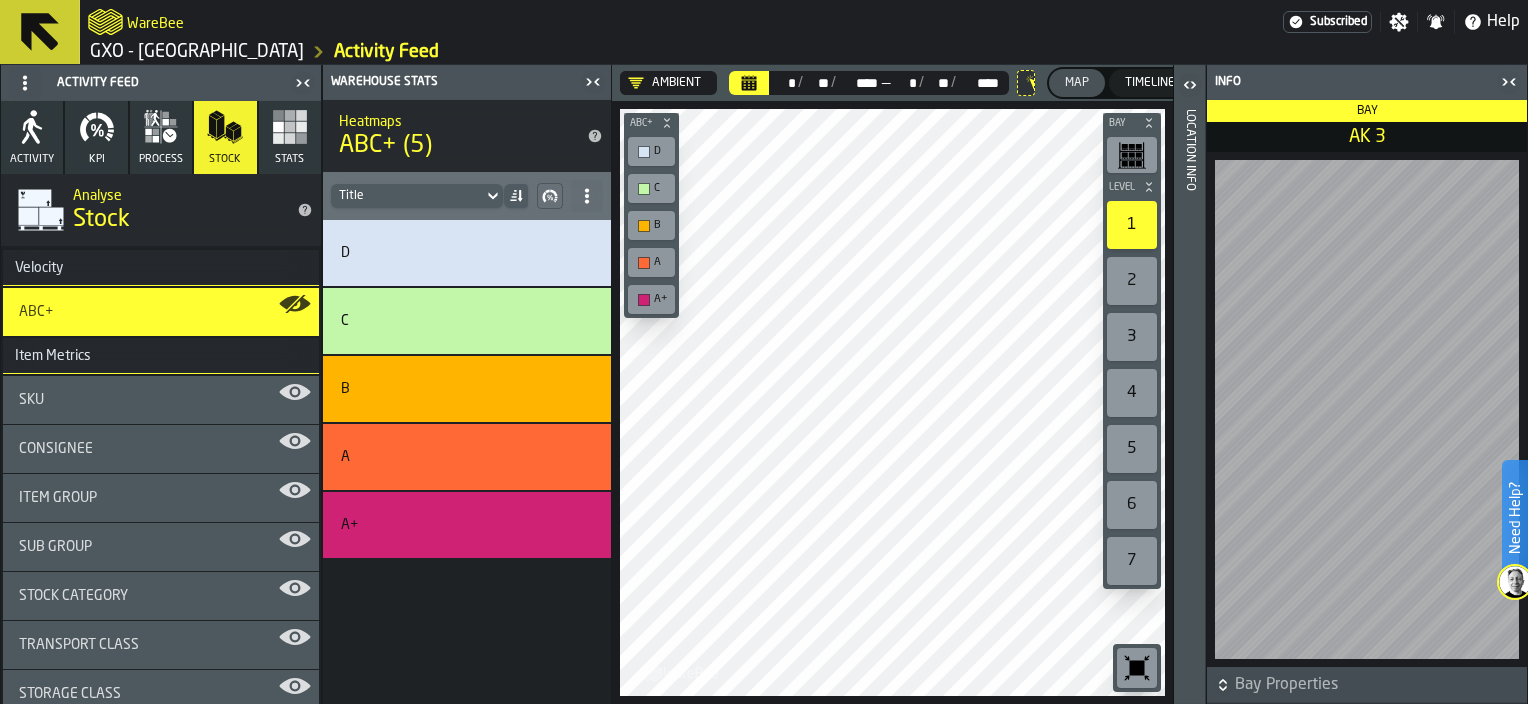 click 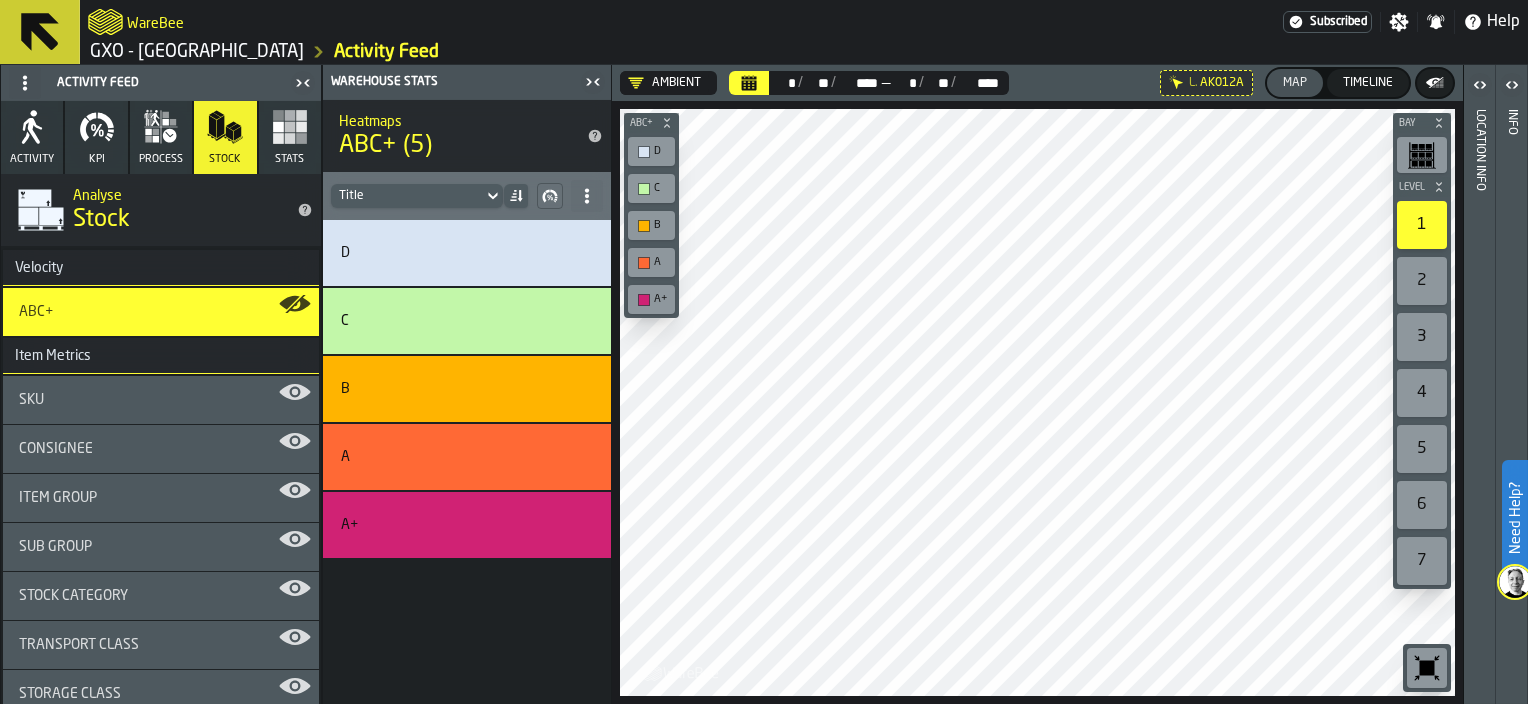 click 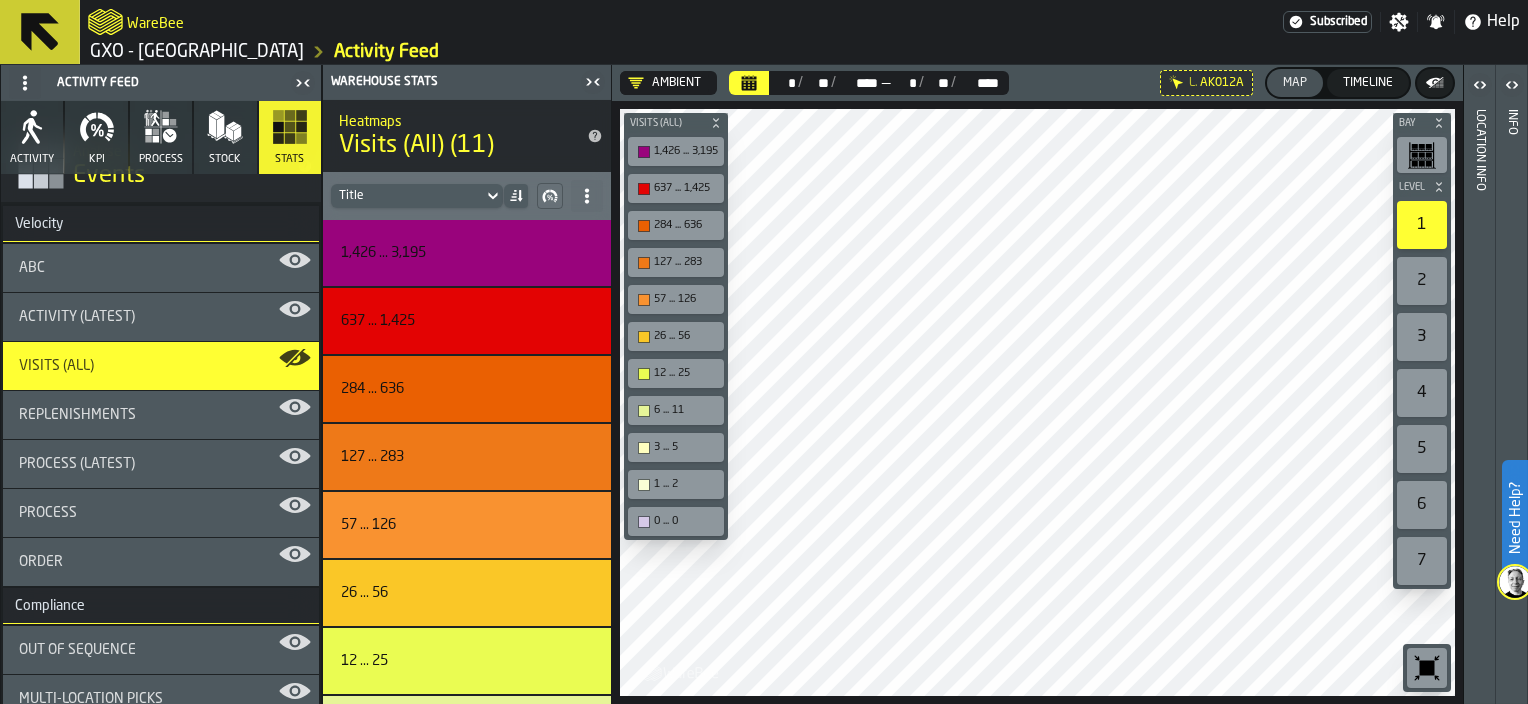 scroll, scrollTop: 46, scrollLeft: 0, axis: vertical 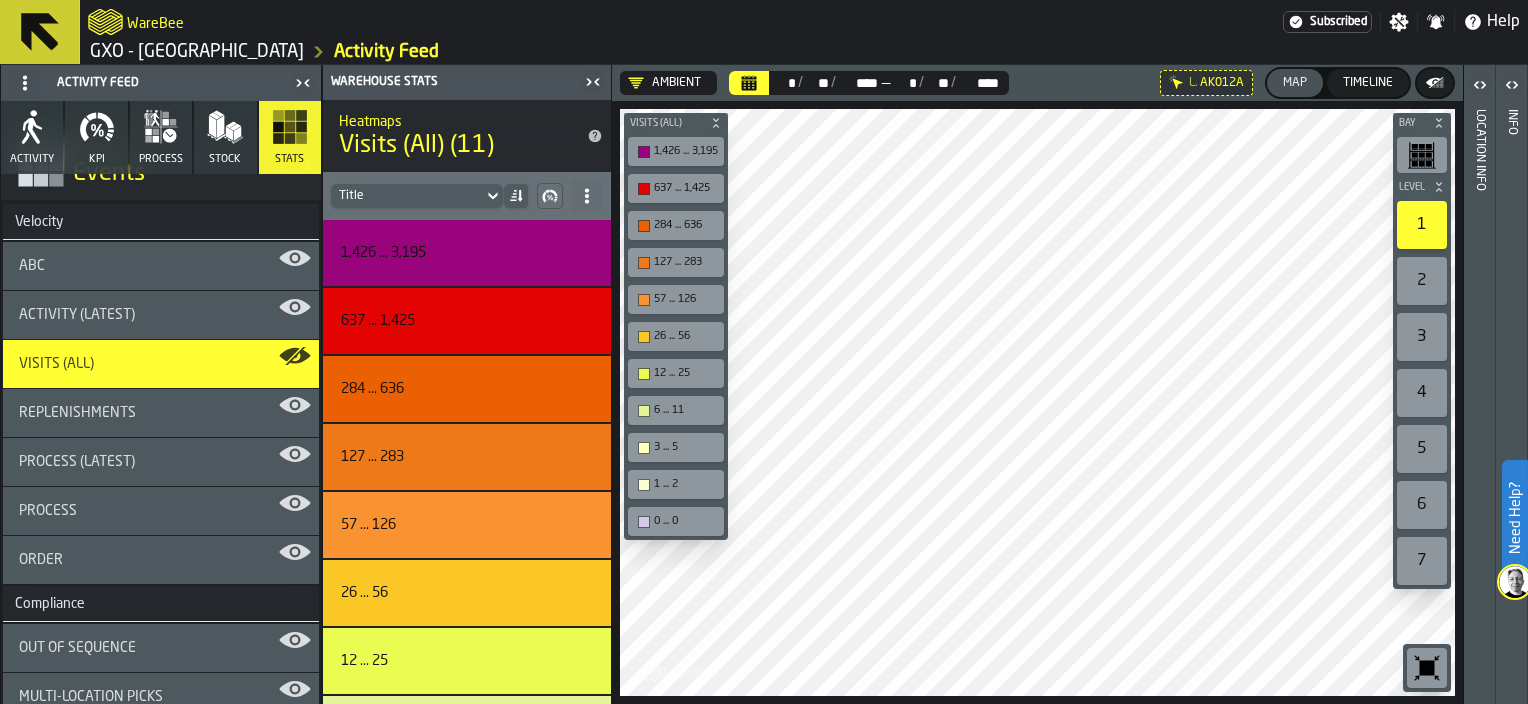 click 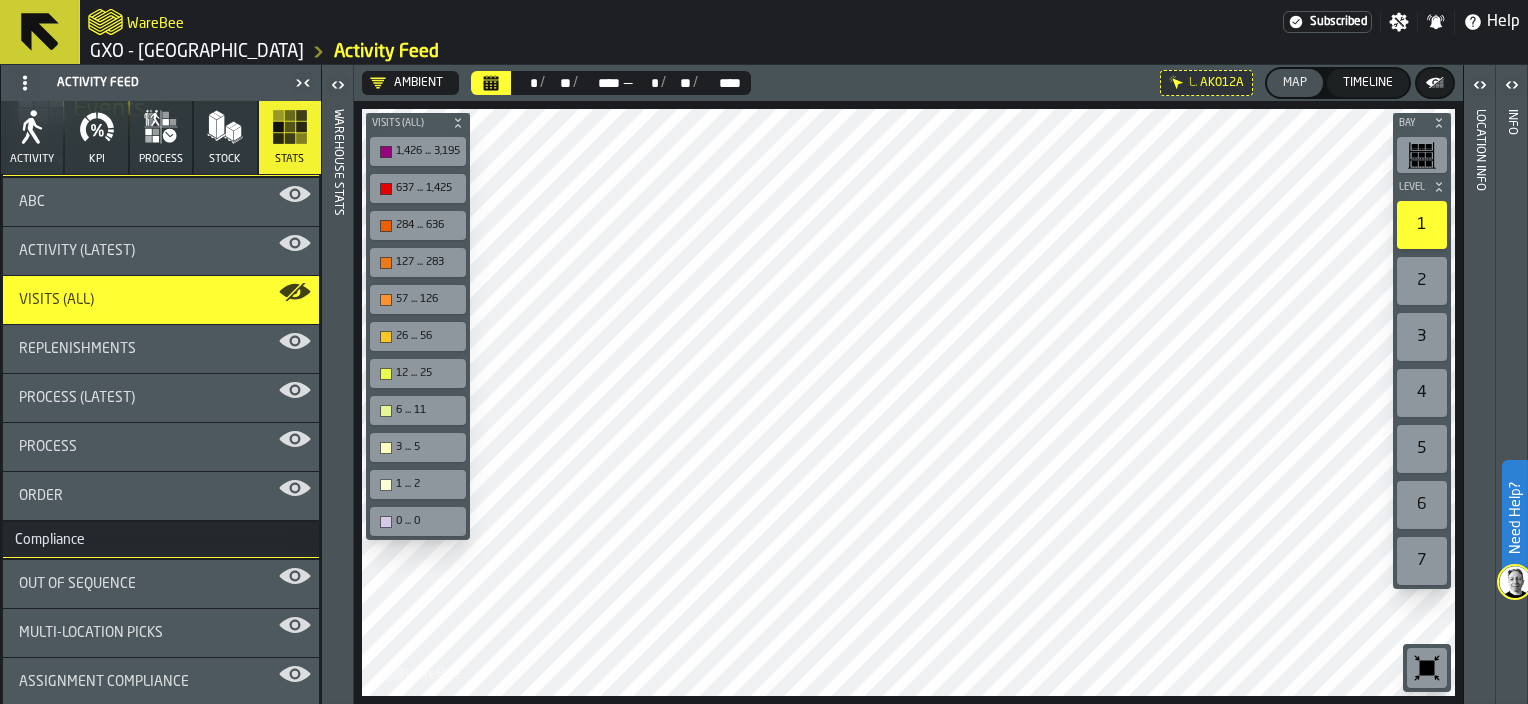scroll, scrollTop: 111, scrollLeft: 0, axis: vertical 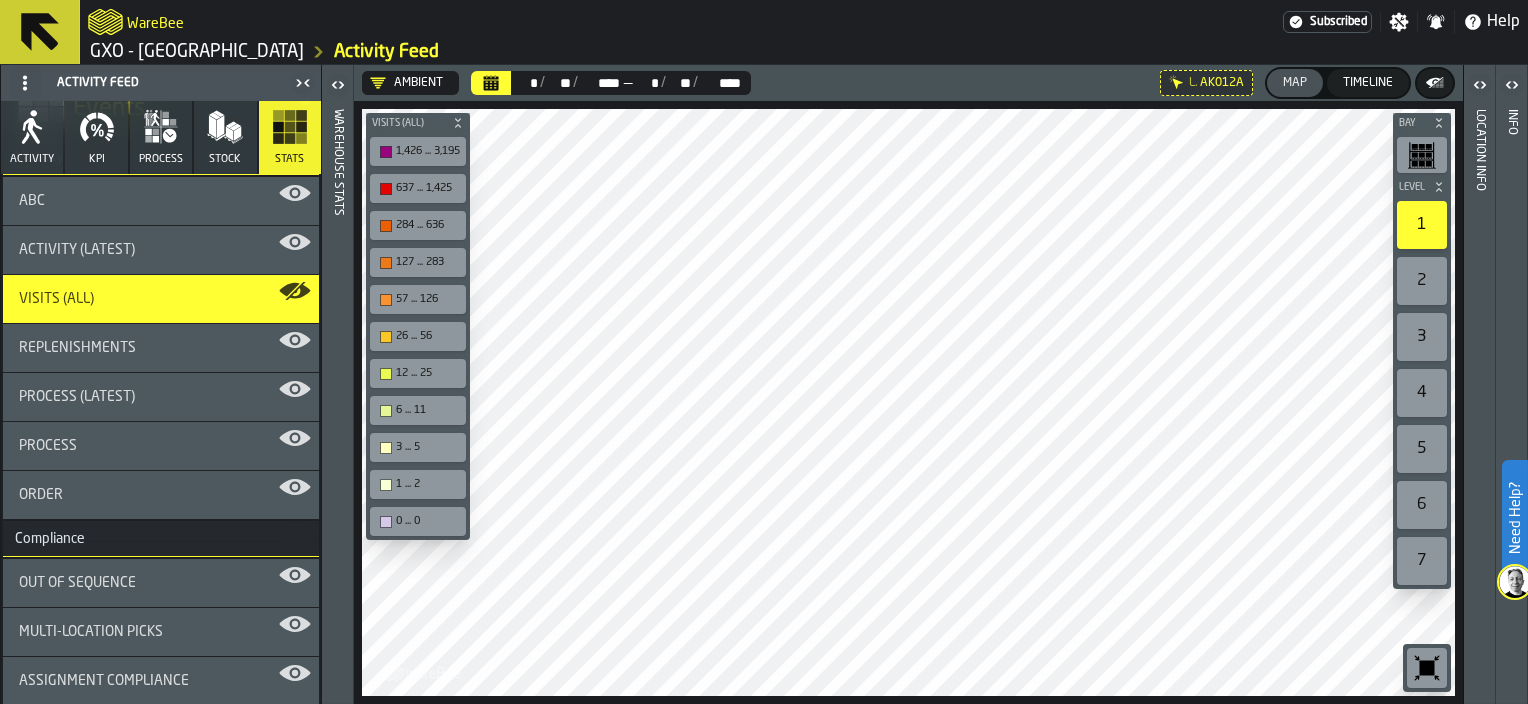 click 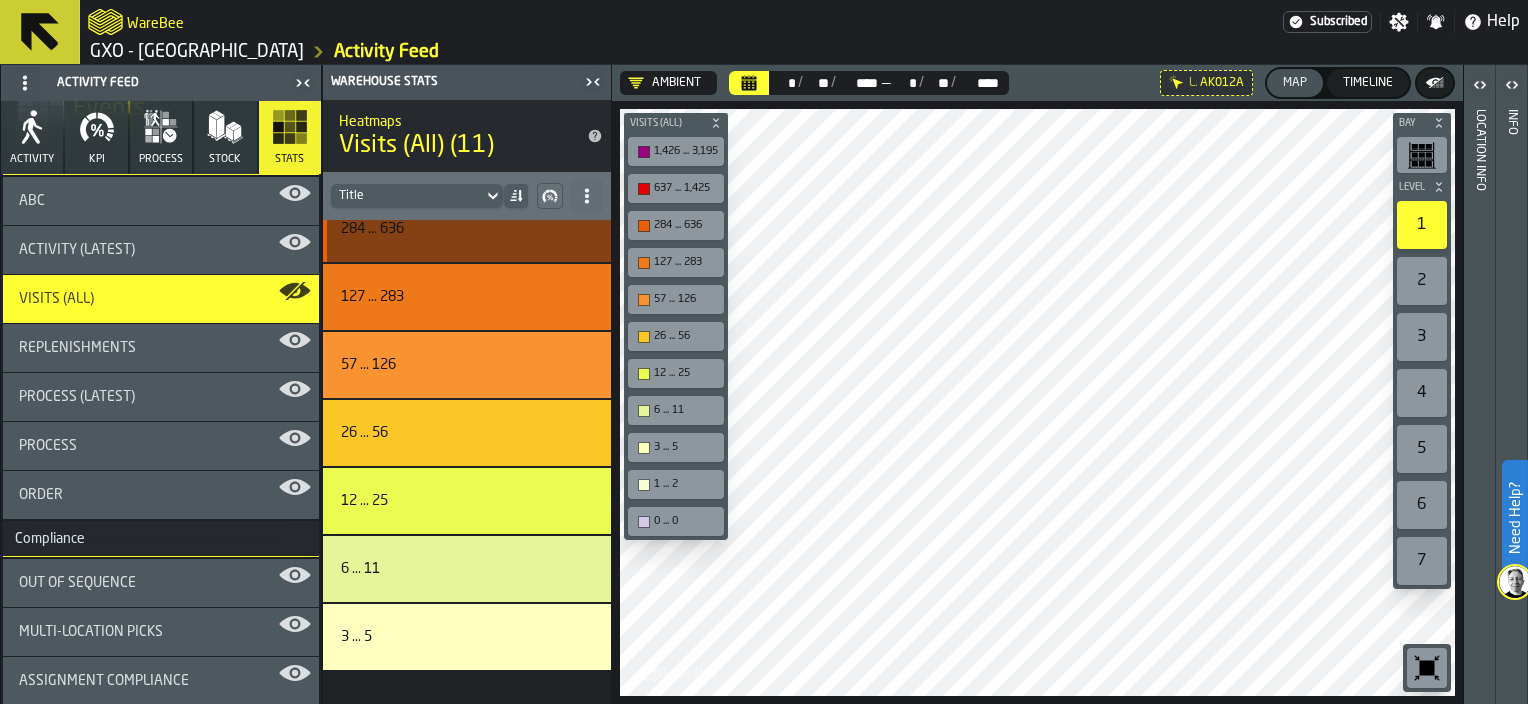 scroll, scrollTop: 0, scrollLeft: 0, axis: both 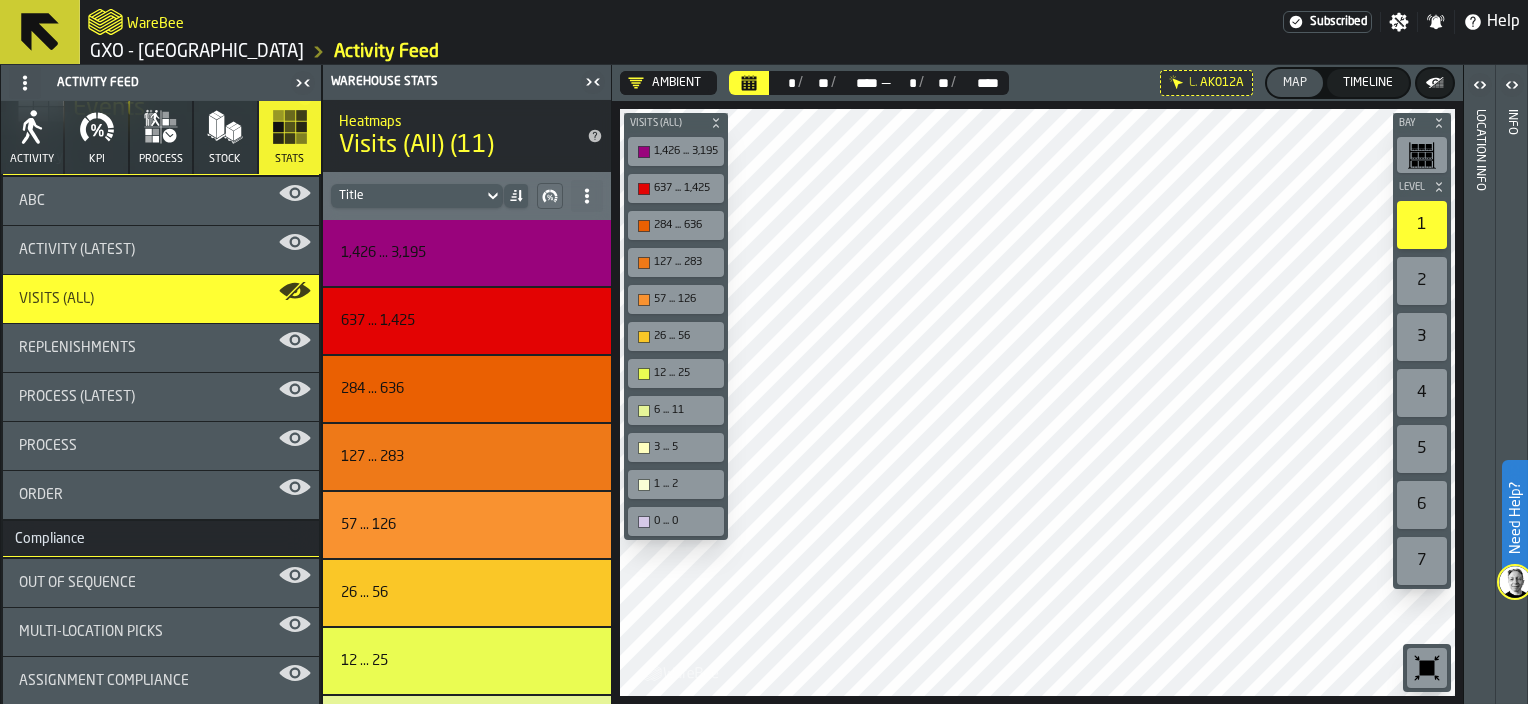 click on "2" at bounding box center [1422, 281] 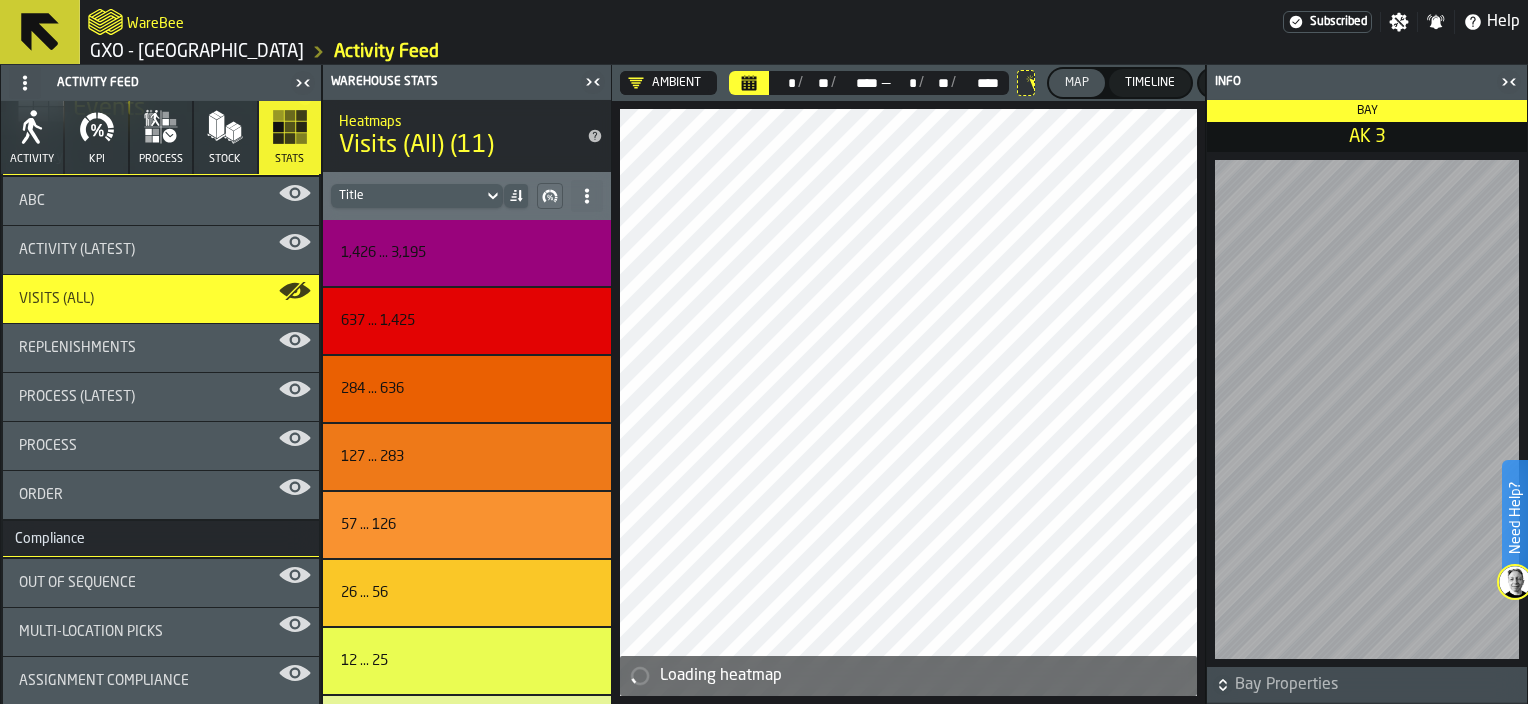 click 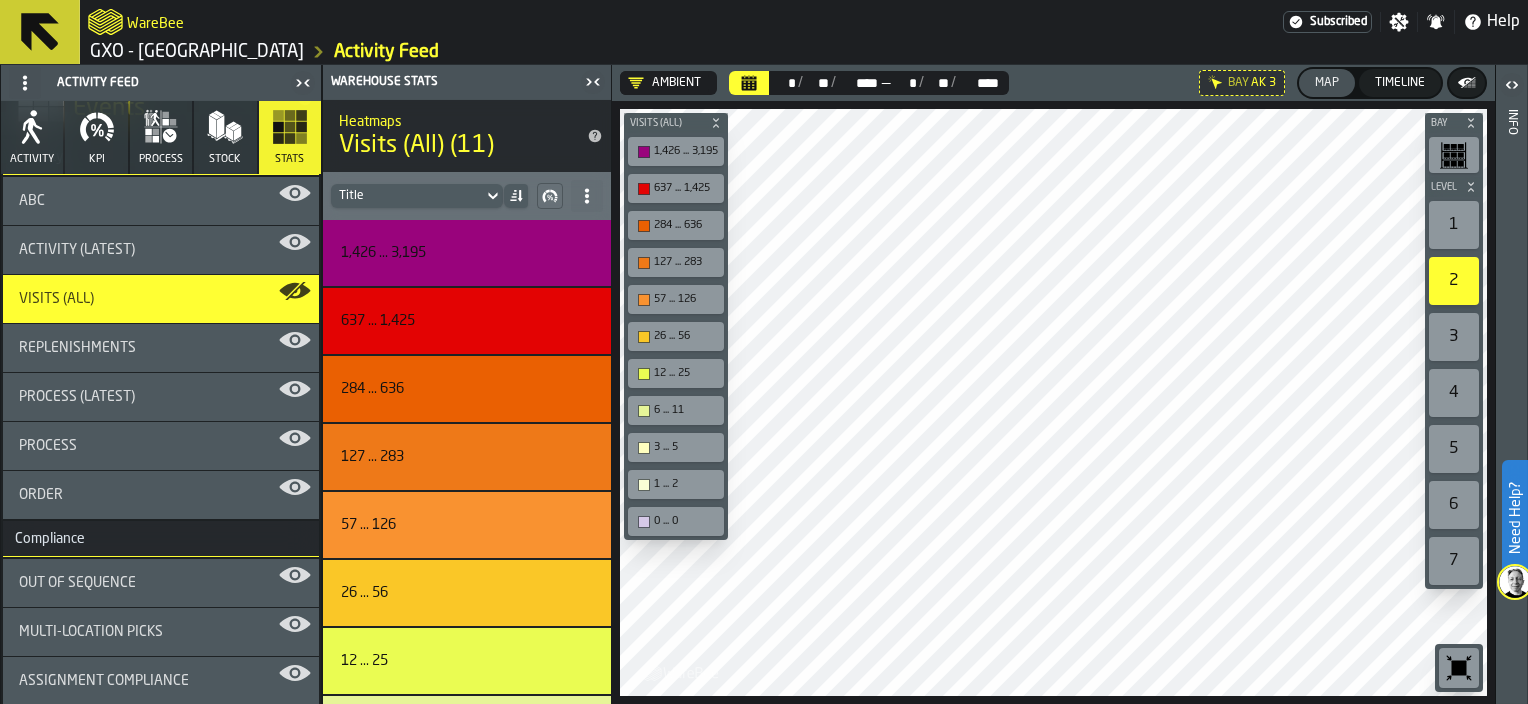 click 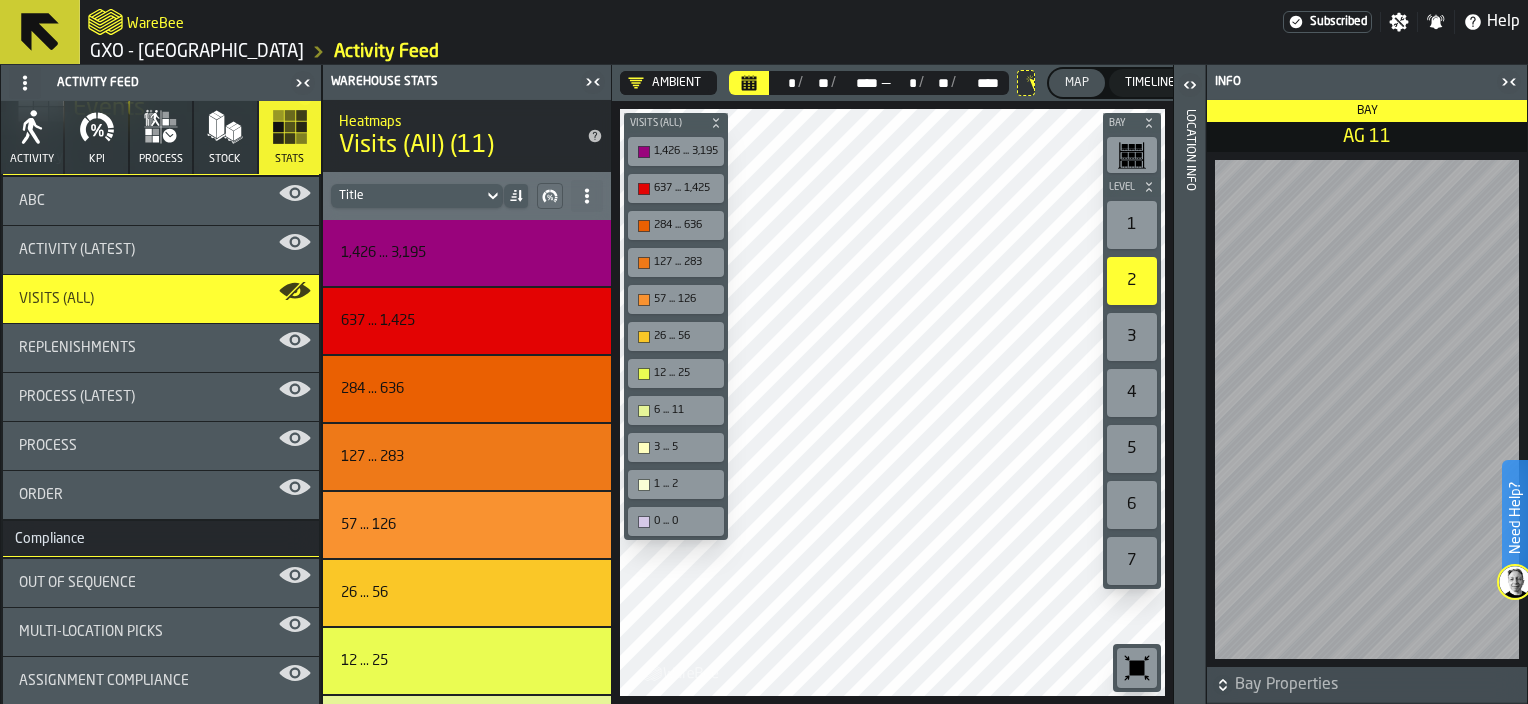 click 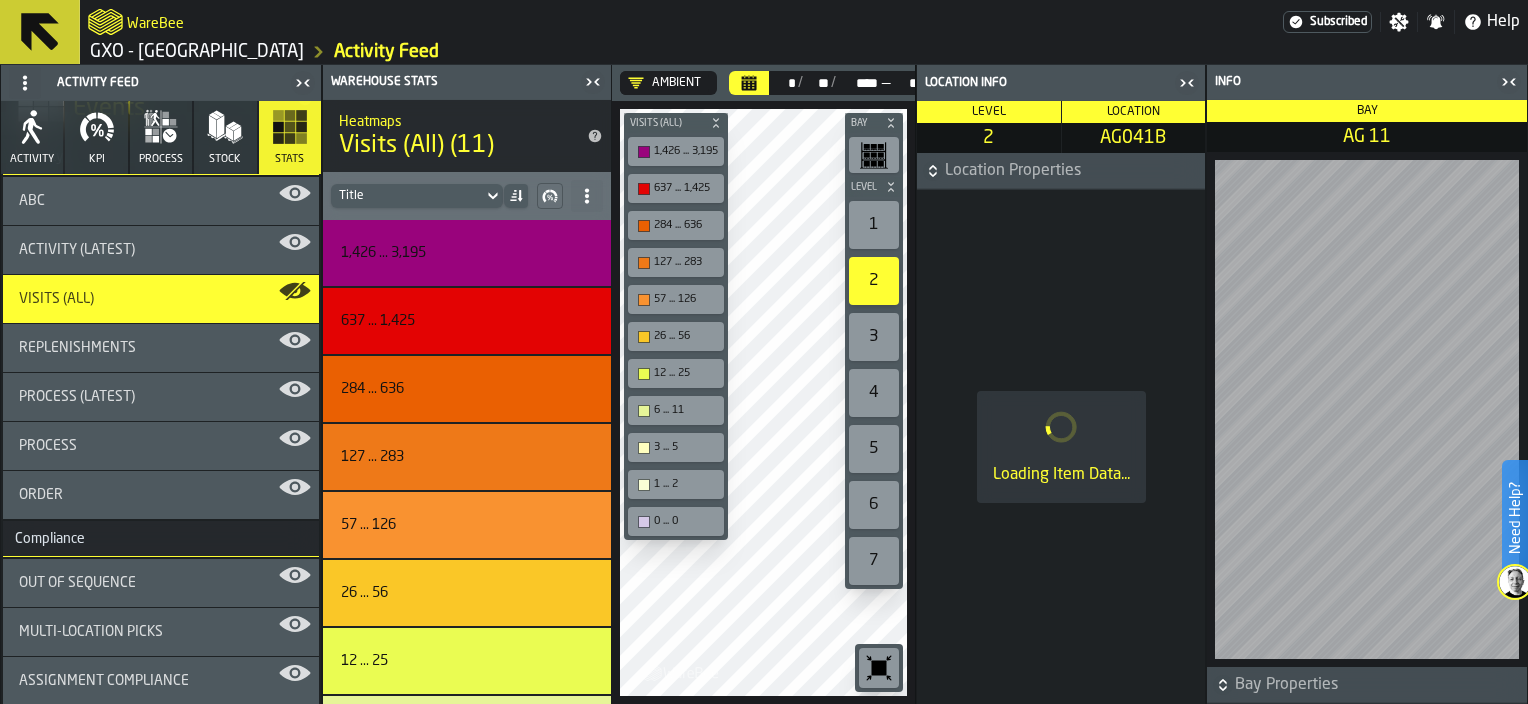click 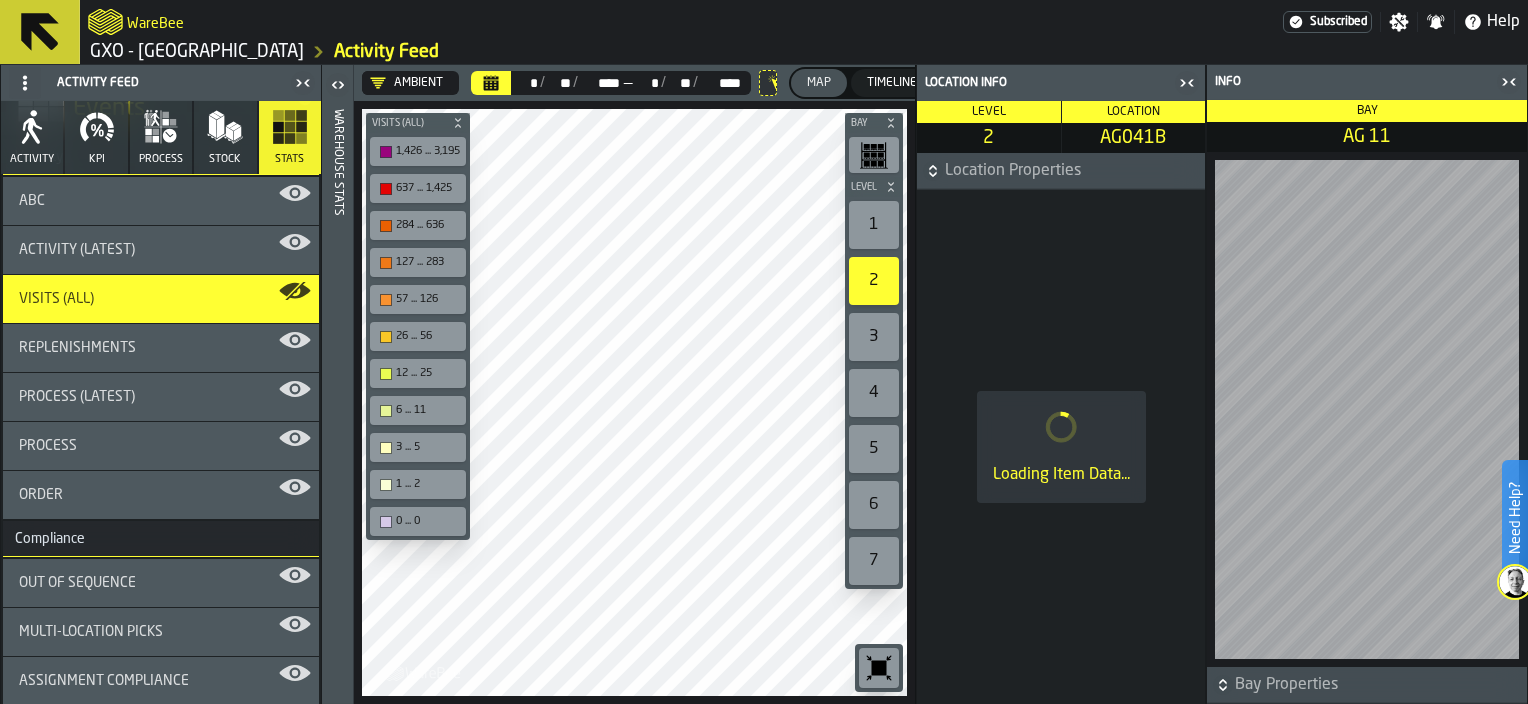 click 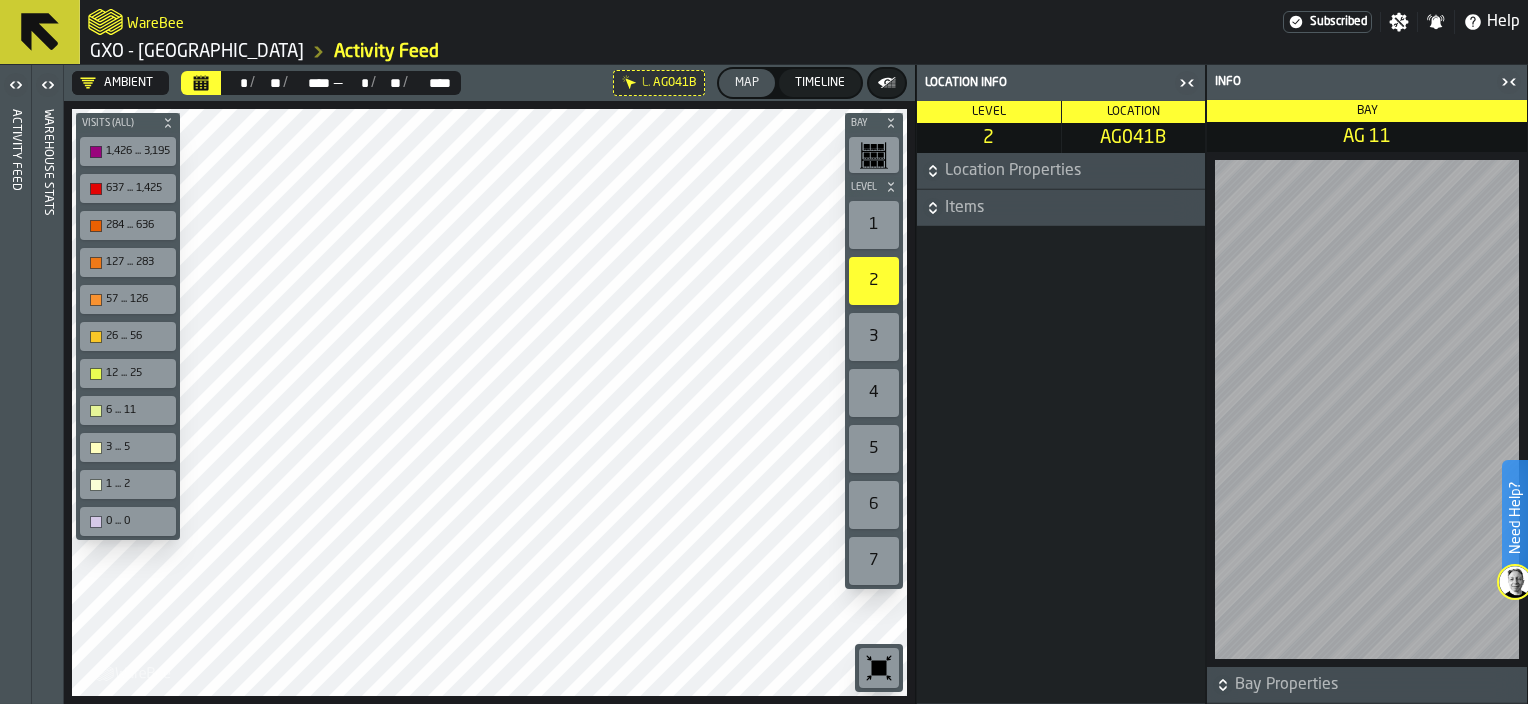 click 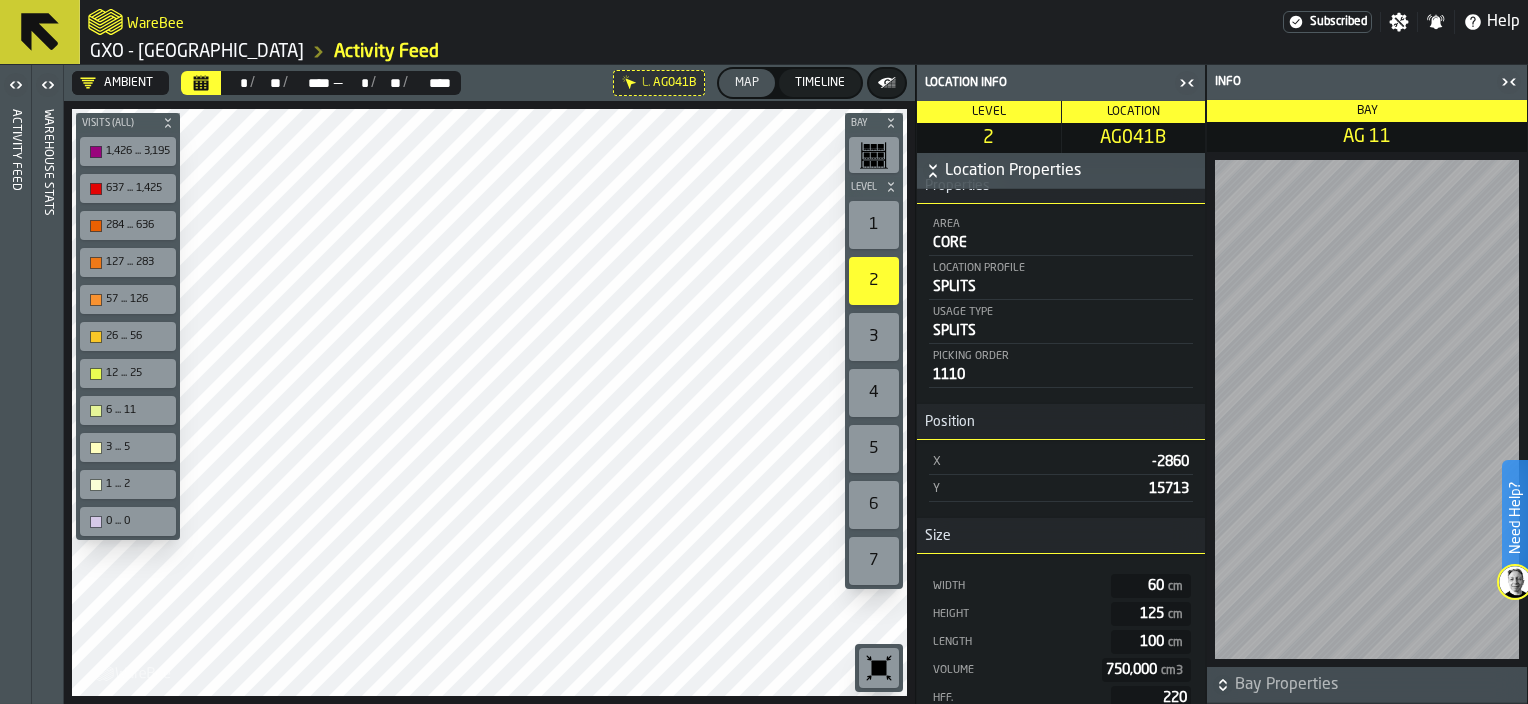 scroll, scrollTop: 130, scrollLeft: 0, axis: vertical 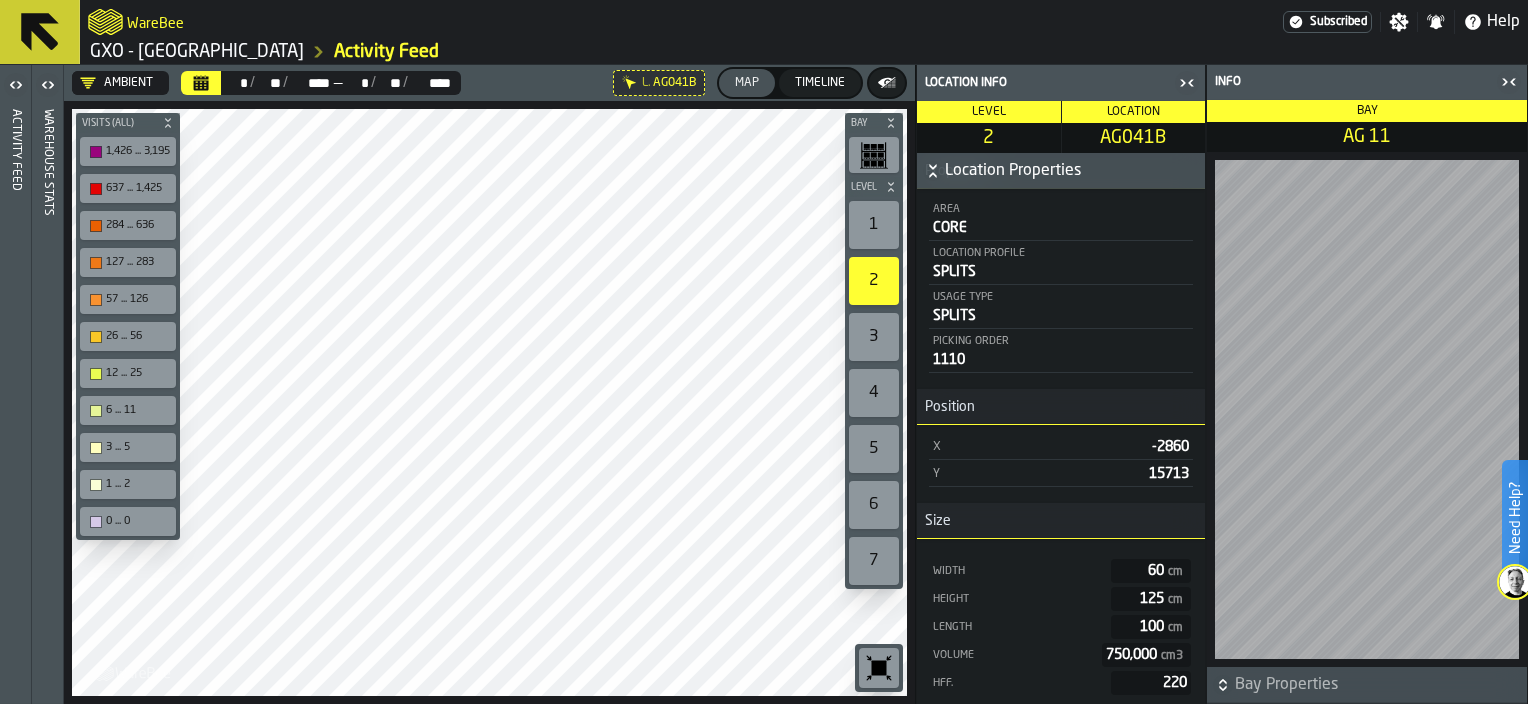 click 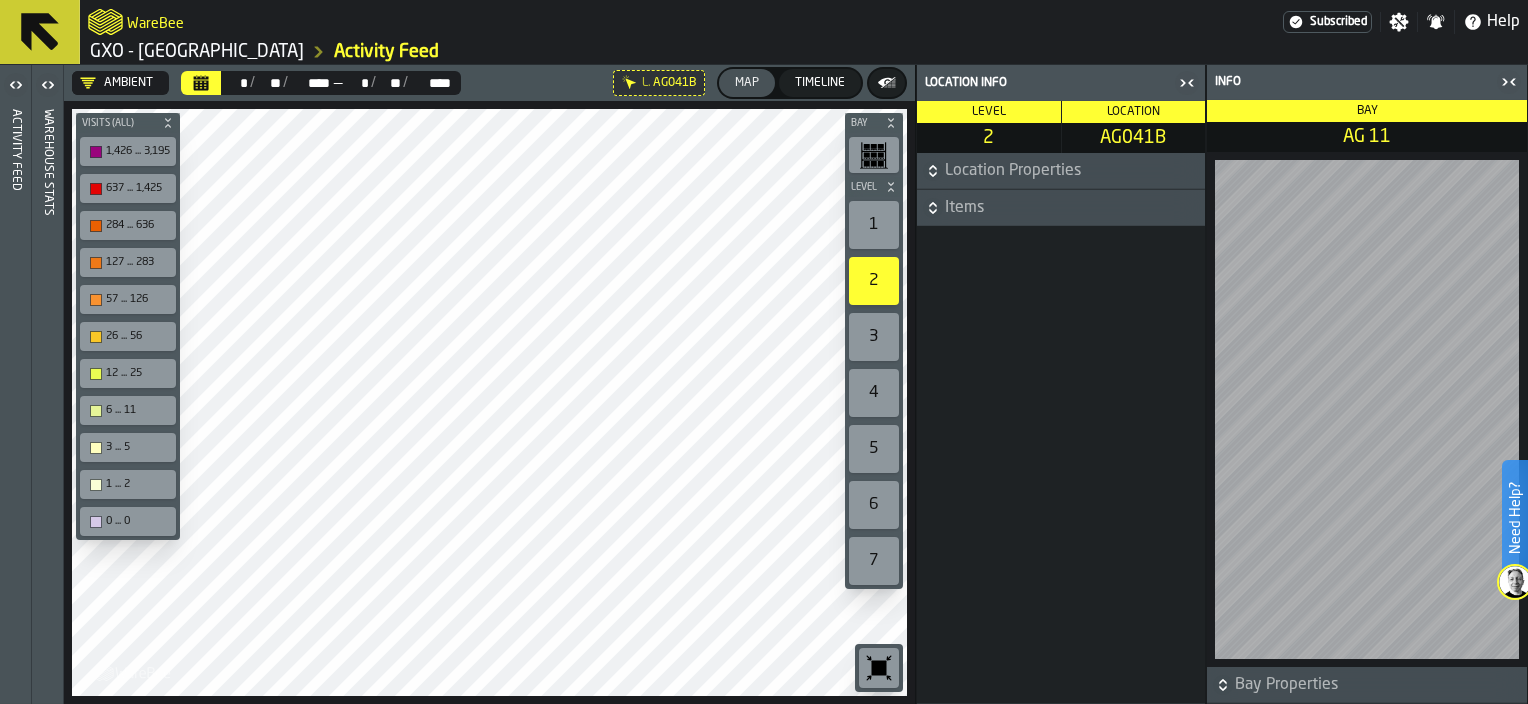 click 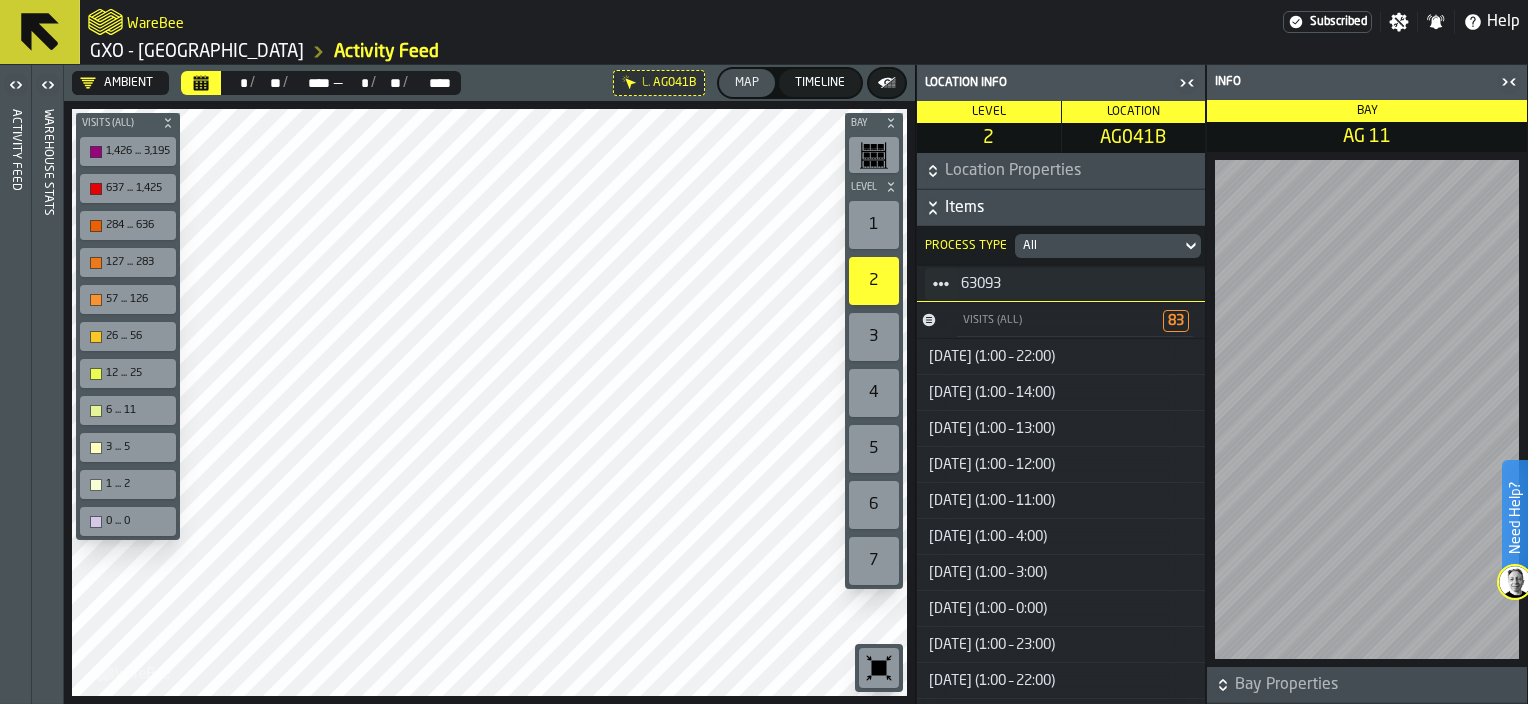 click 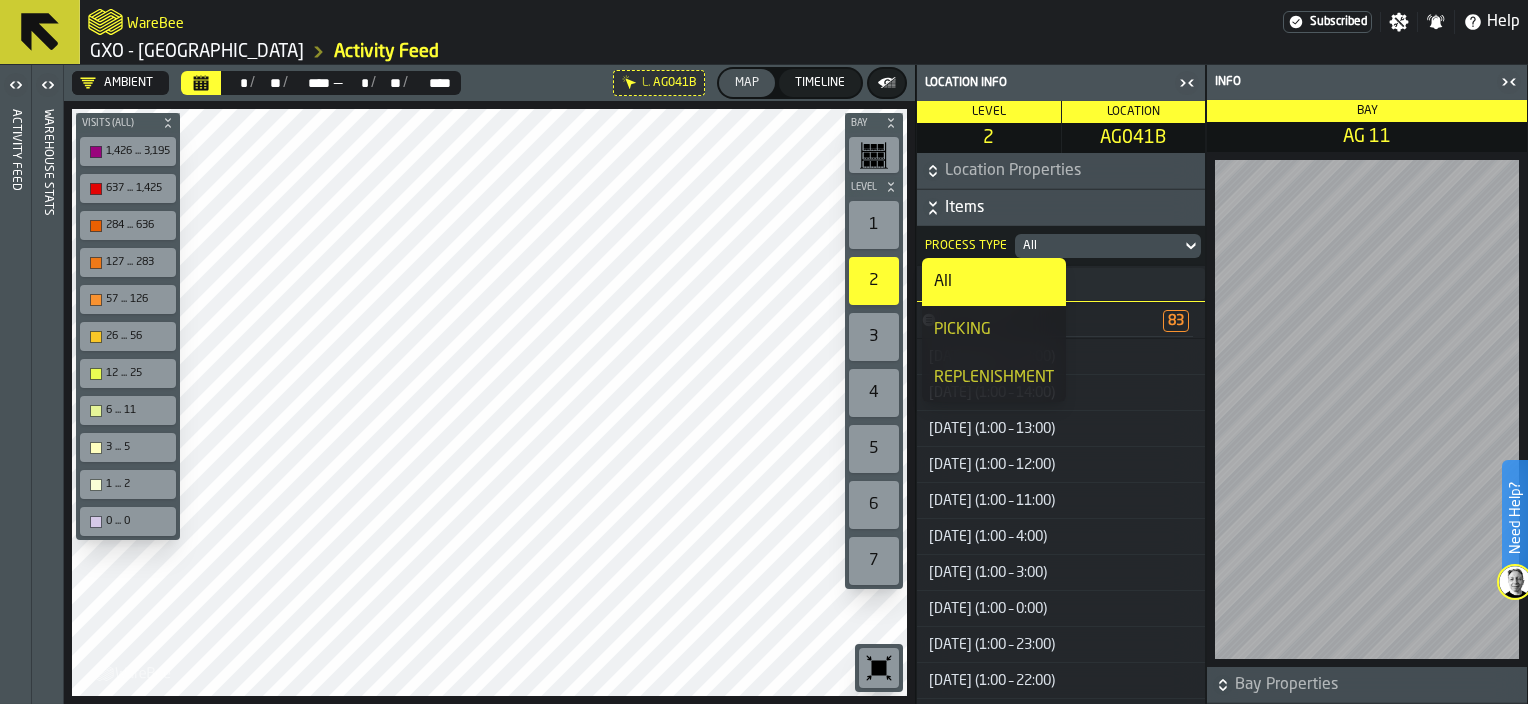 click on "Visits (All) 83" at bounding box center (1075, 321) 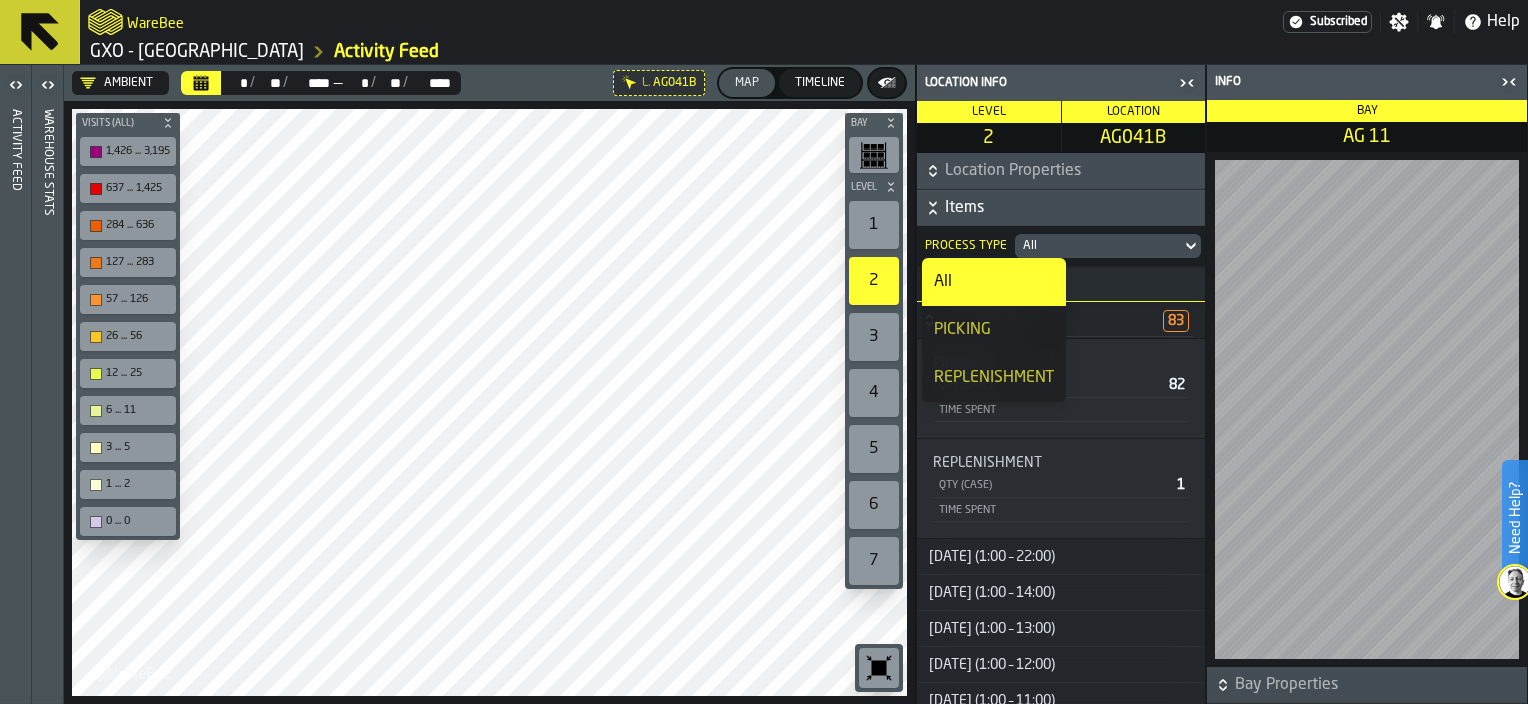 click on "All" at bounding box center [994, 282] 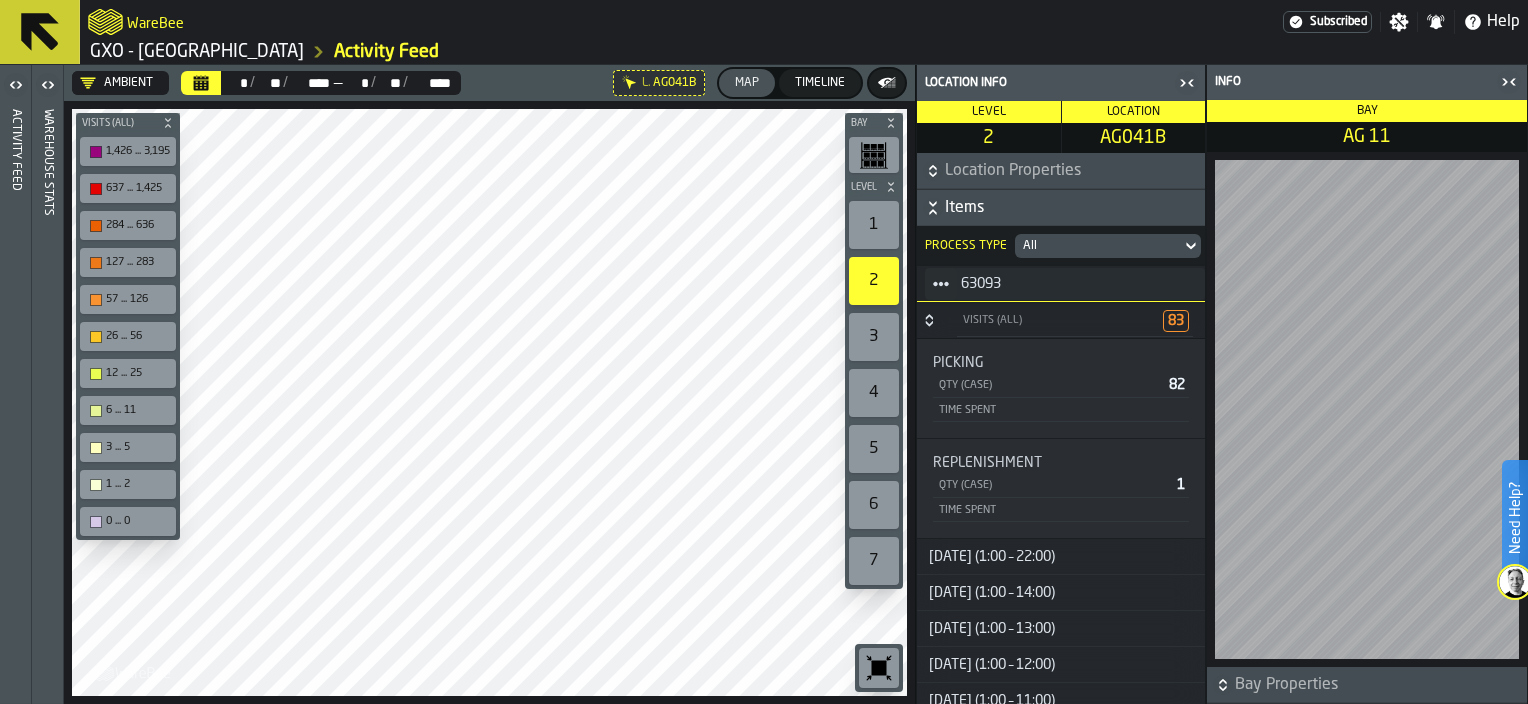 click 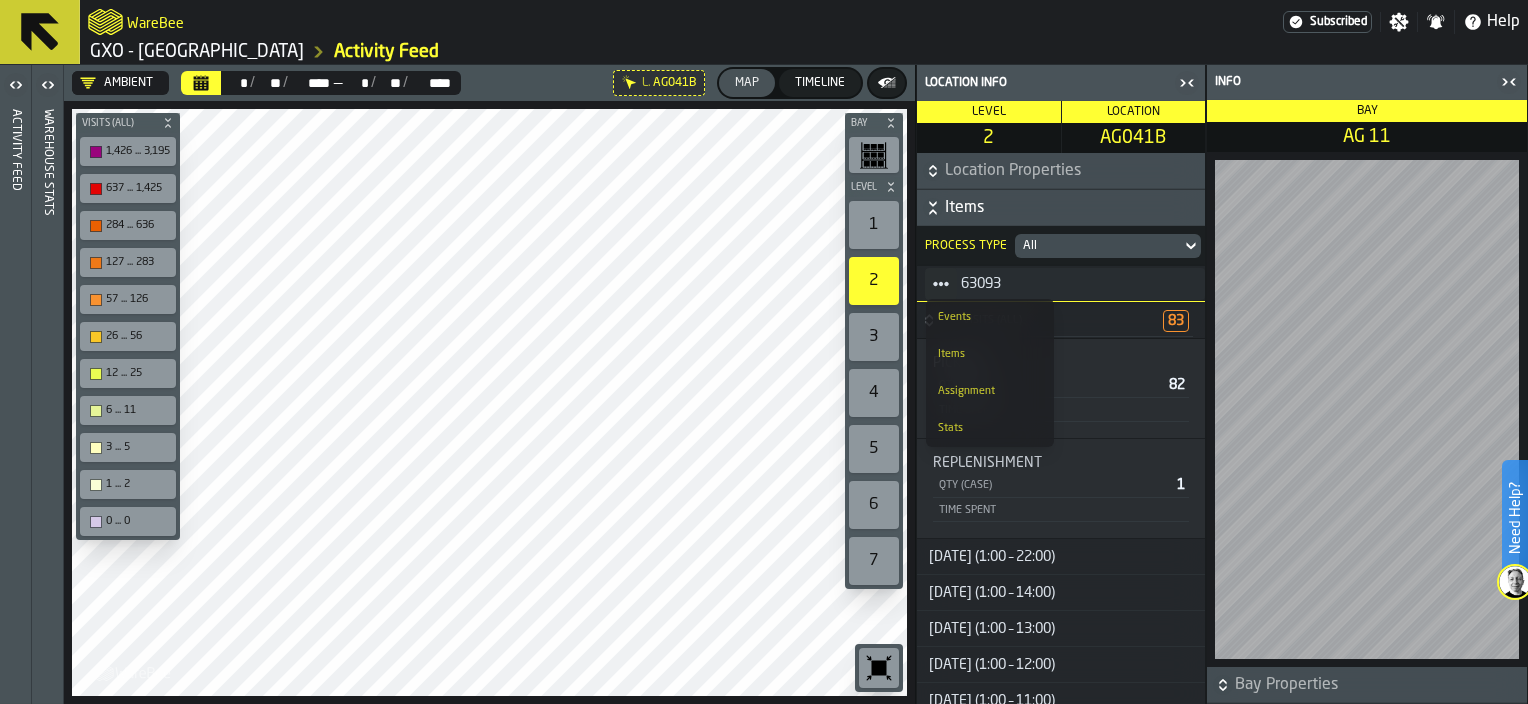 click on "Events" at bounding box center (990, 317) 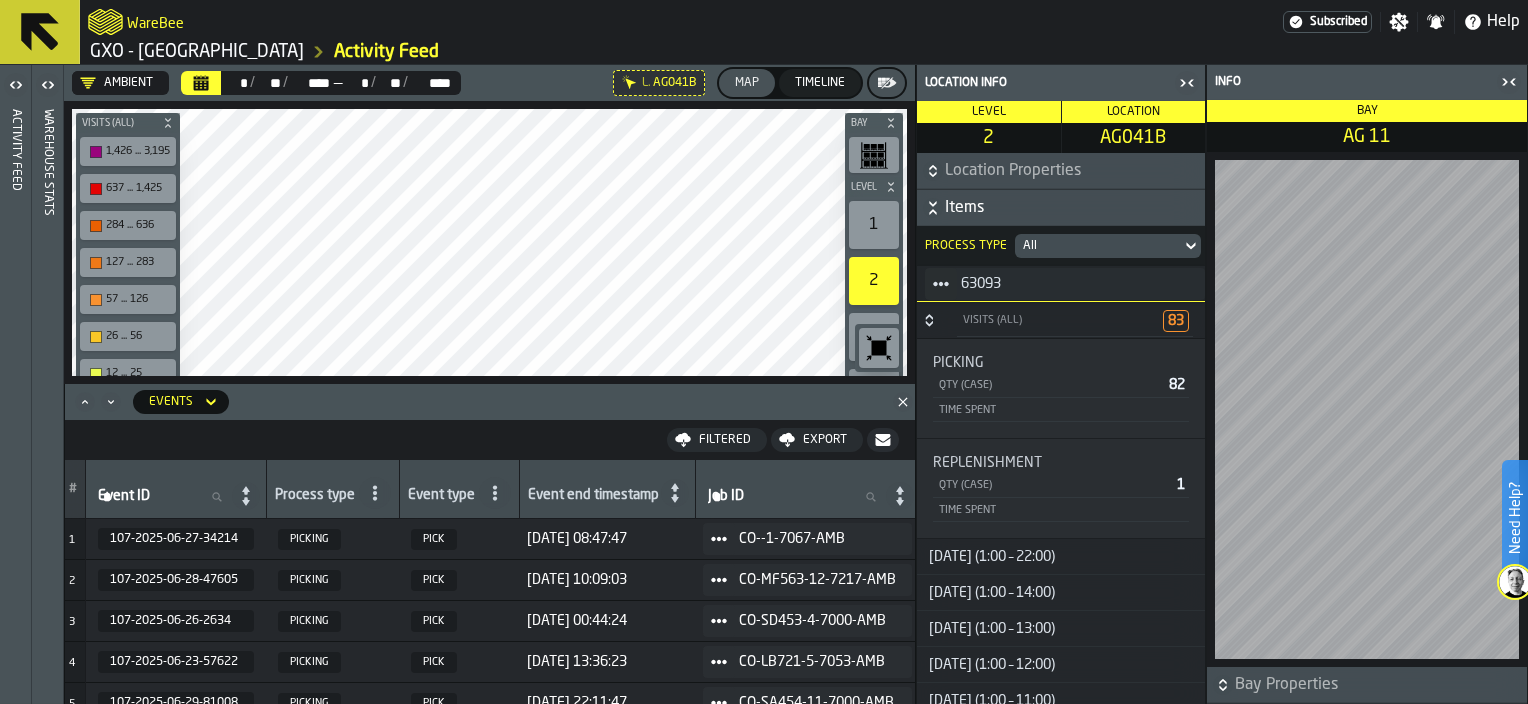 scroll, scrollTop: 0, scrollLeft: 0, axis: both 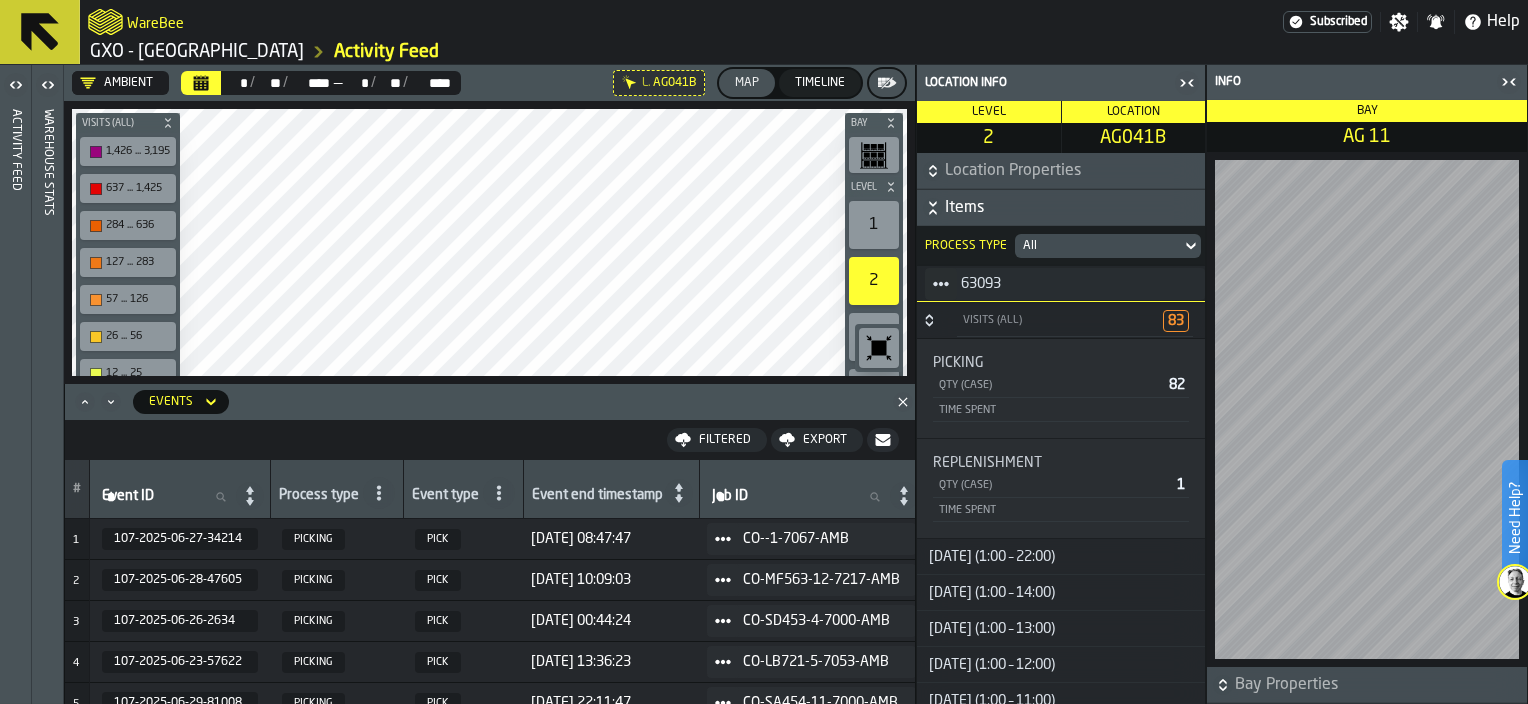 click 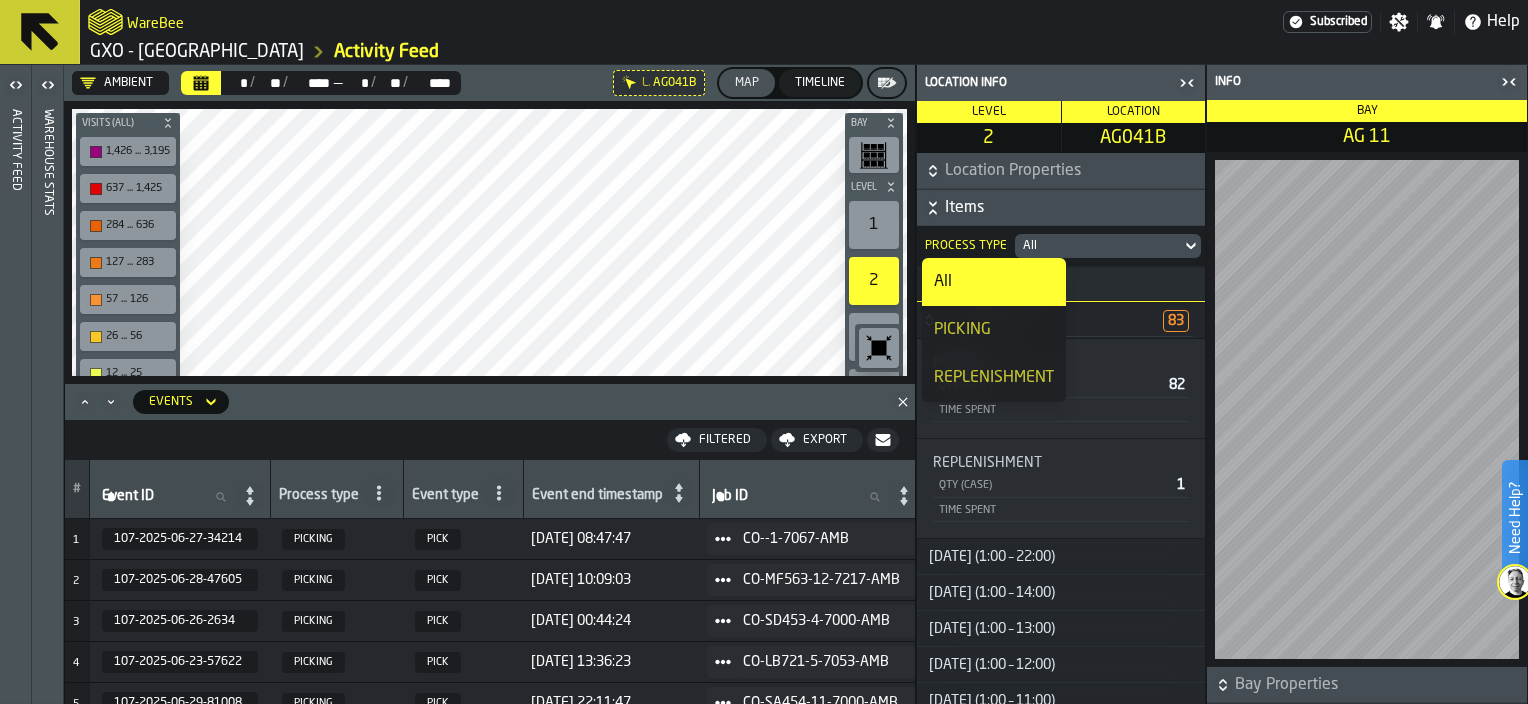 click on "All" at bounding box center (1098, 246) 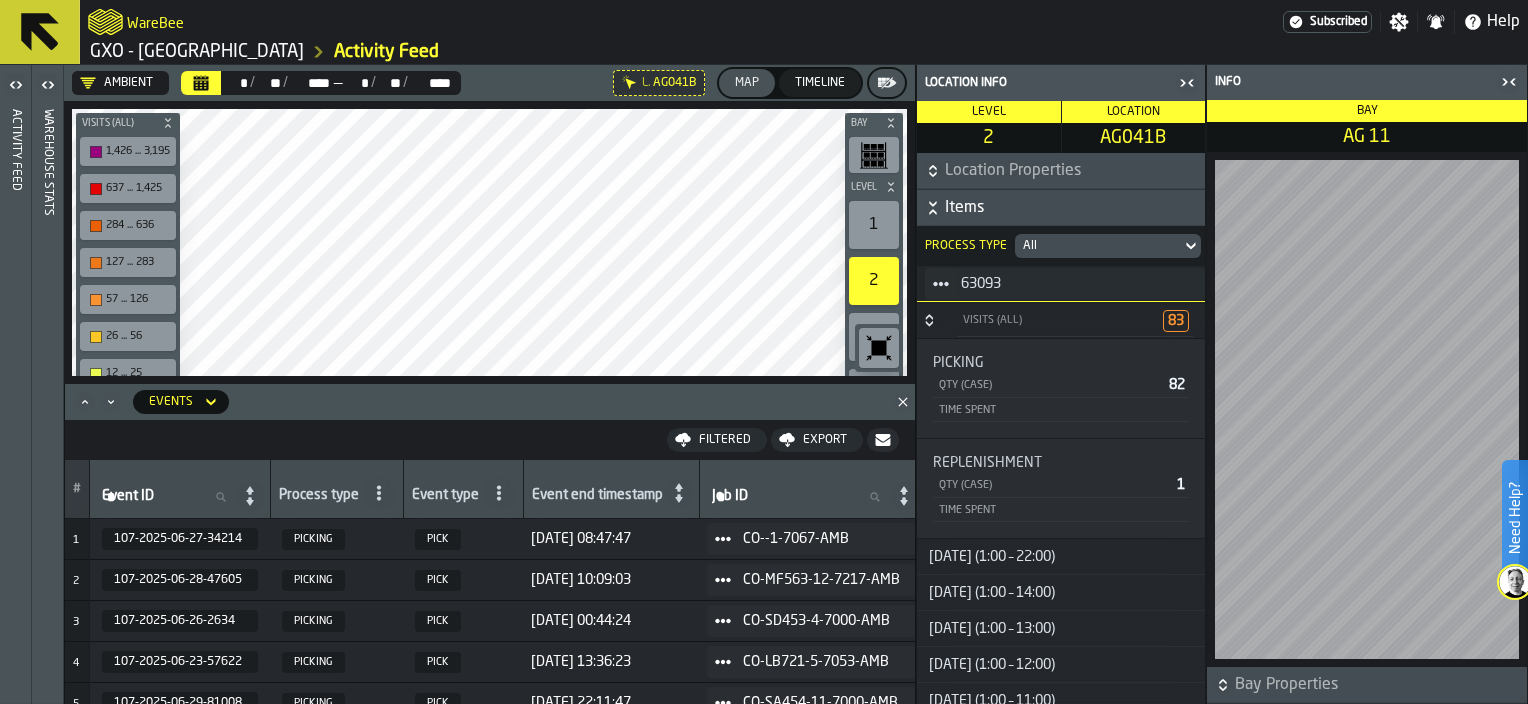 click 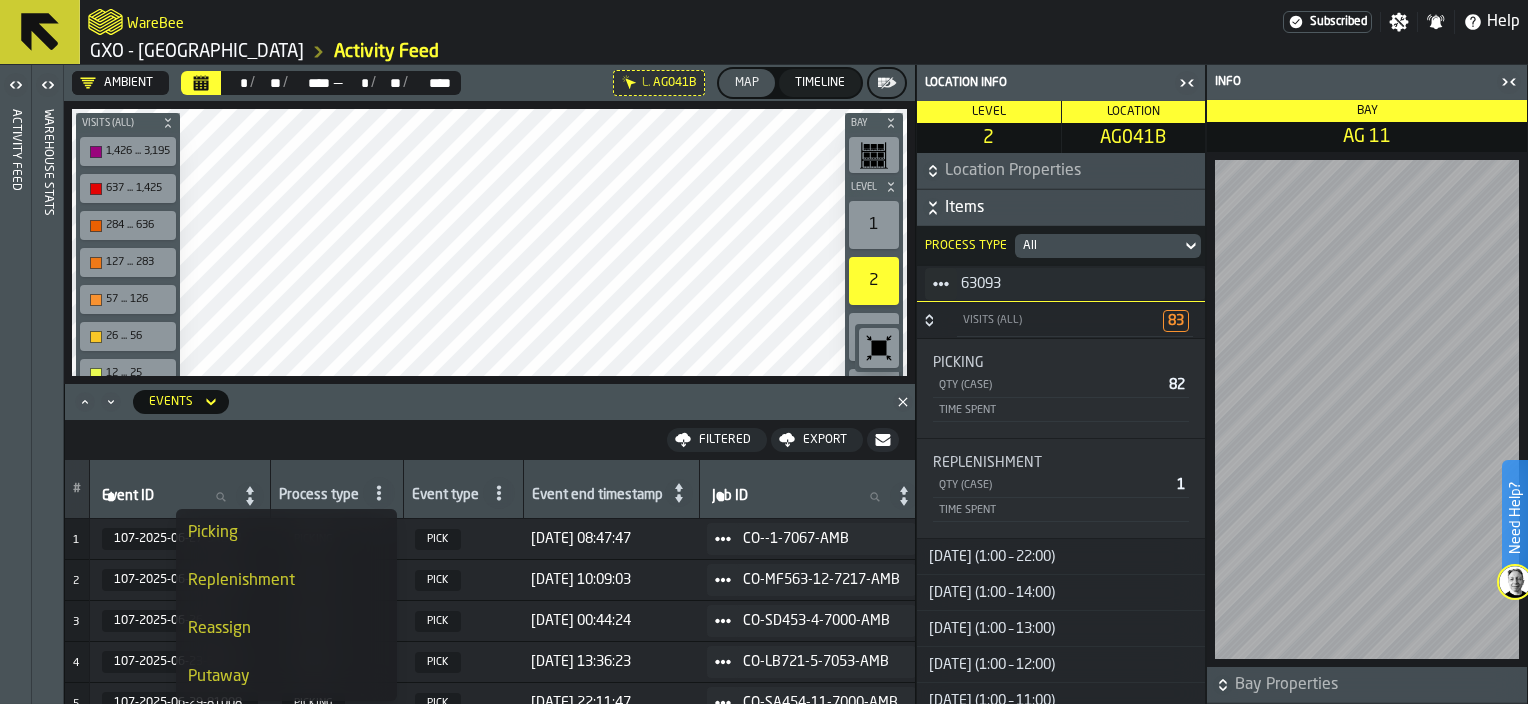click on "Replenishment" at bounding box center (286, 581) 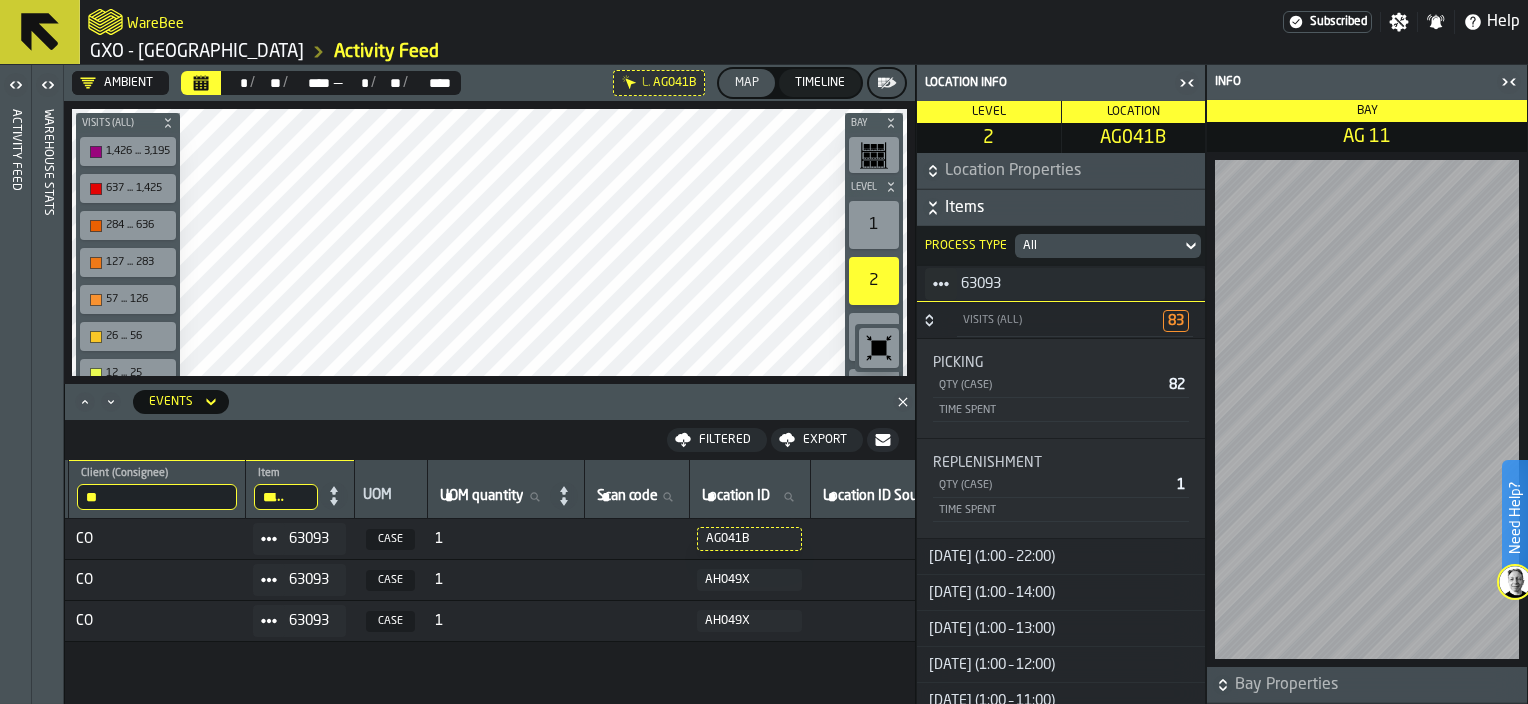 scroll, scrollTop: 0, scrollLeft: 883, axis: horizontal 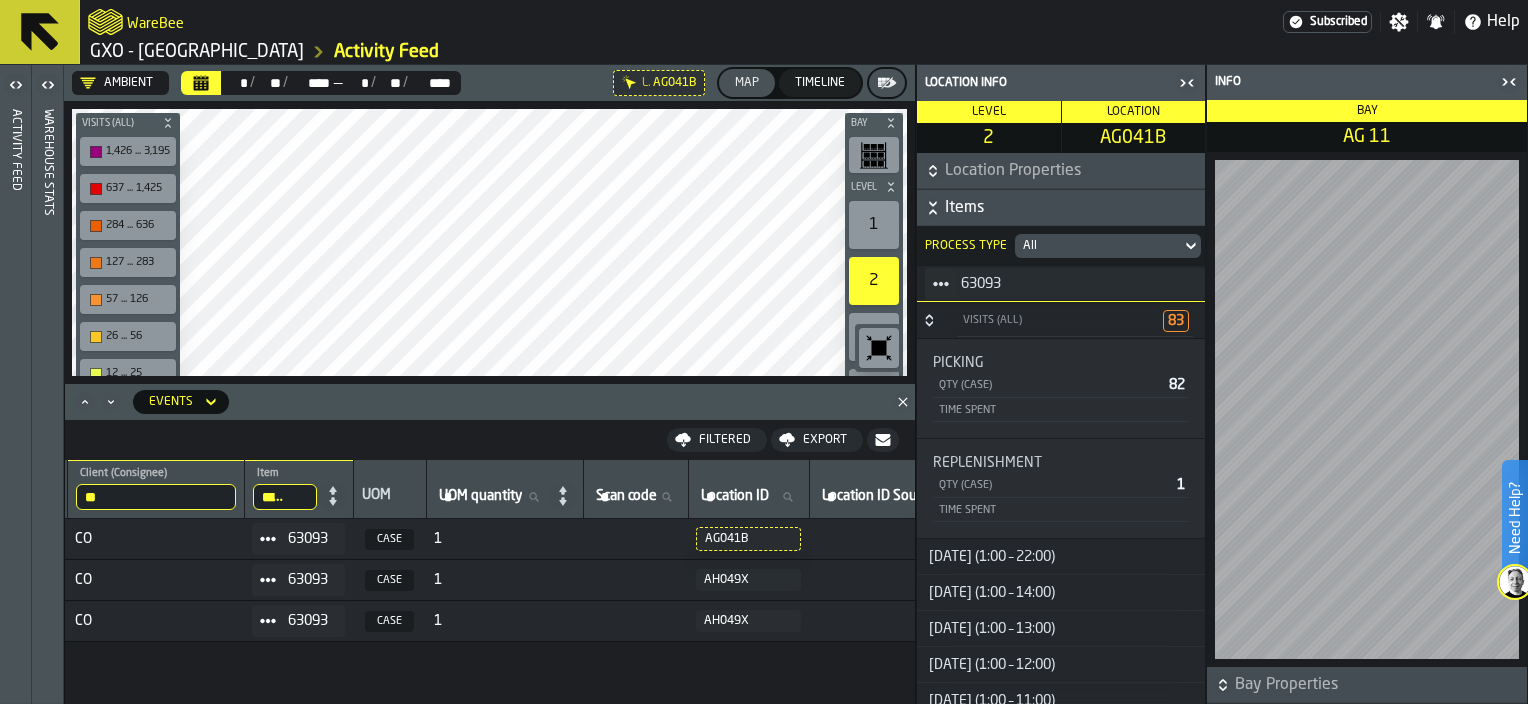 click on "AH049X" at bounding box center [748, 621] 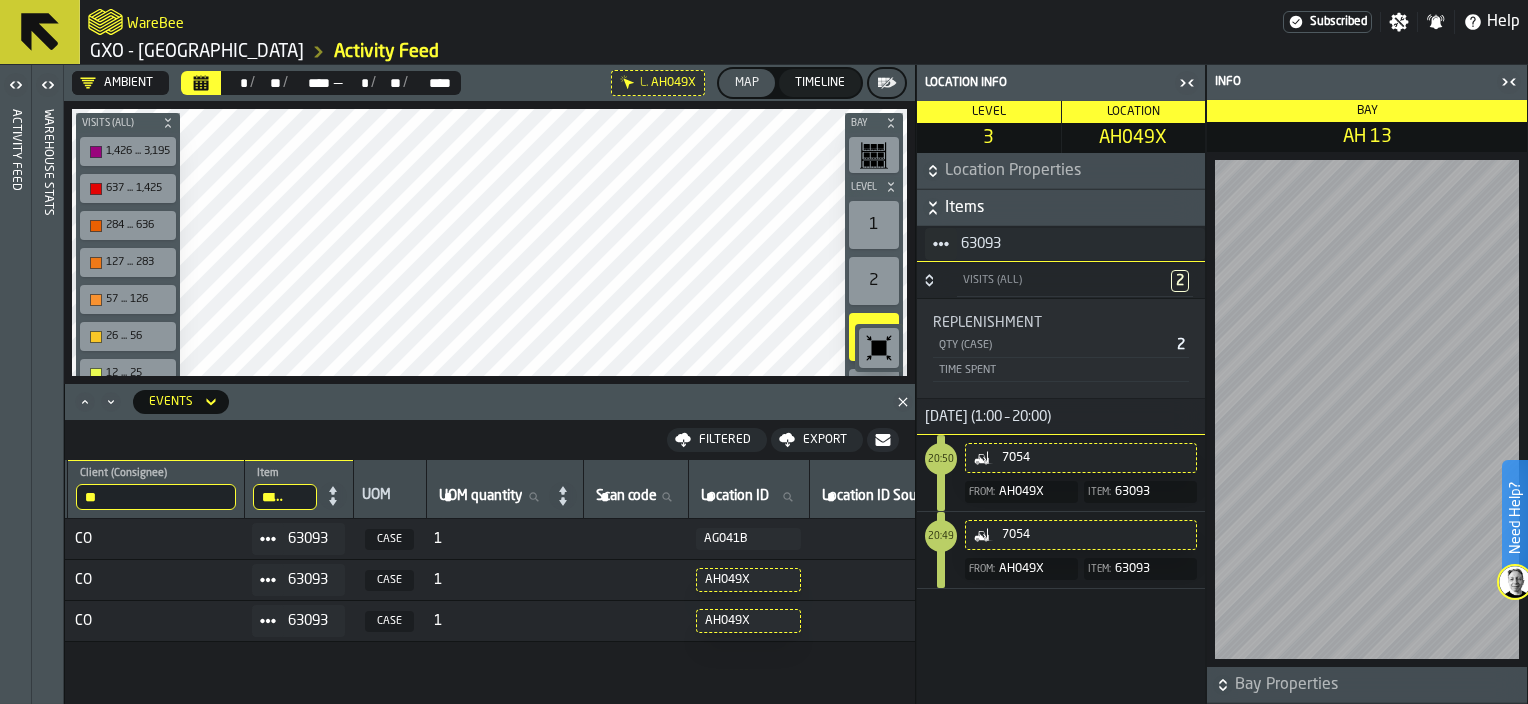 click 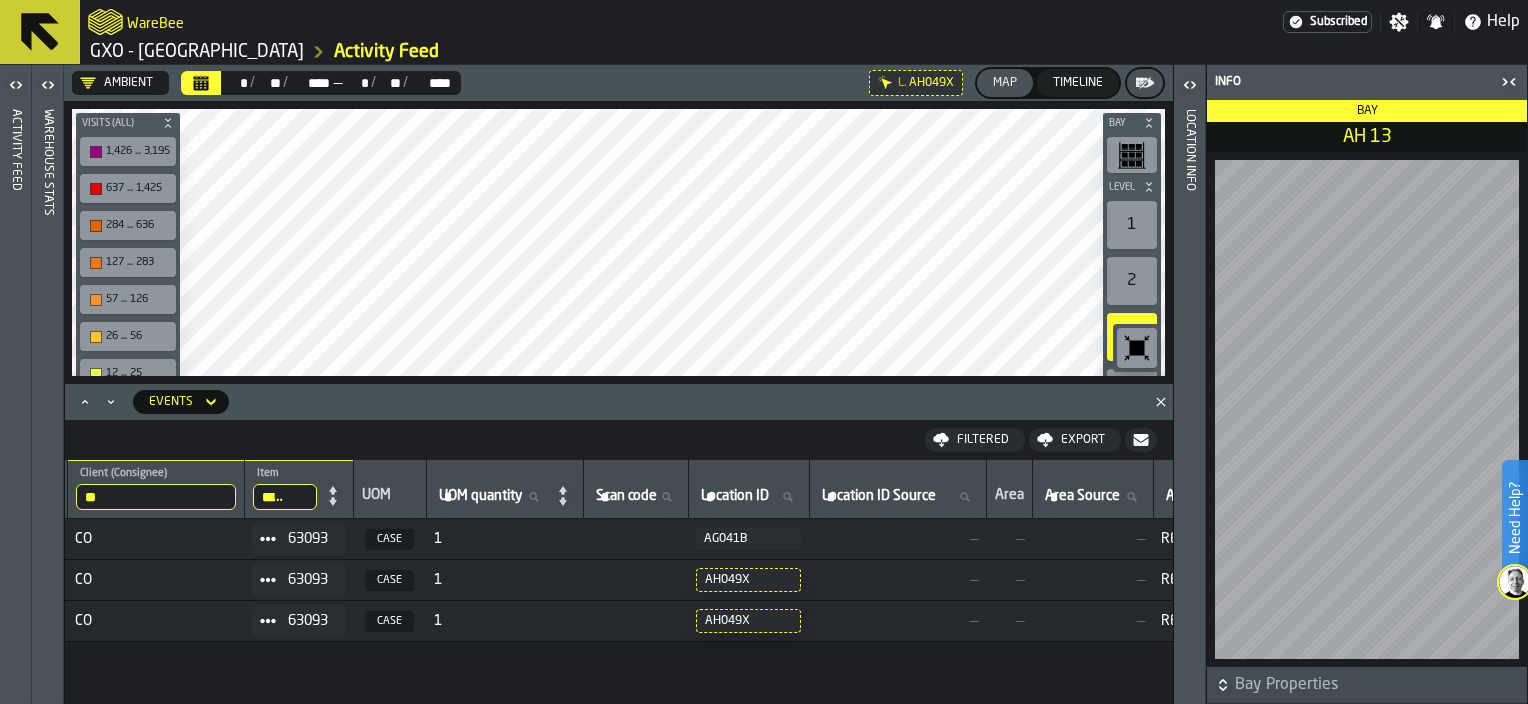 click 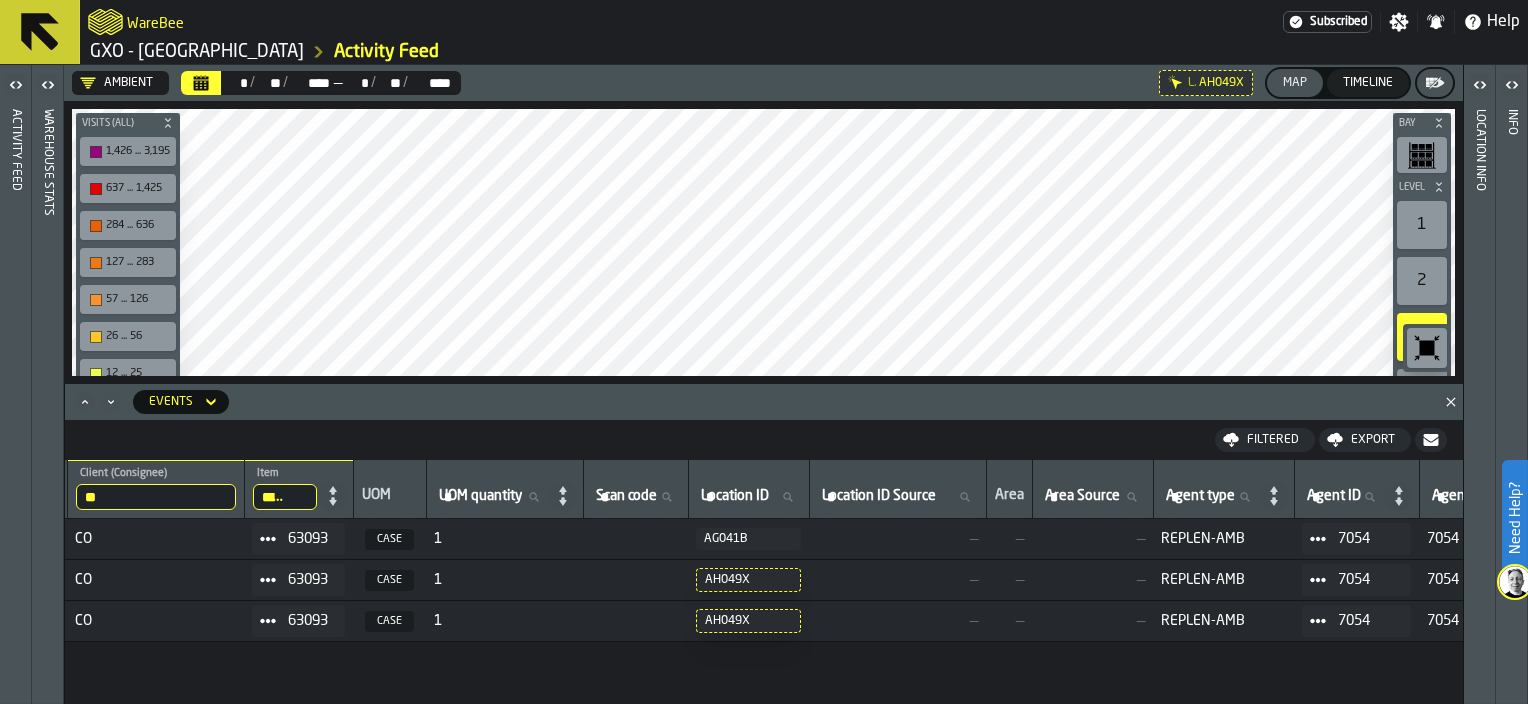 click 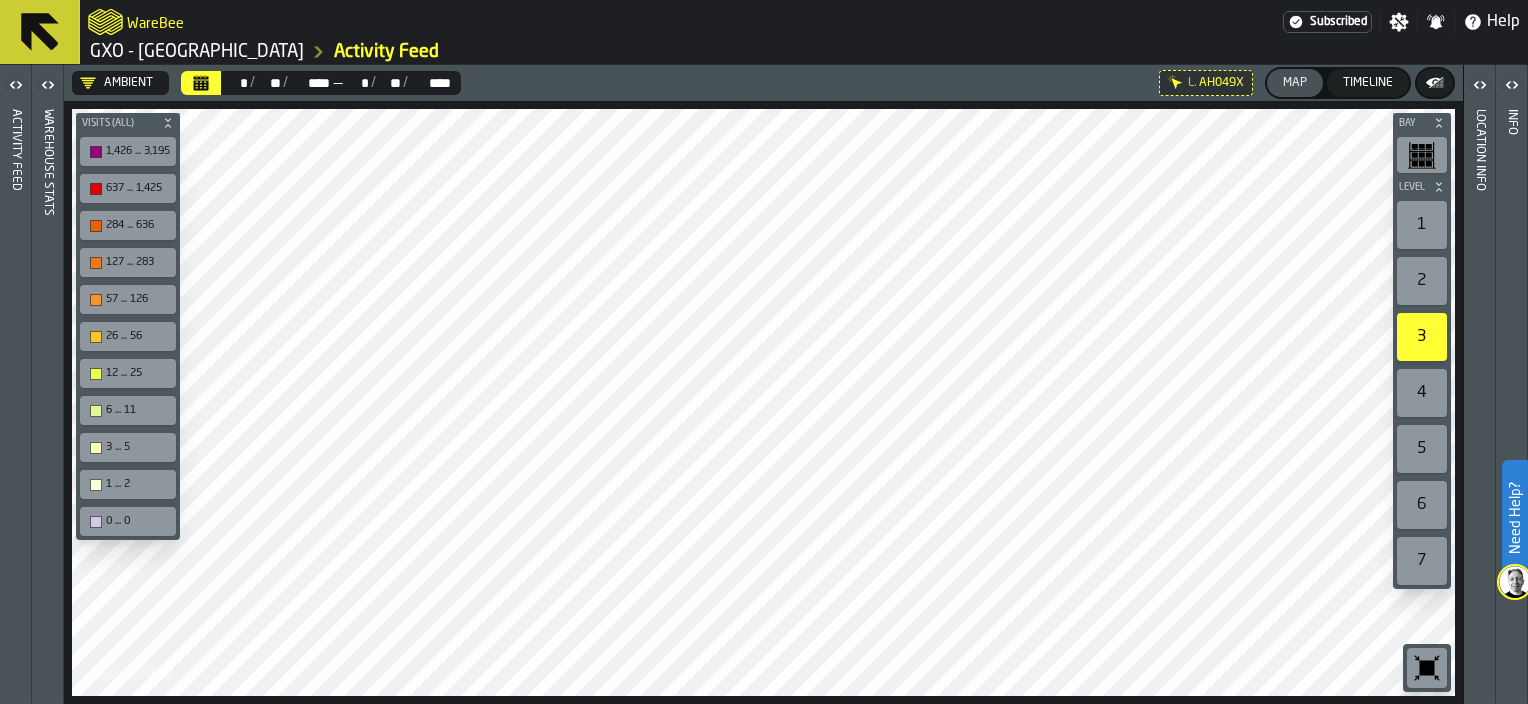 click 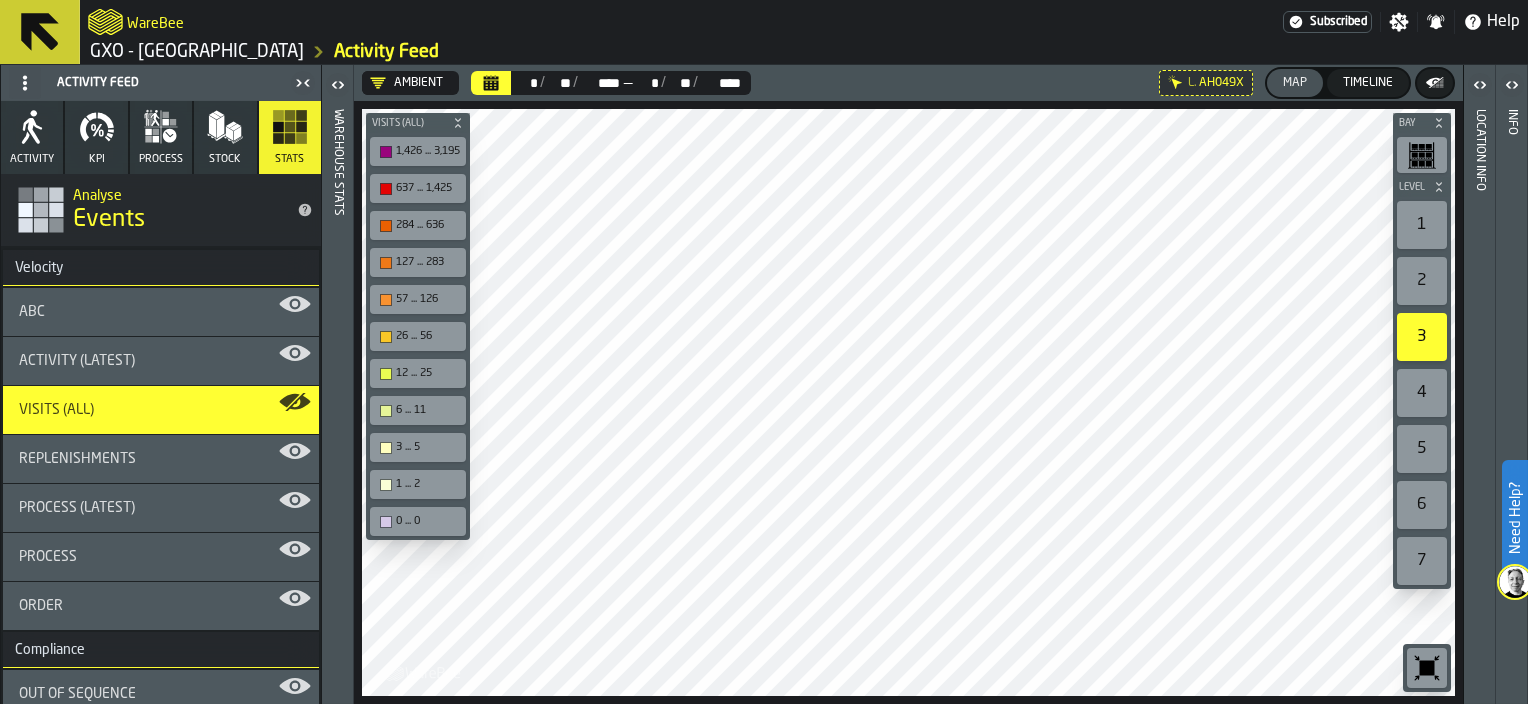 click 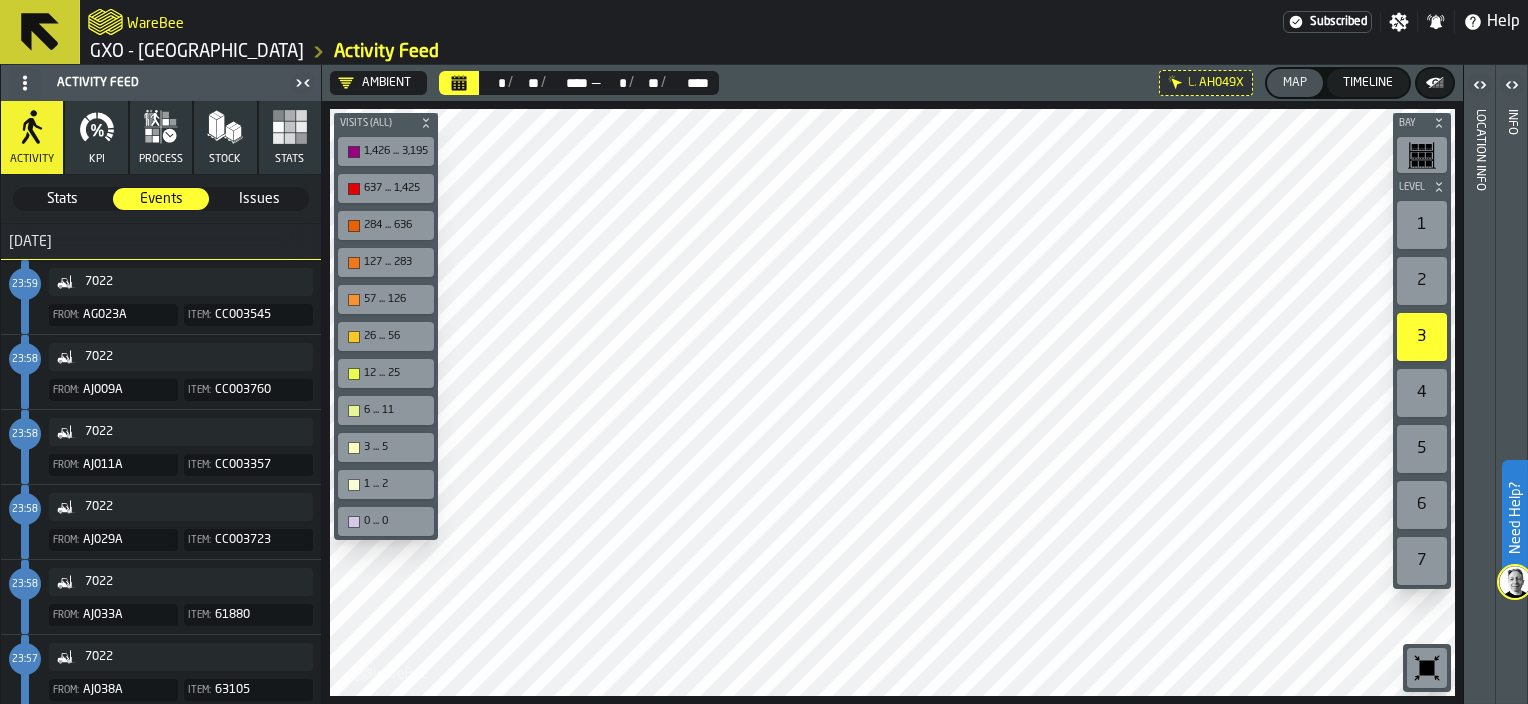 click on "Stats" at bounding box center (62, 199) 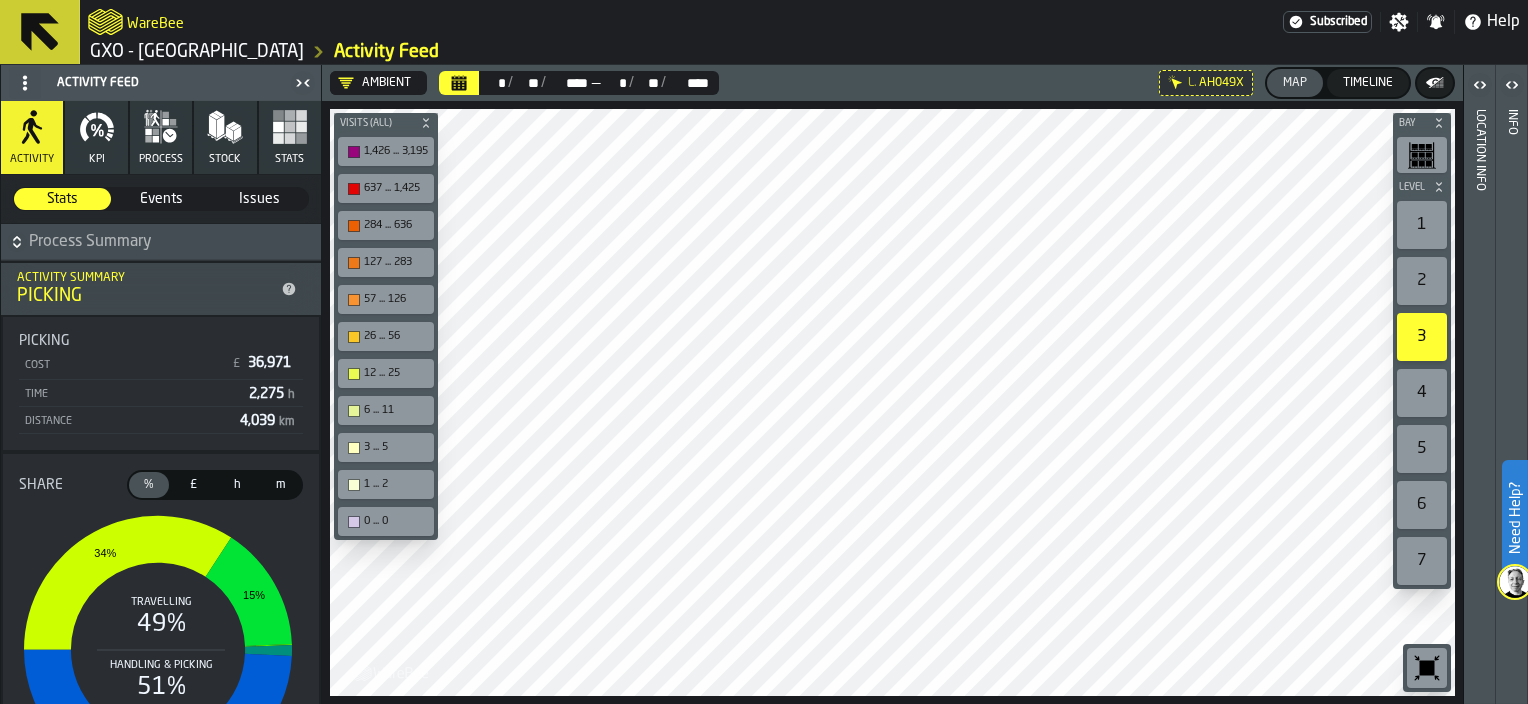 click on "process" at bounding box center (161, 137) 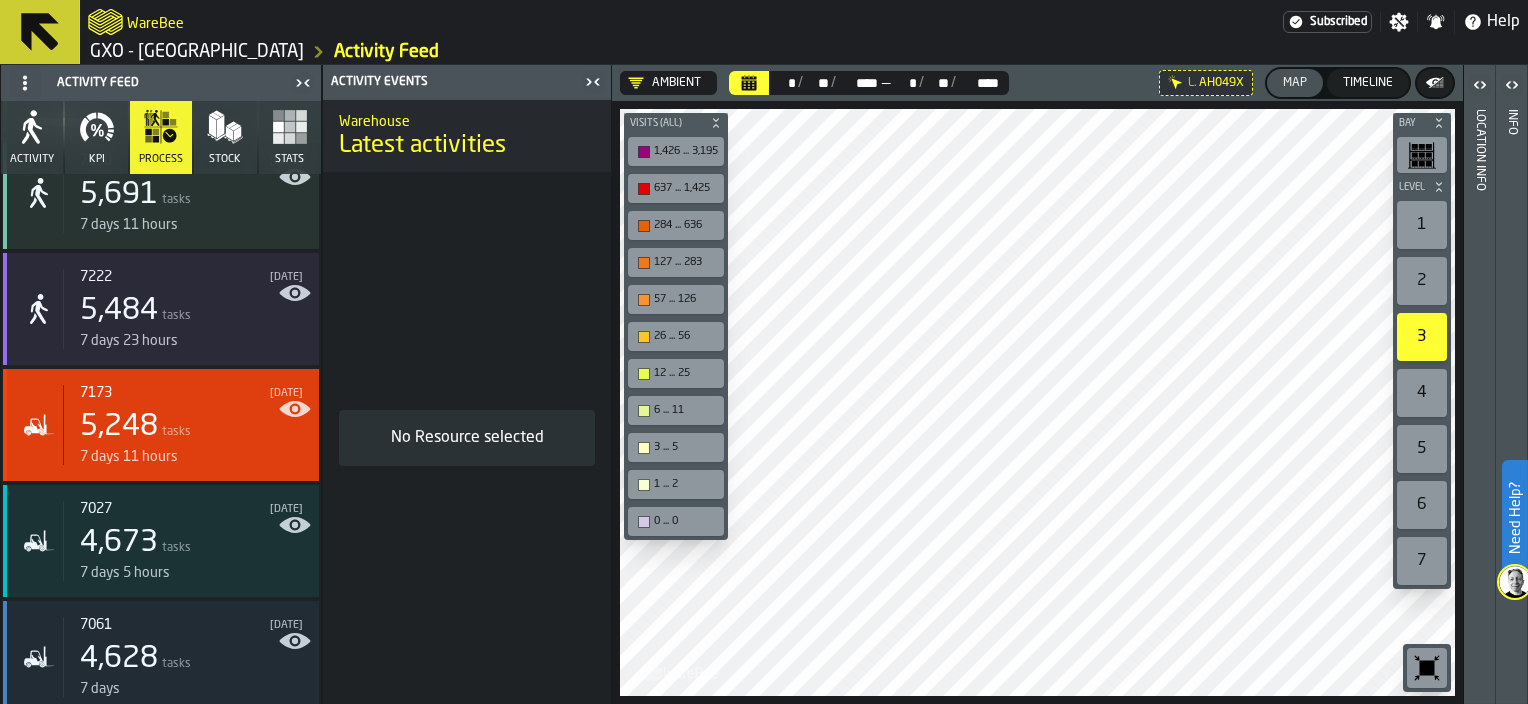 scroll, scrollTop: 0, scrollLeft: 0, axis: both 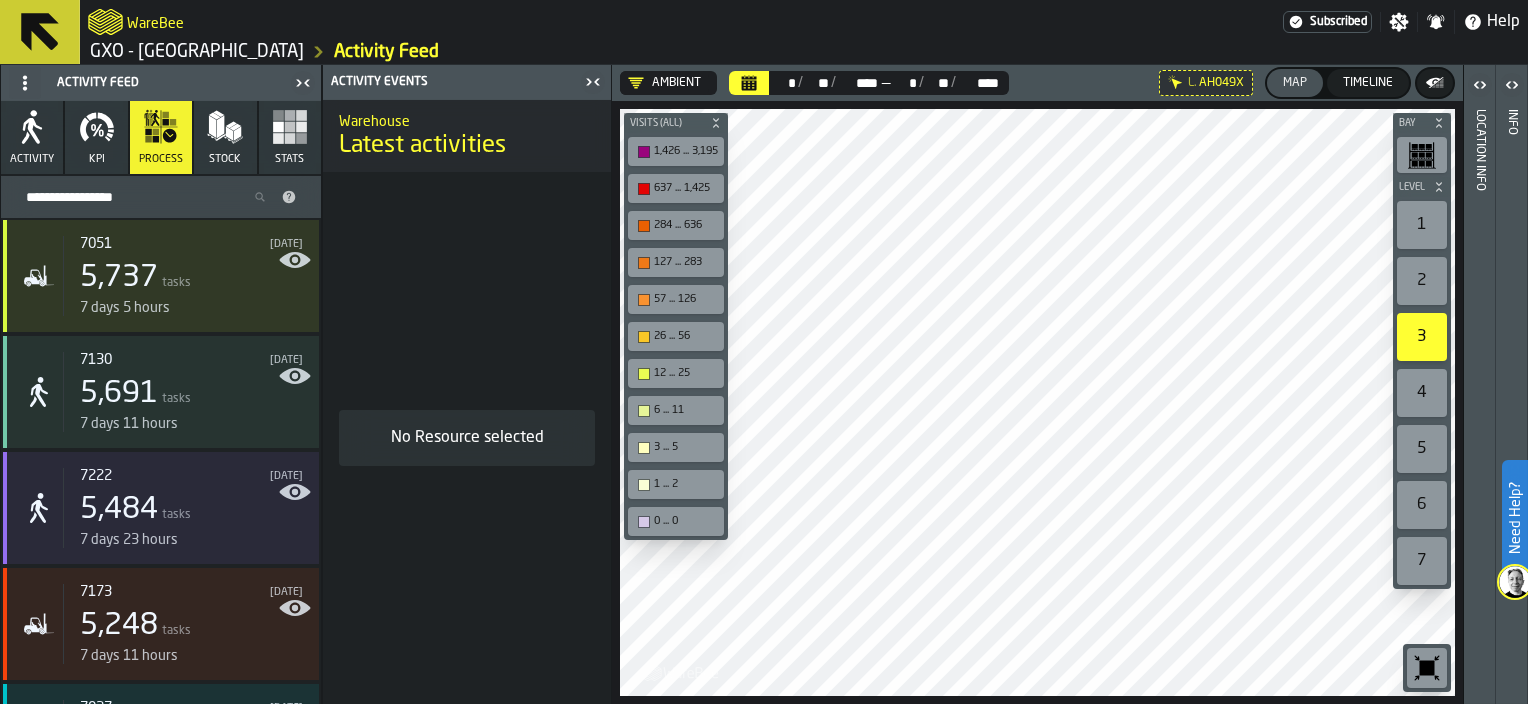click 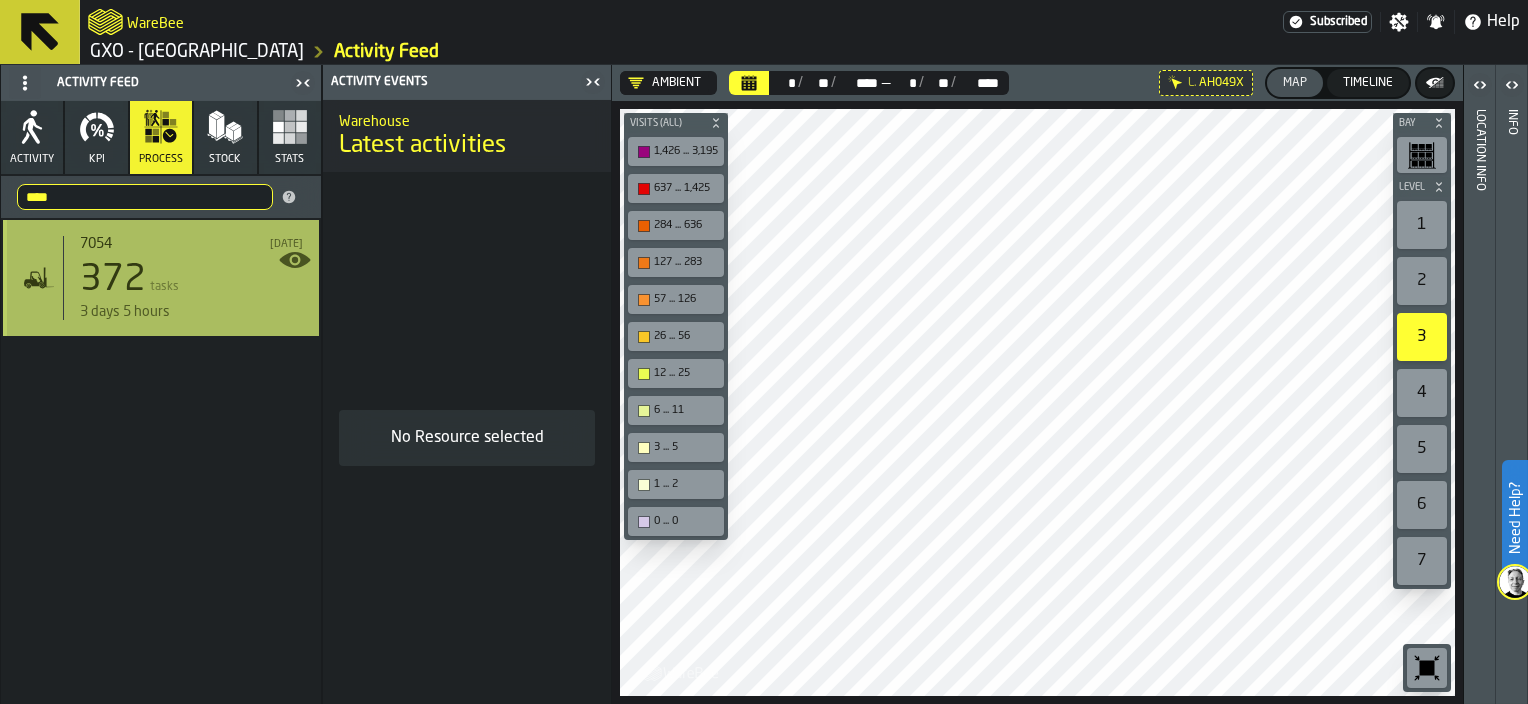 type on "****" 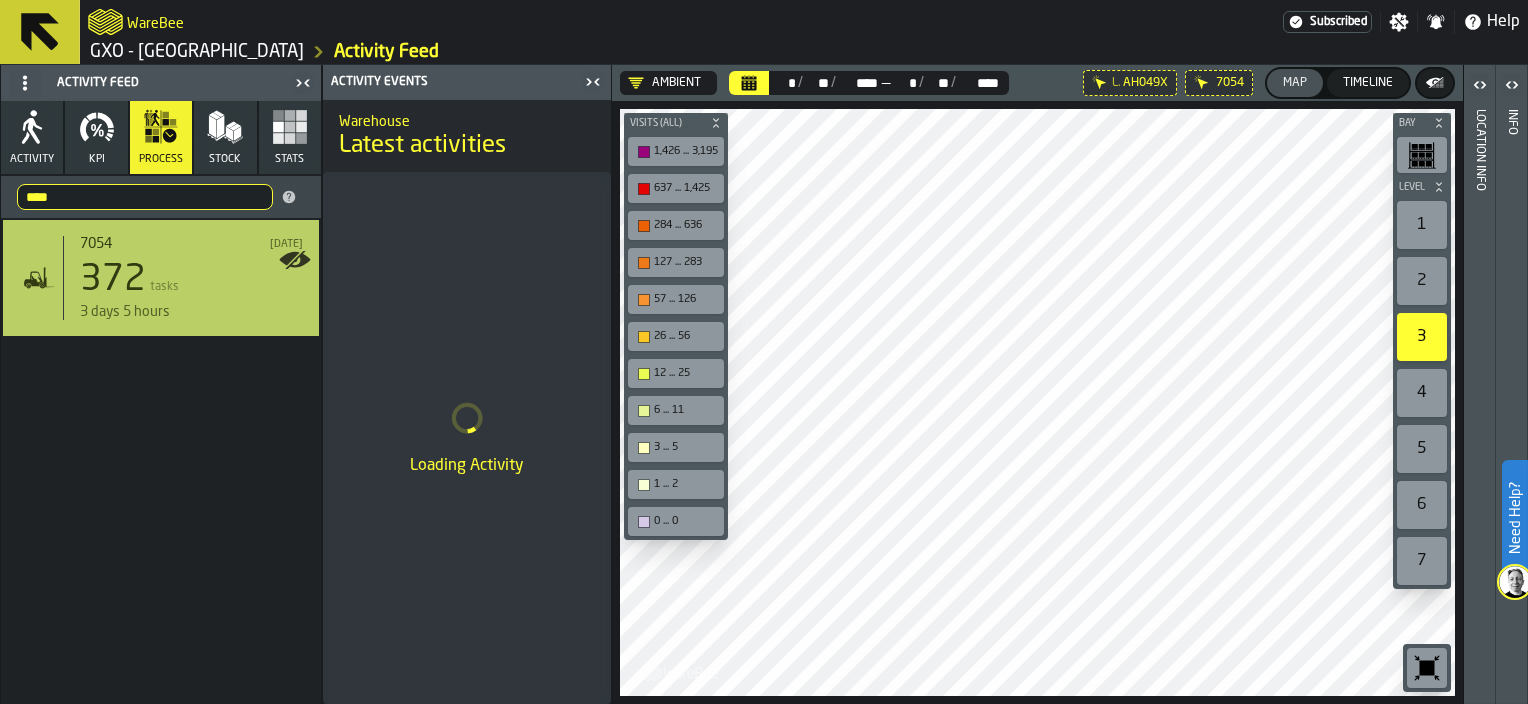 click on "372" at bounding box center (113, 280) 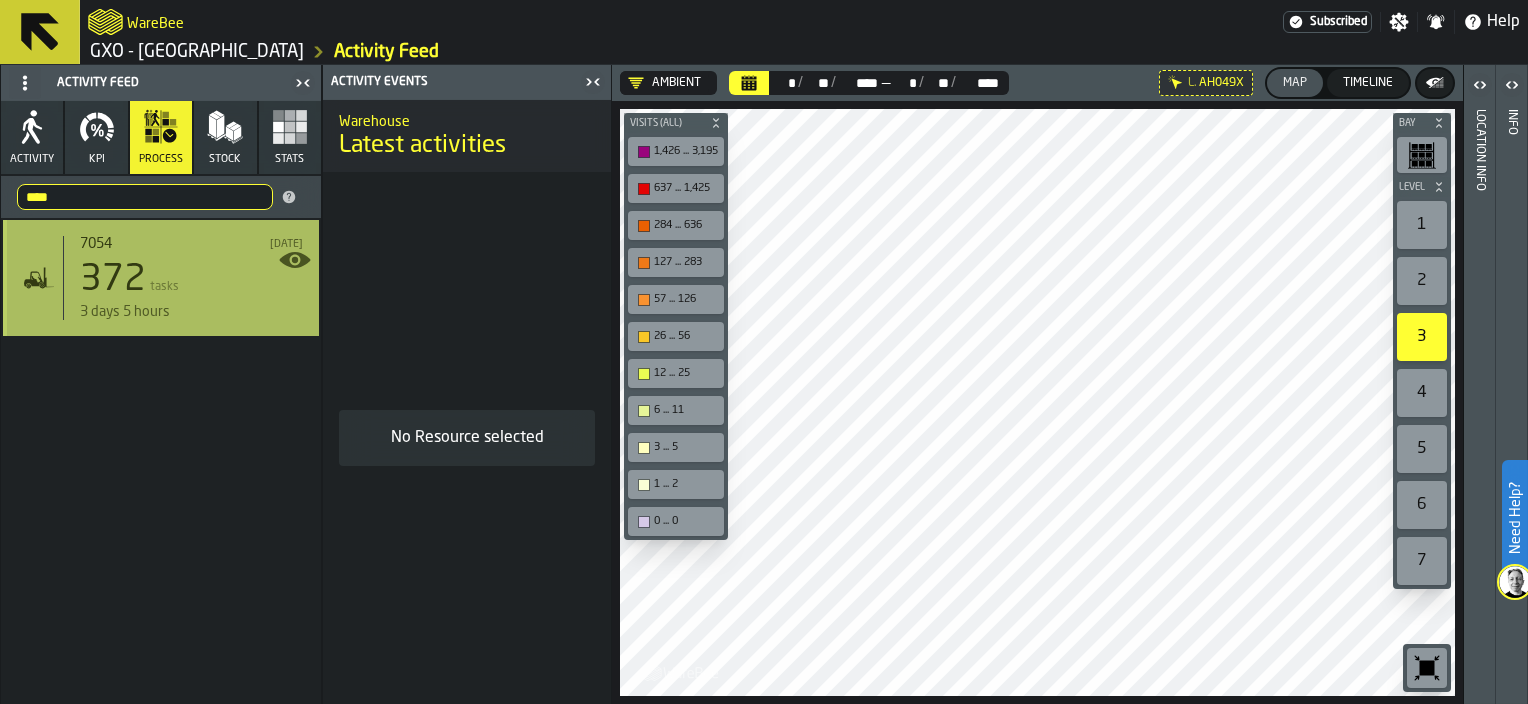click on "372" at bounding box center (113, 280) 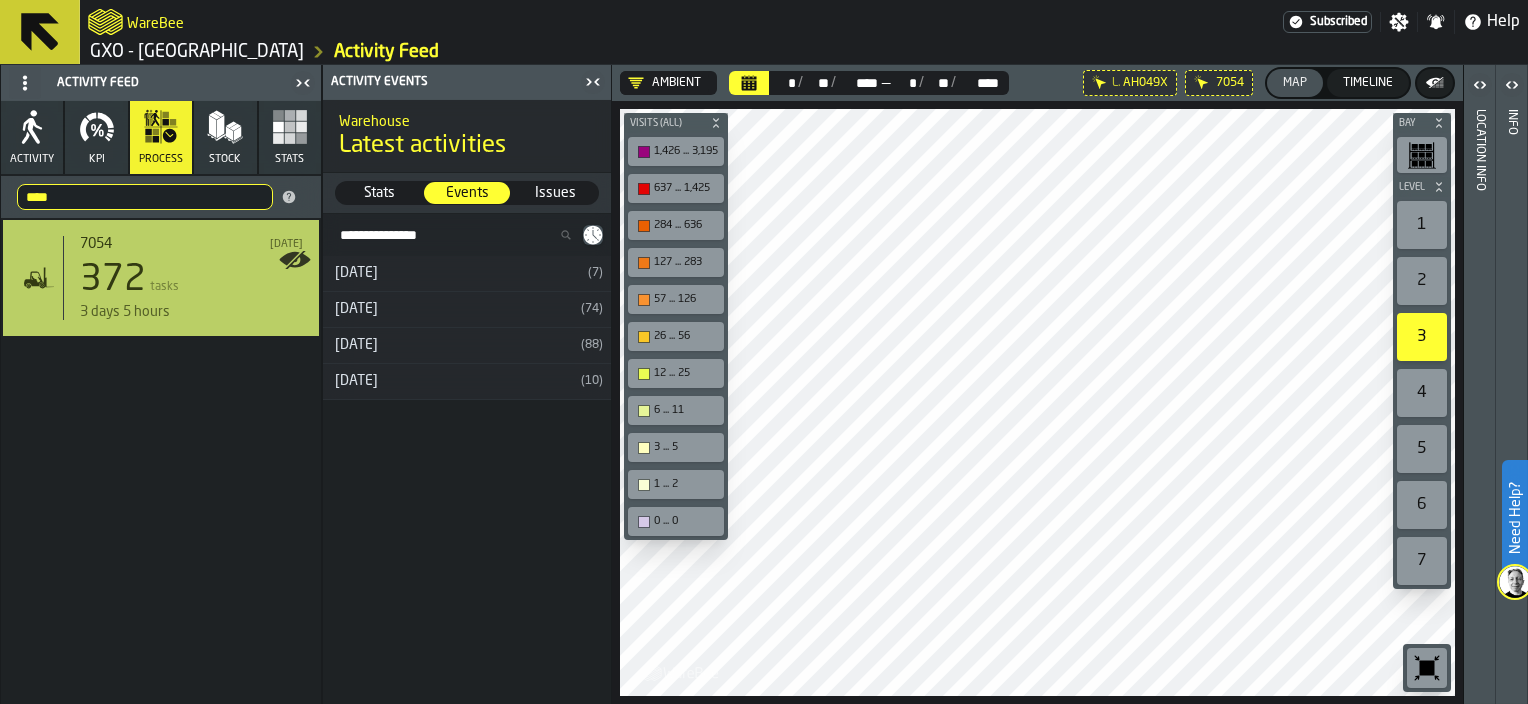 click on "[DATE] (88)" at bounding box center [467, 346] 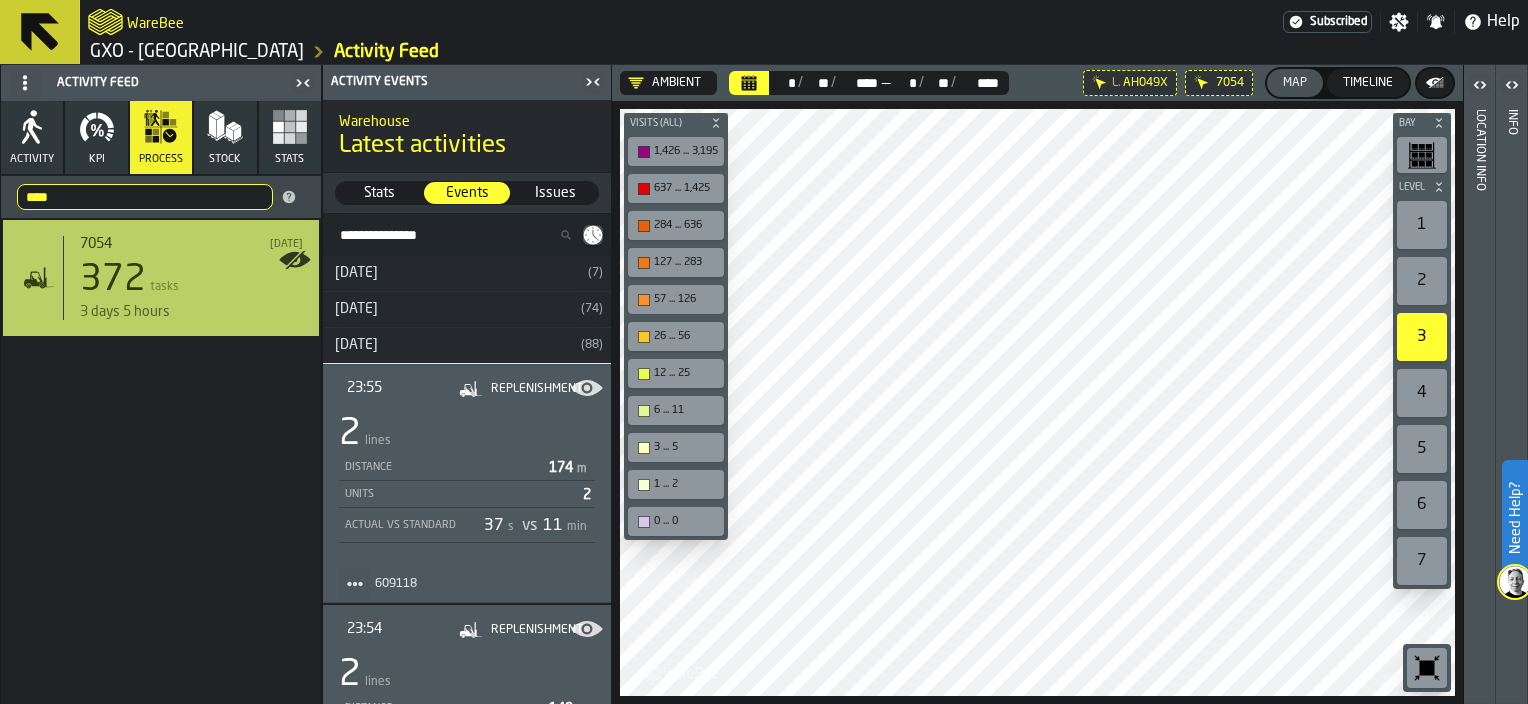 scroll, scrollTop: 0, scrollLeft: 0, axis: both 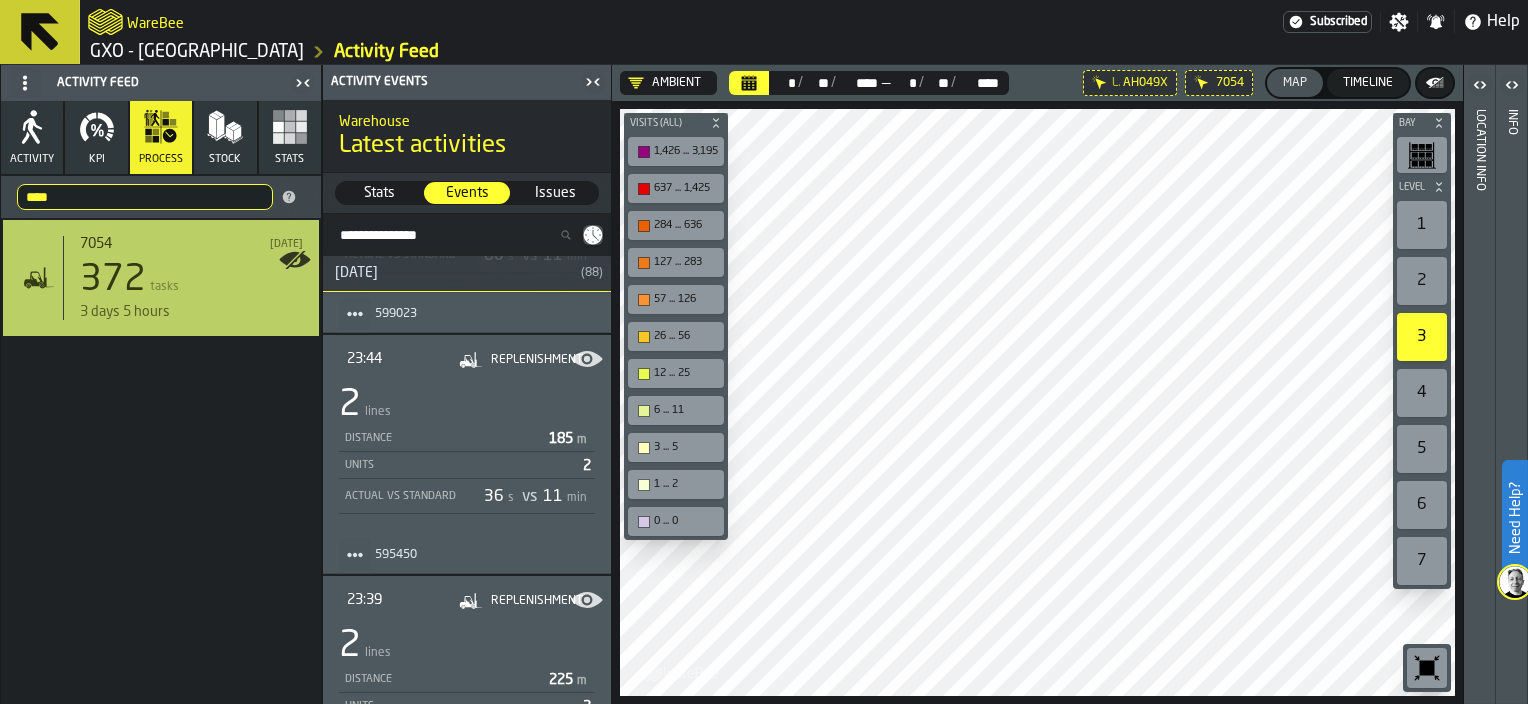 click on "2 lines" at bounding box center [467, 405] 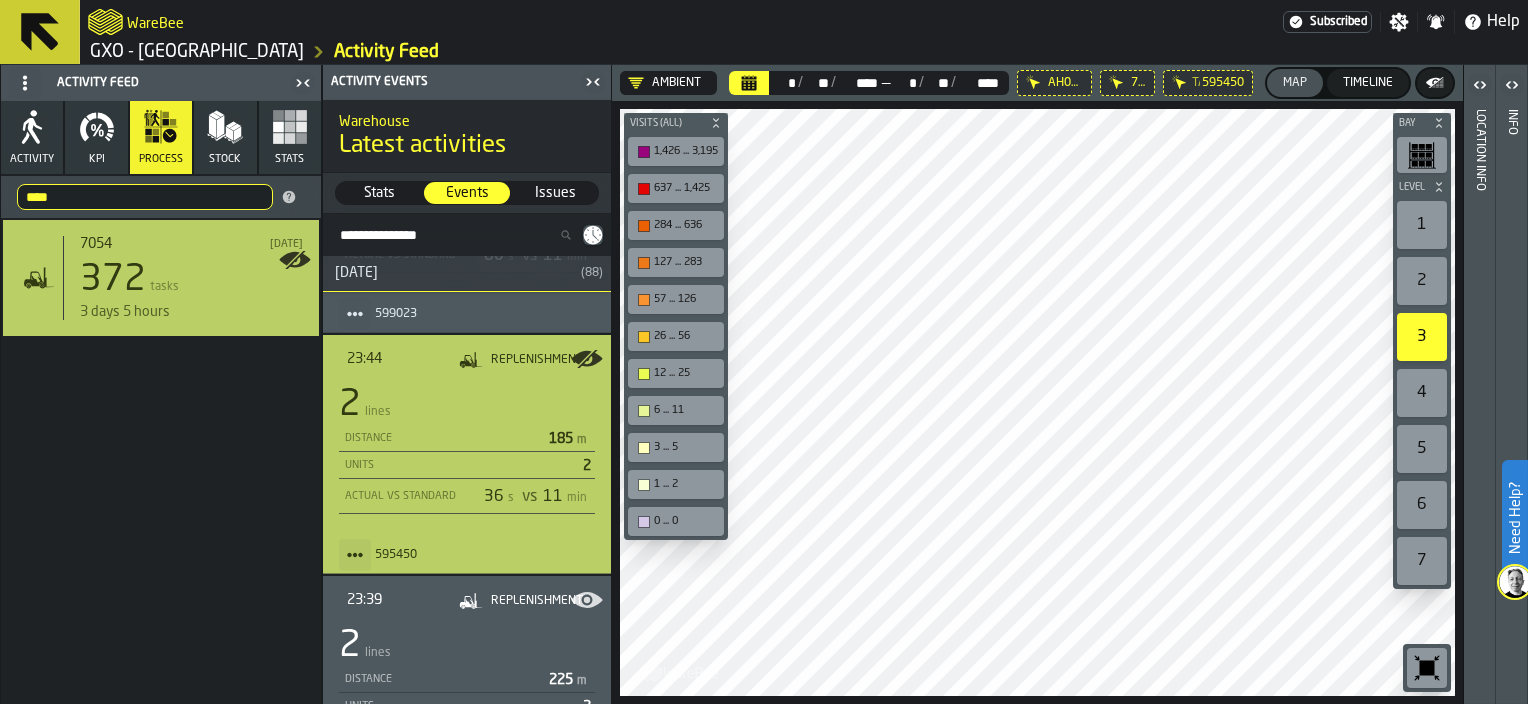 click 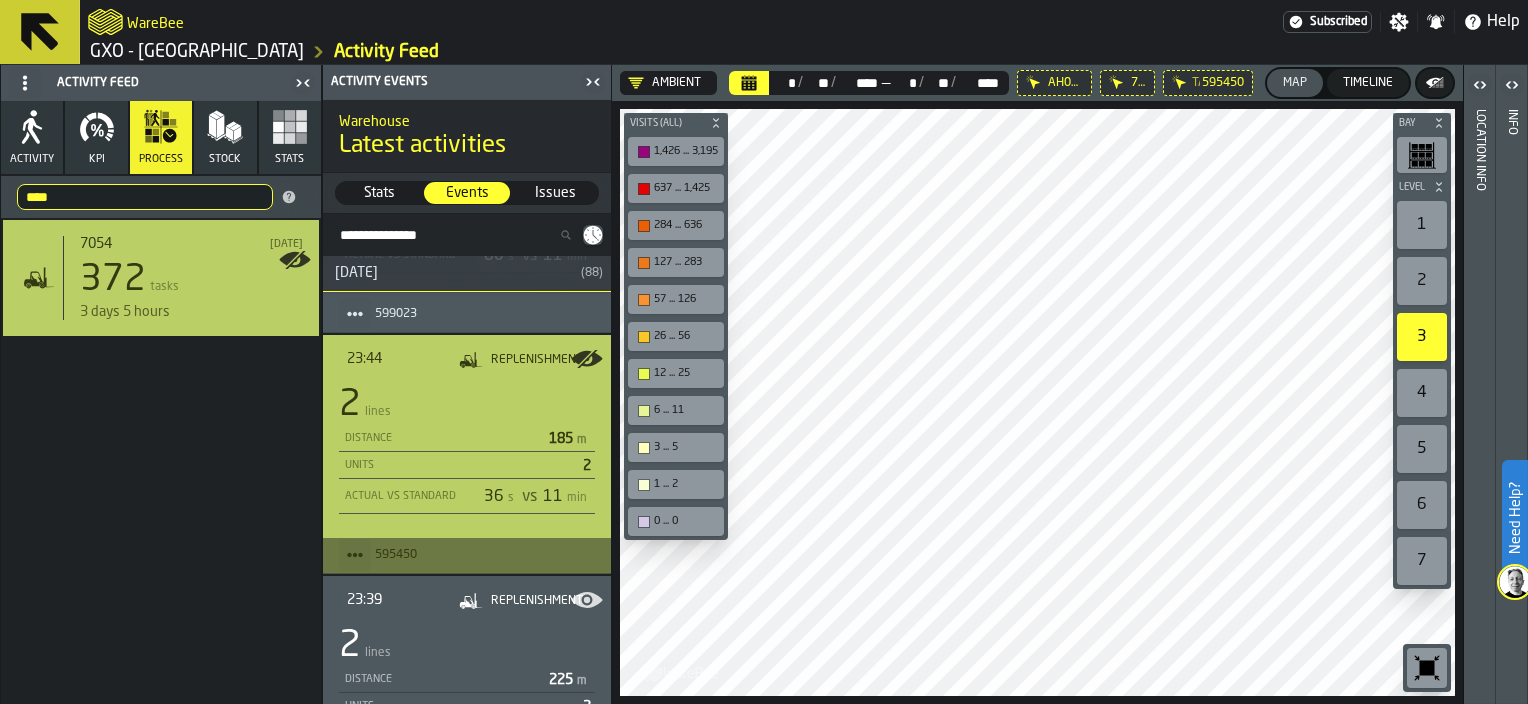 click 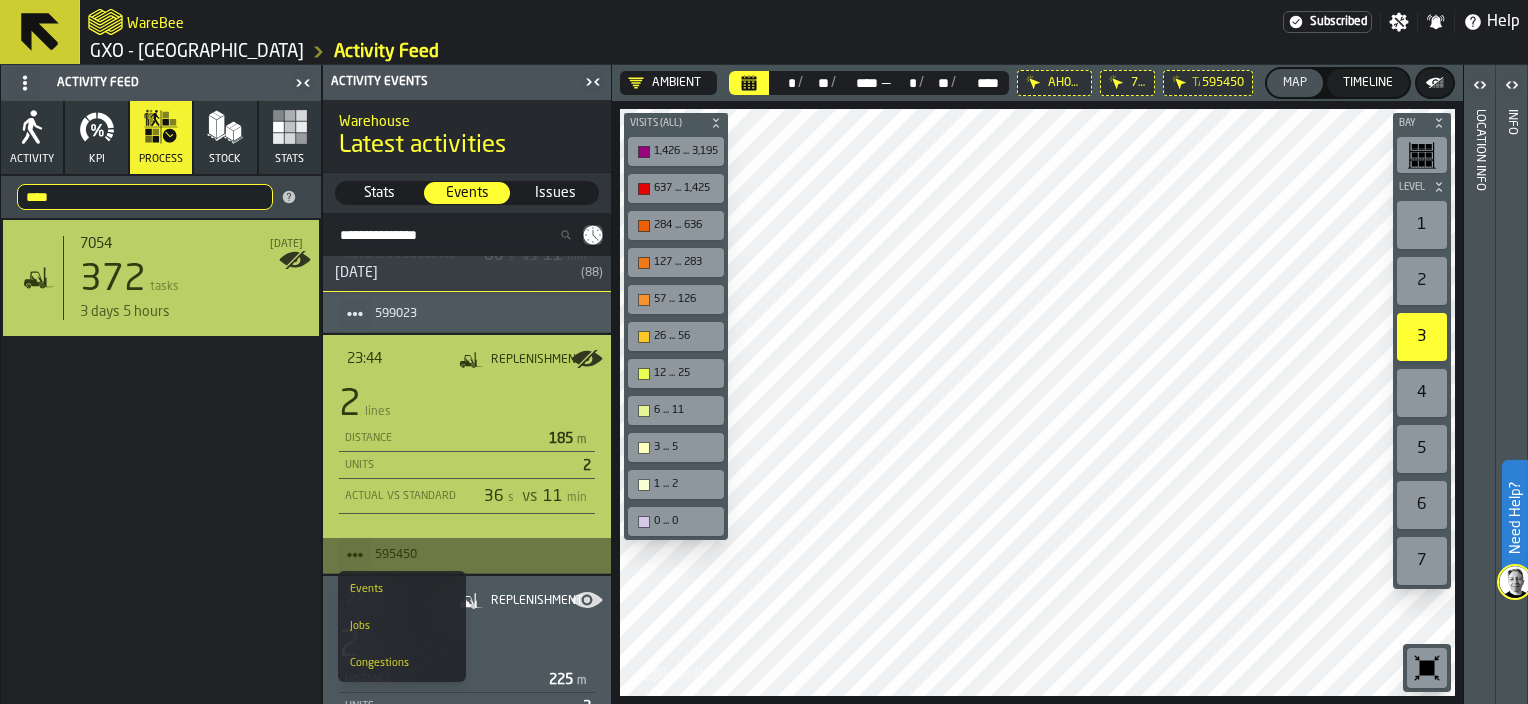 click on "595450" at bounding box center (477, 555) 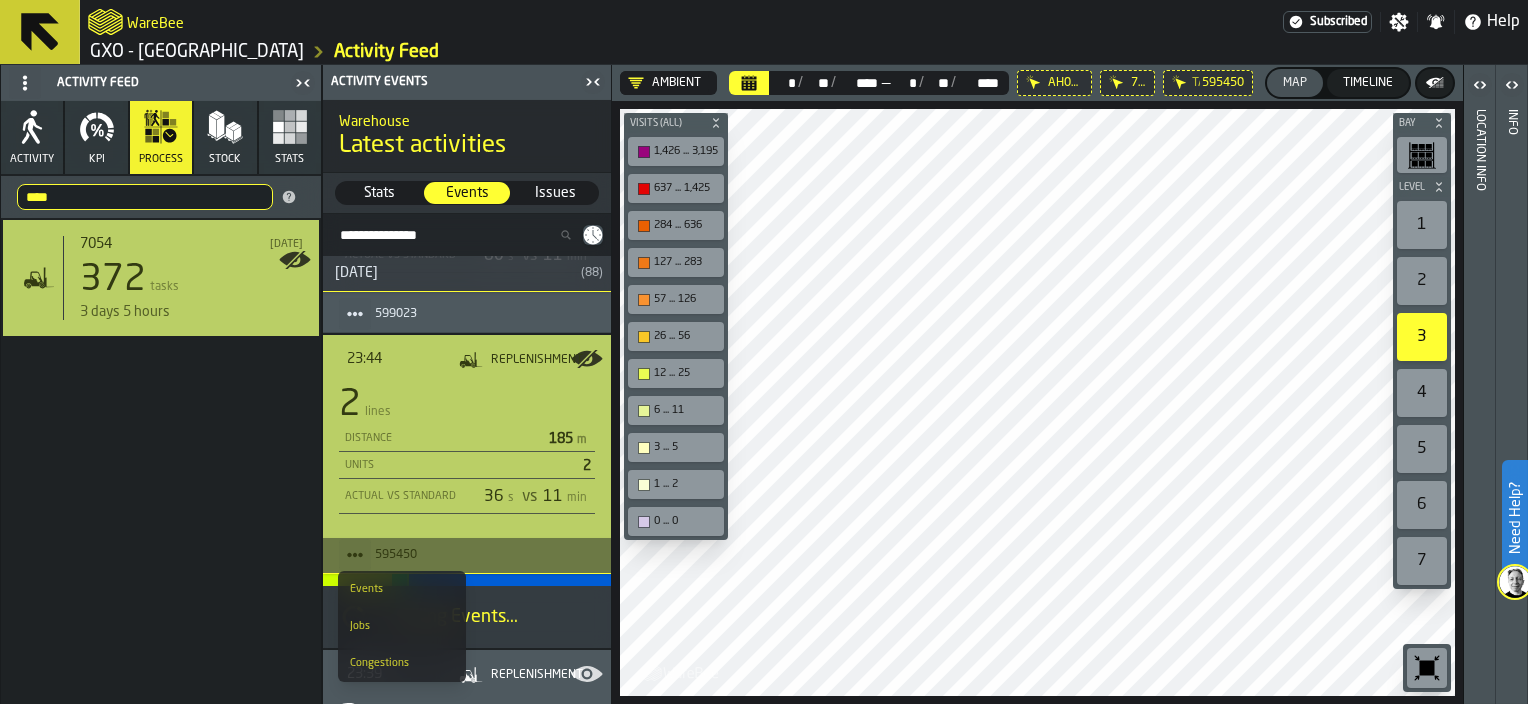 click on "595450" at bounding box center (467, 555) 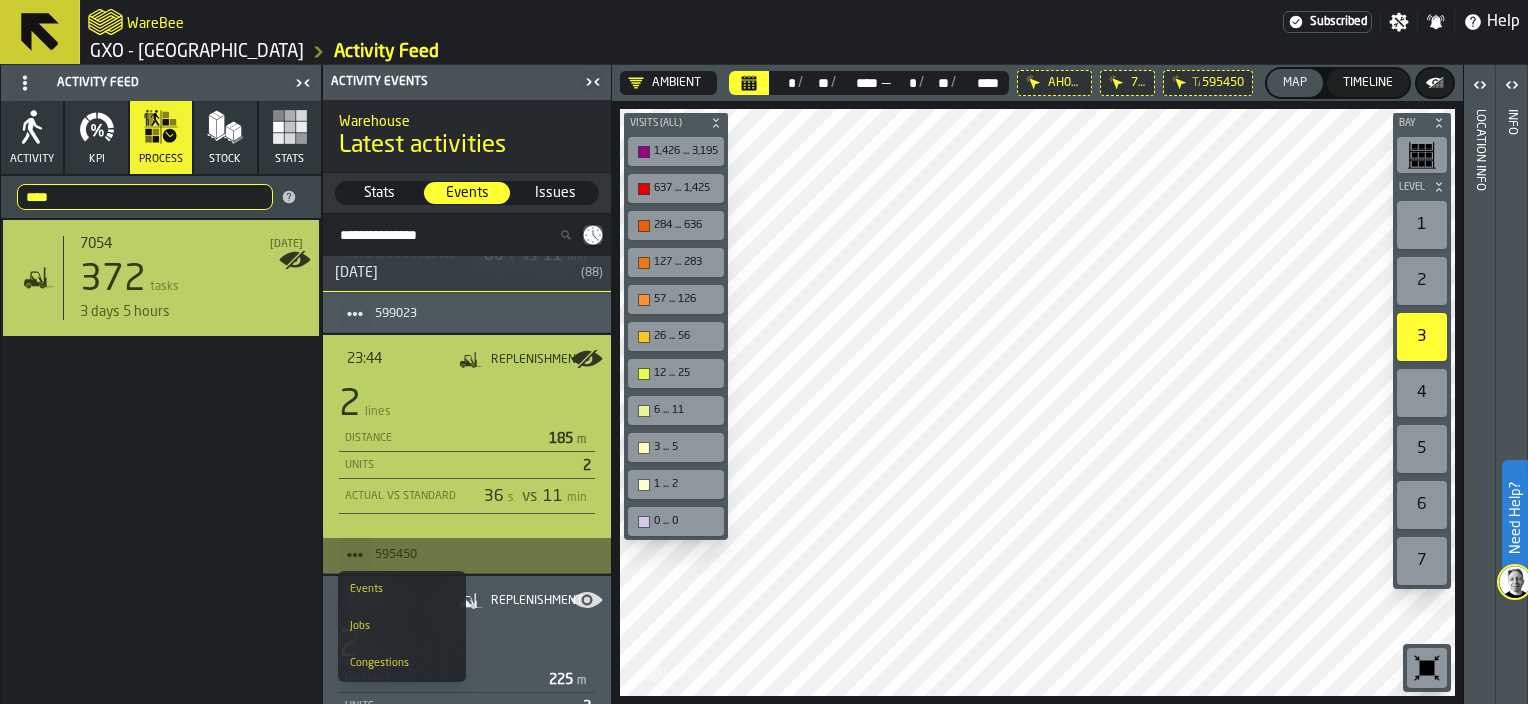 click 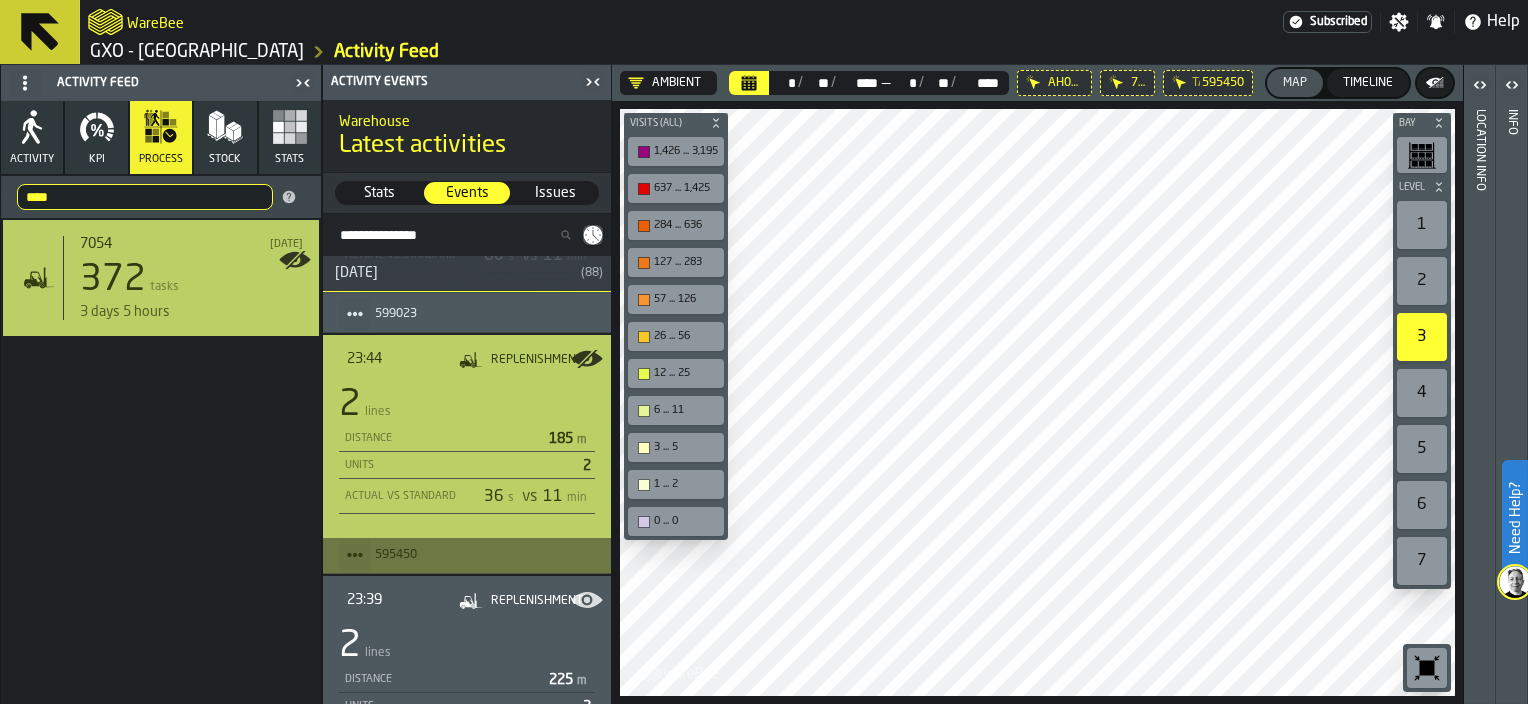click on "595450" at bounding box center (477, 555) 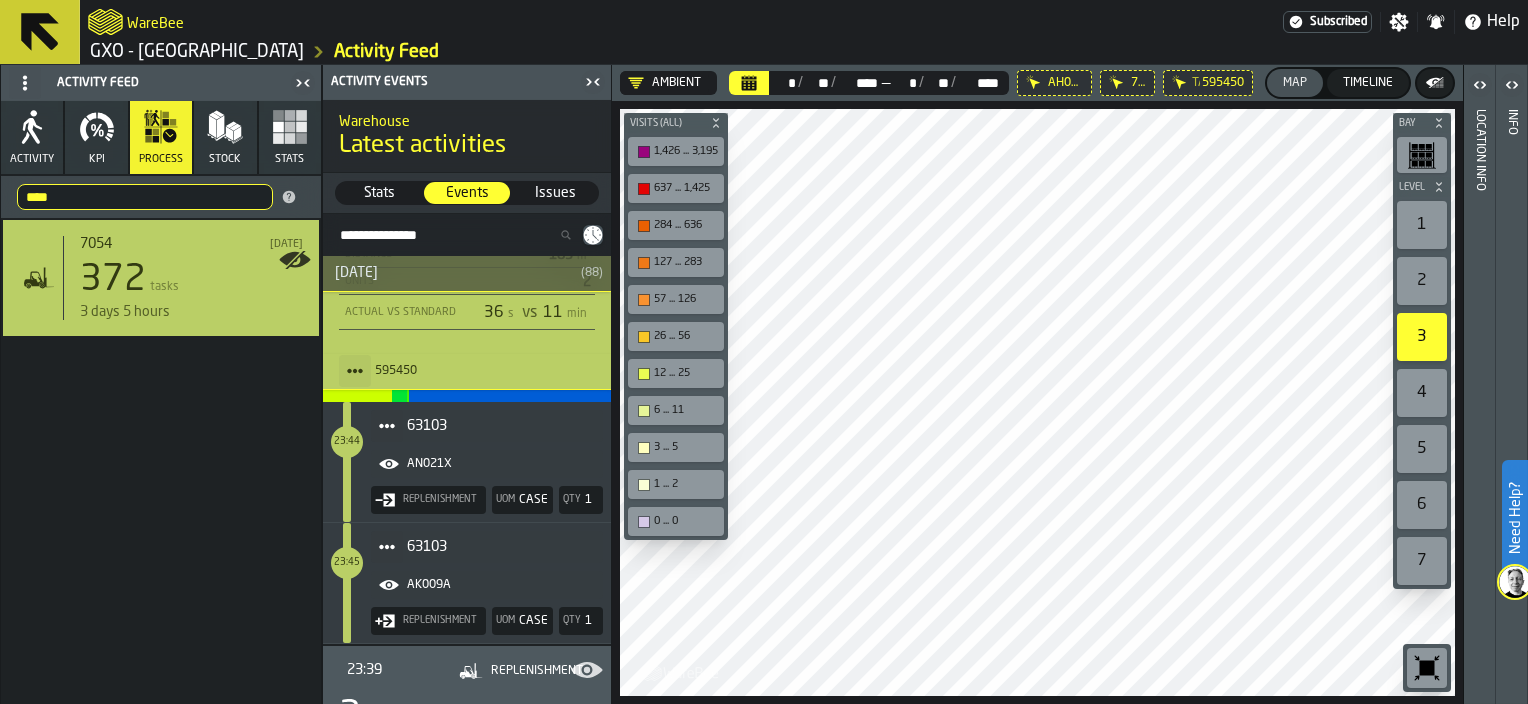 scroll, scrollTop: 935, scrollLeft: 0, axis: vertical 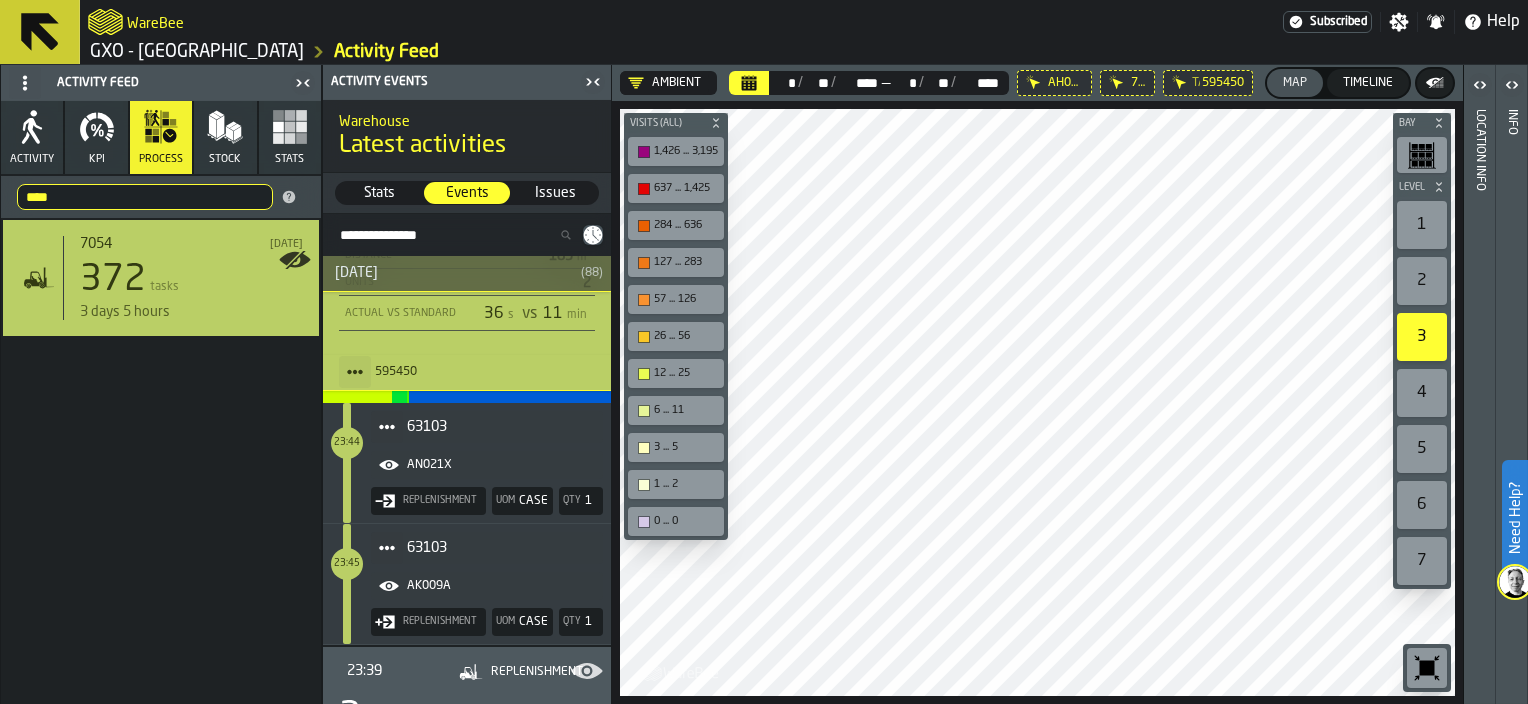 click 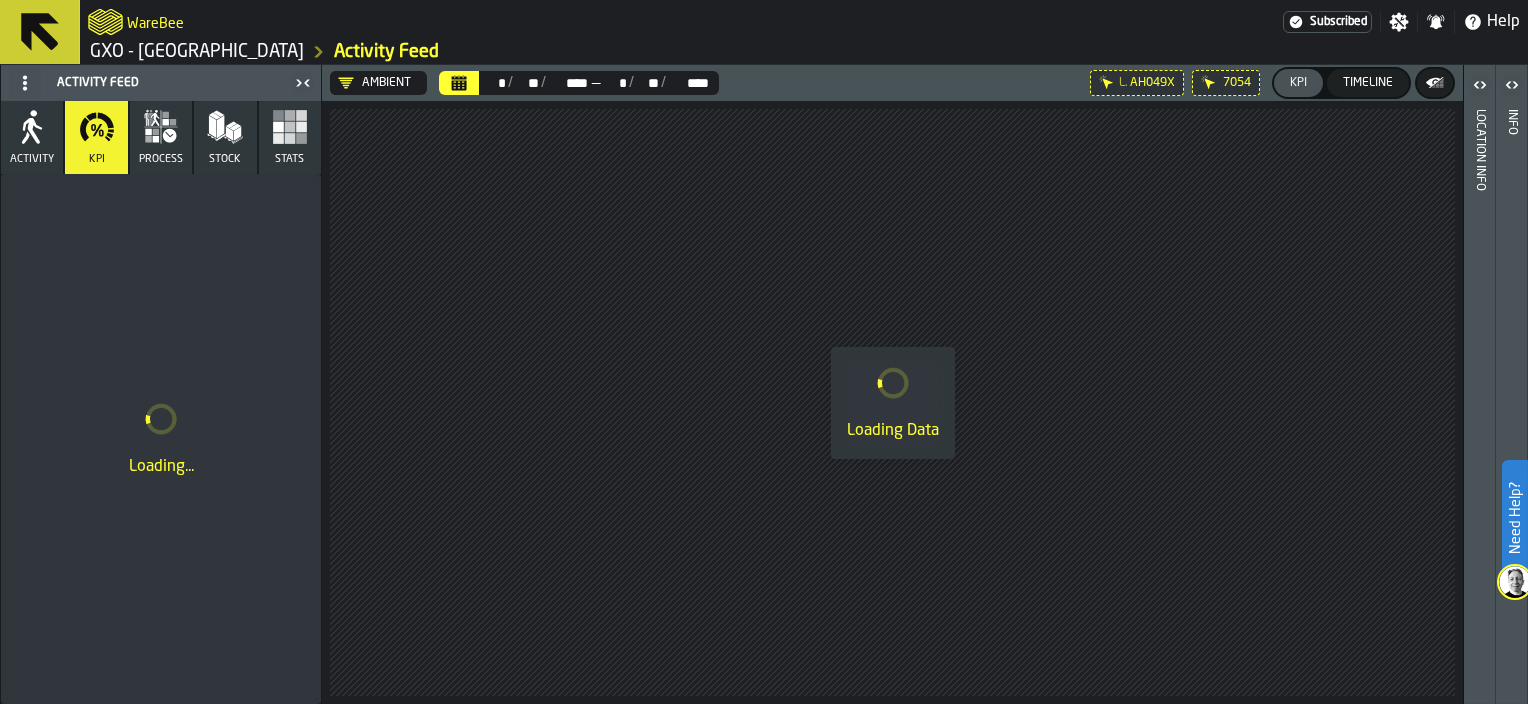 click 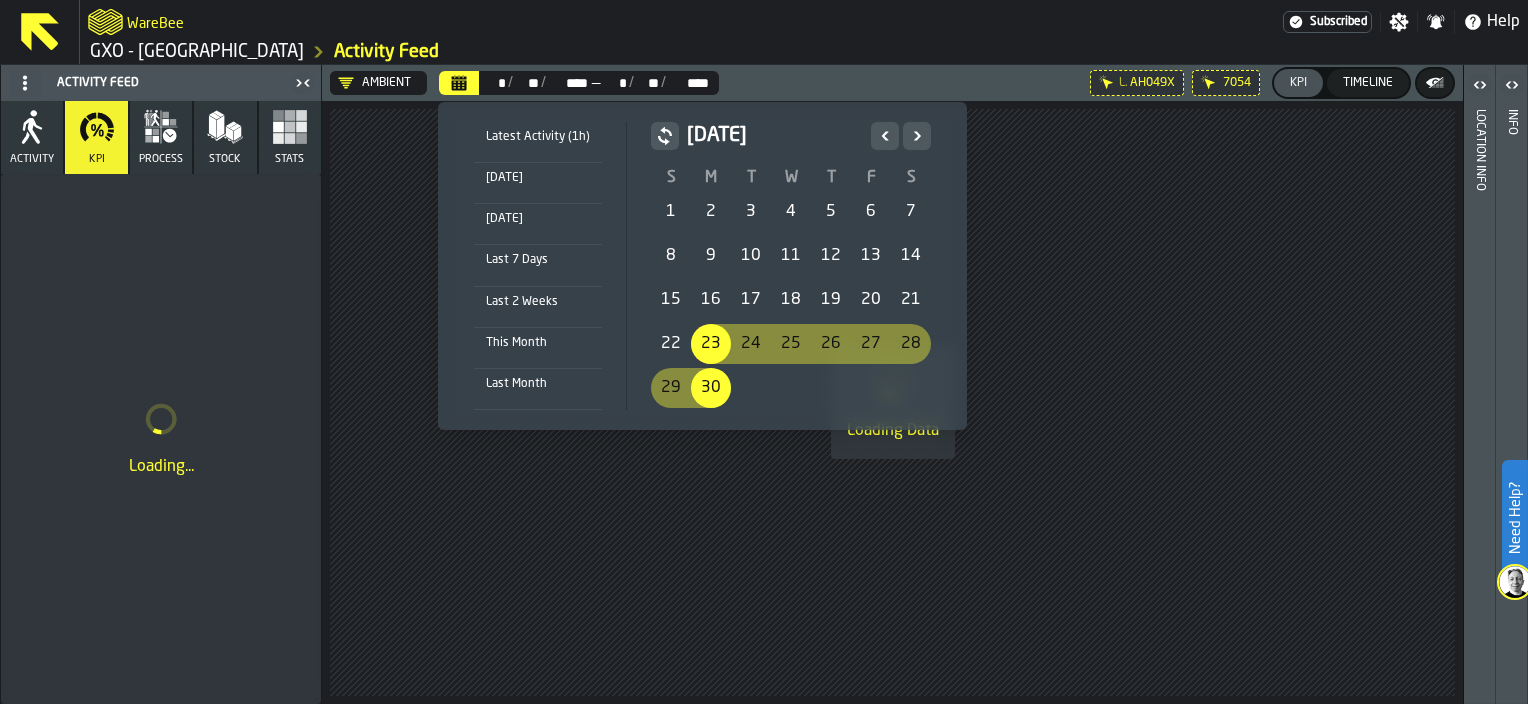 click 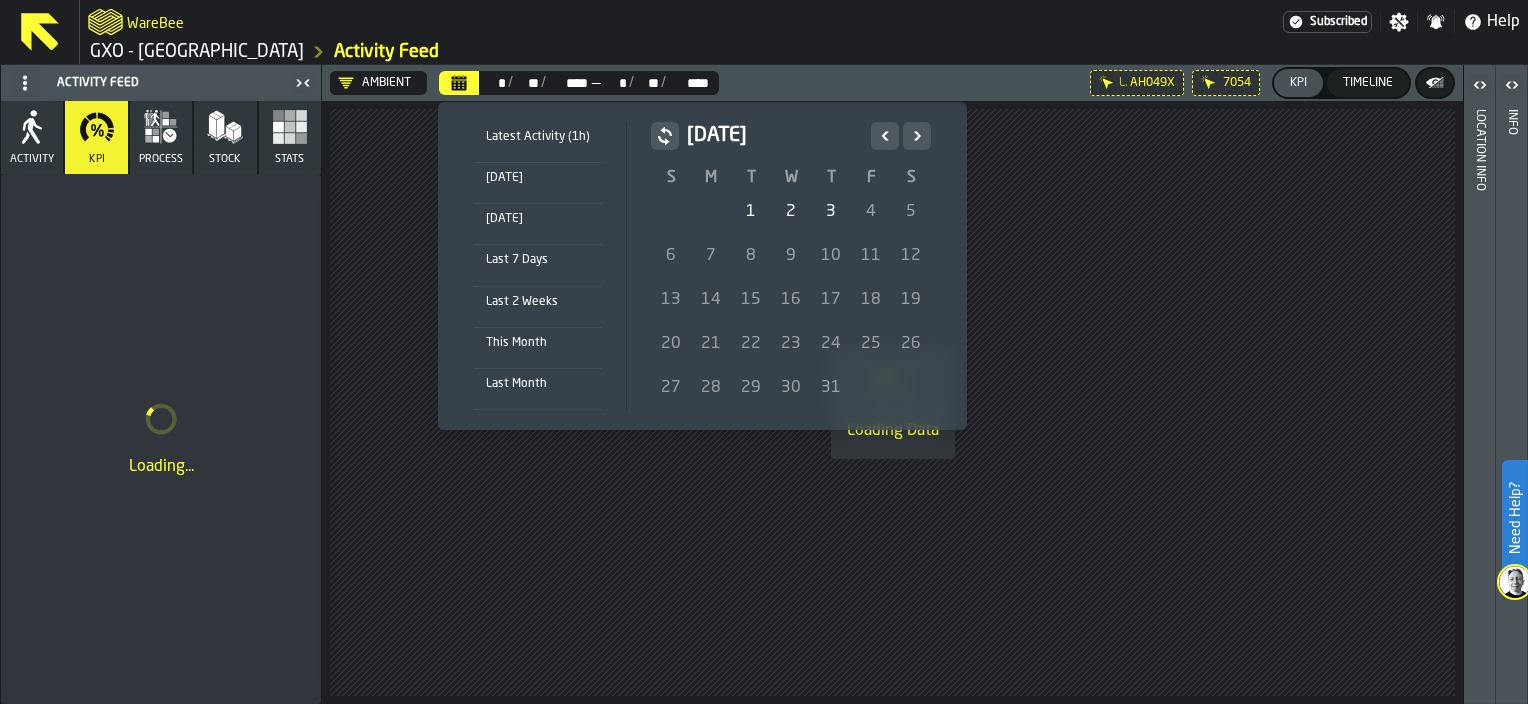 click on "1" at bounding box center [751, 212] 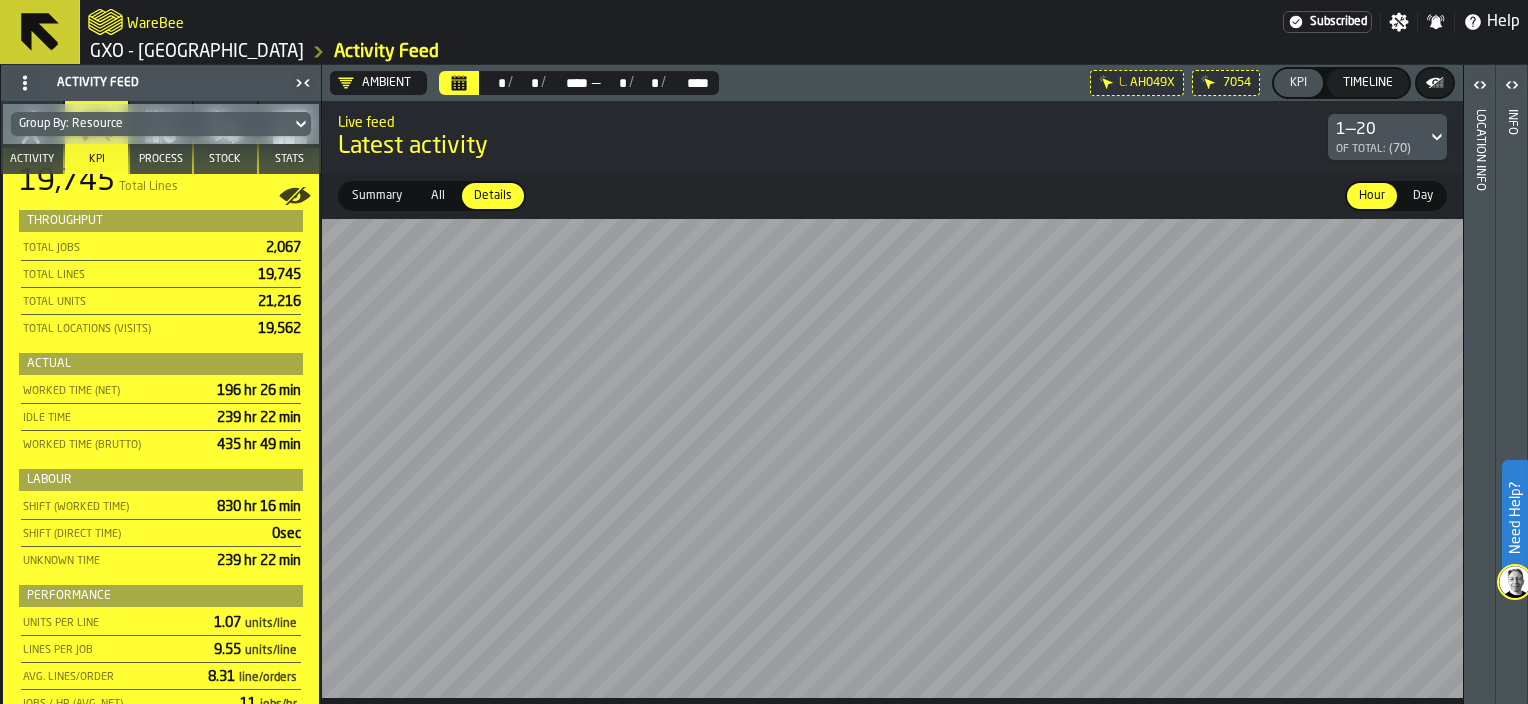 scroll, scrollTop: 0, scrollLeft: 0, axis: both 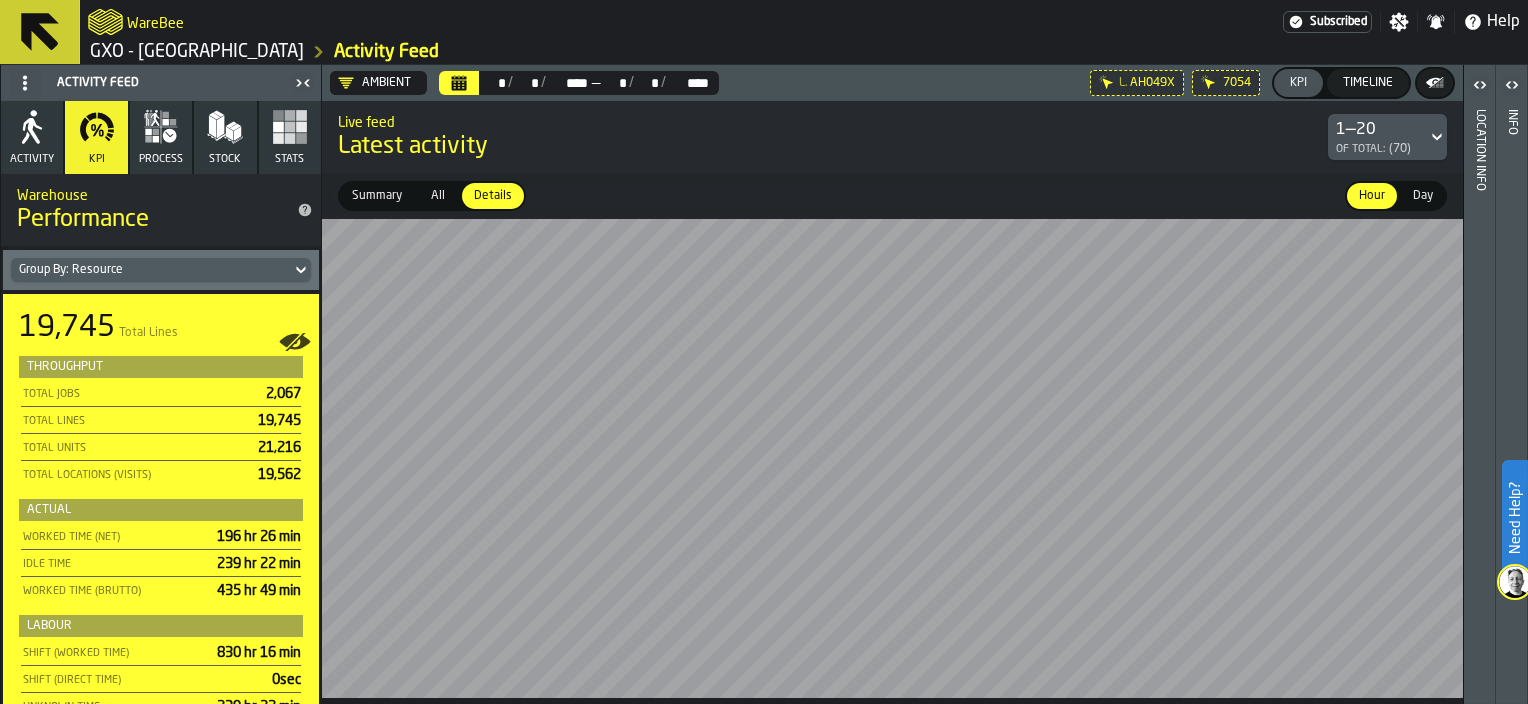 click 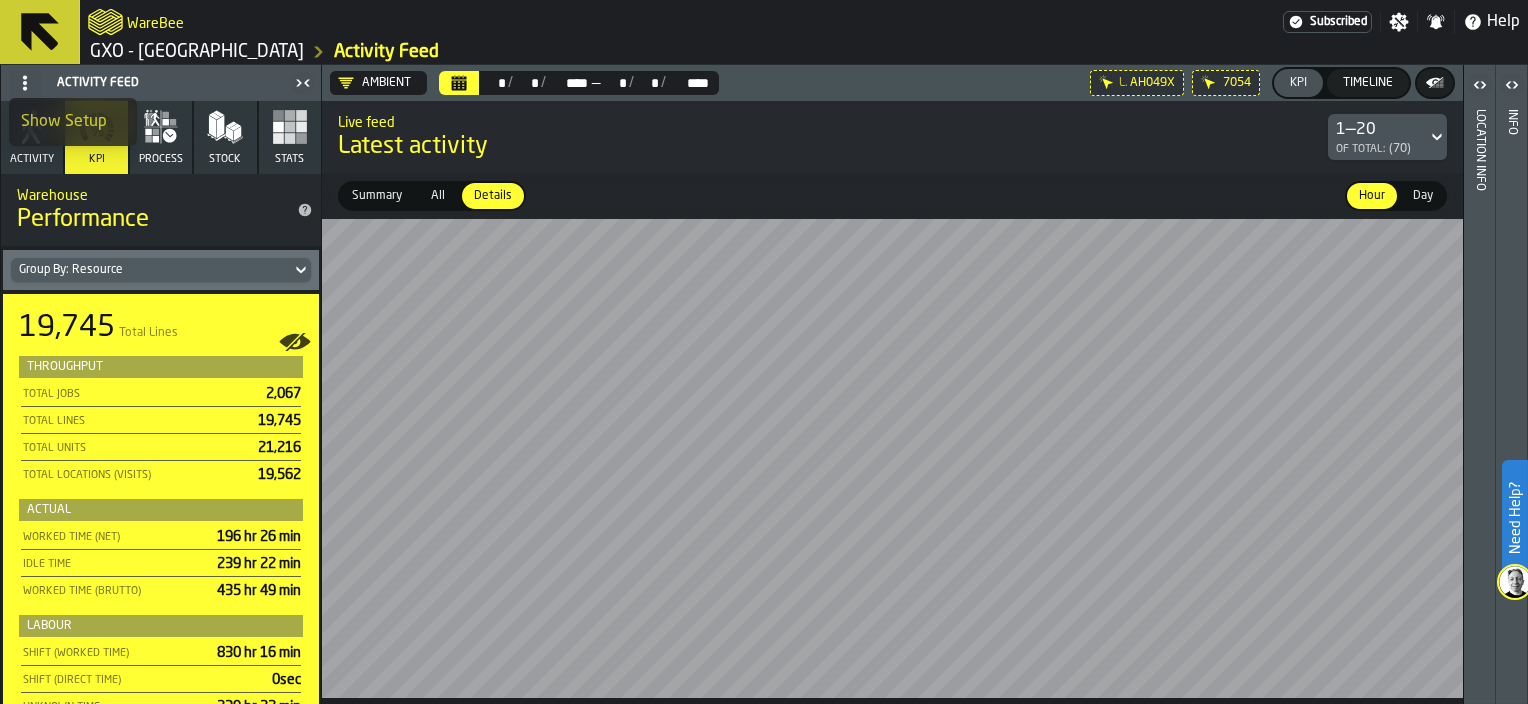 click on "Show Setup" at bounding box center [73, 122] 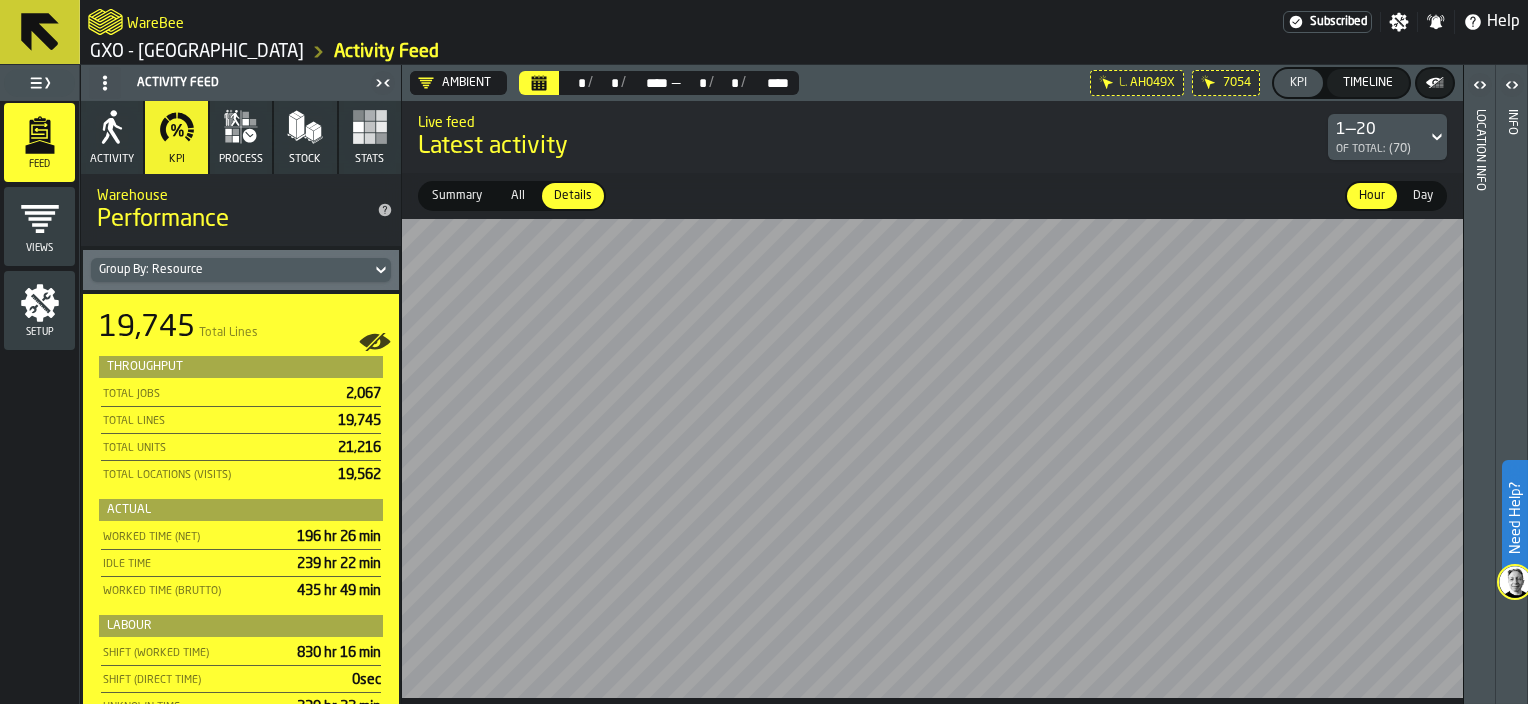 click 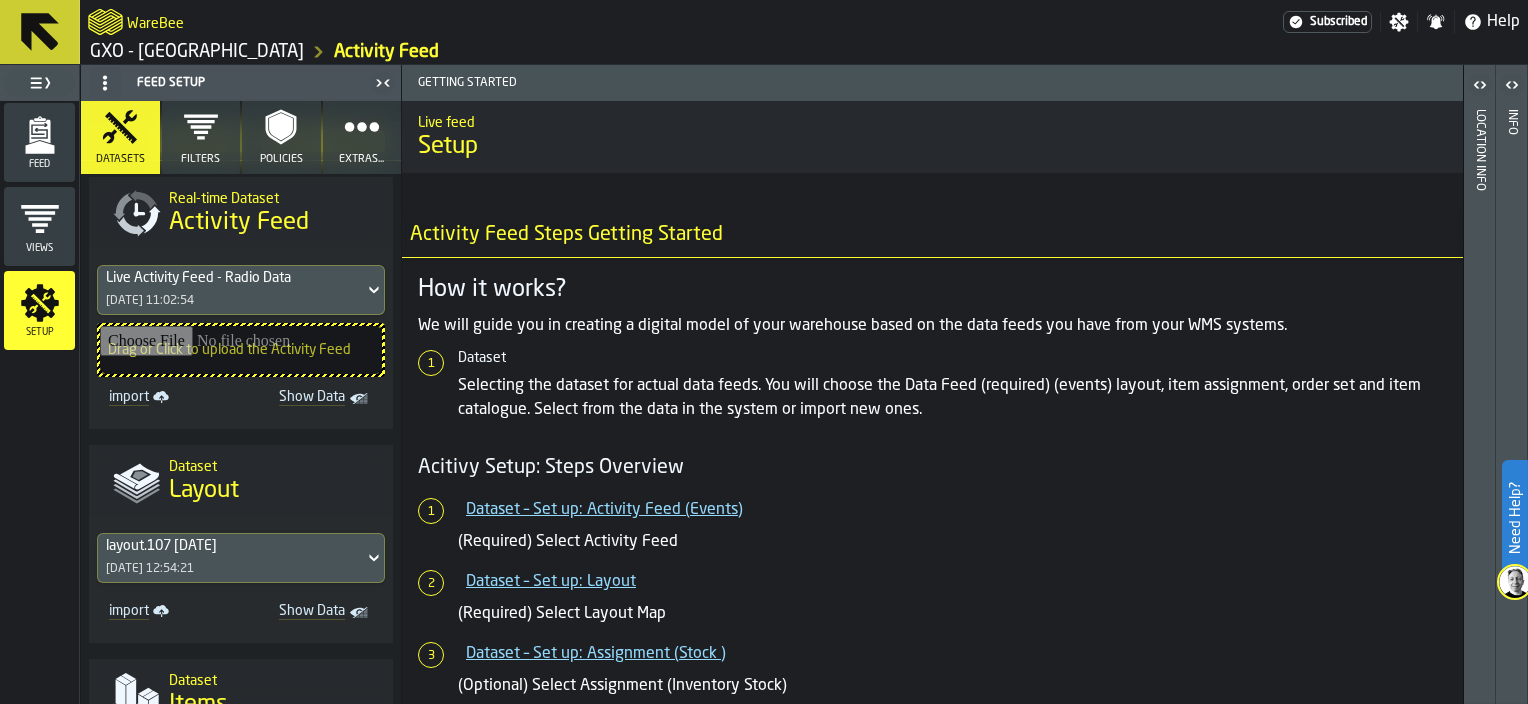 scroll, scrollTop: 52, scrollLeft: 0, axis: vertical 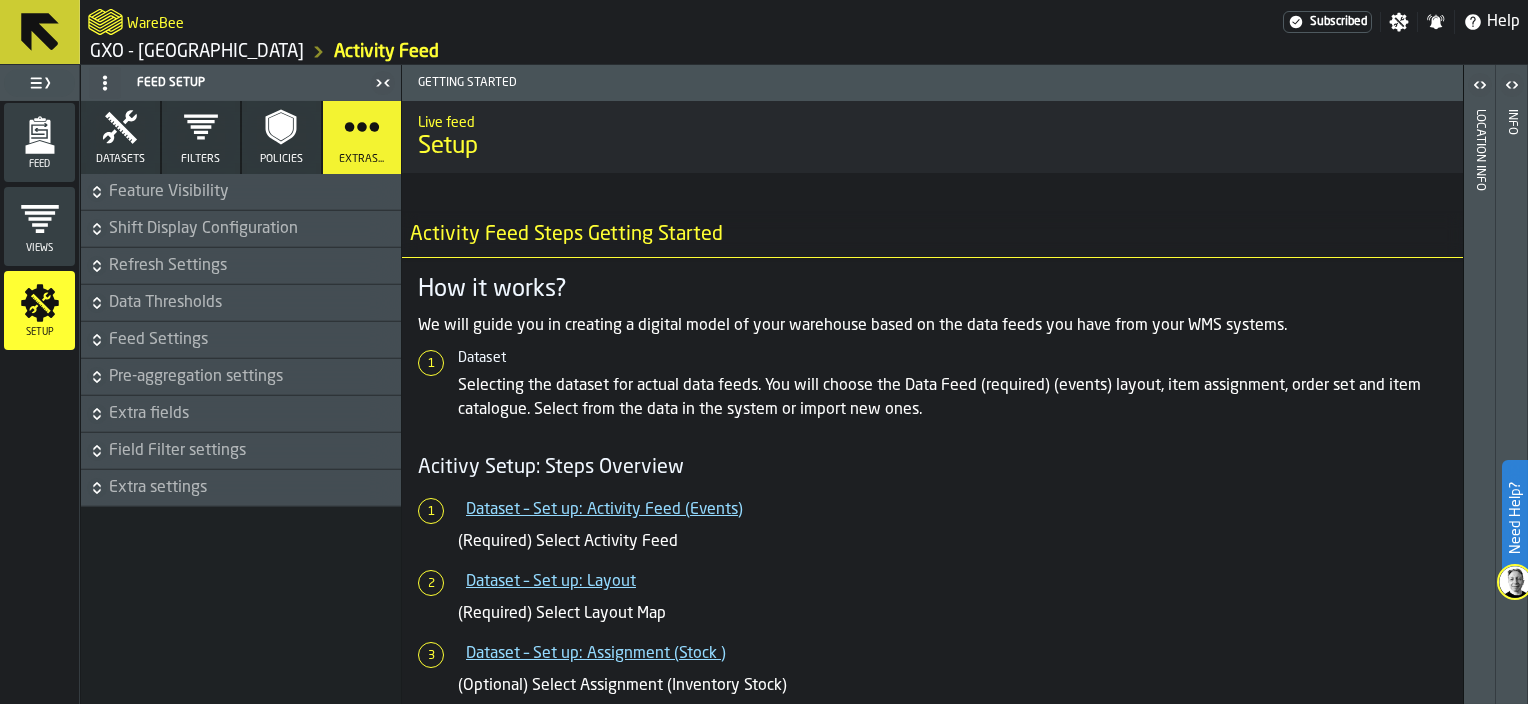 click on "Feature Visibility" at bounding box center (253, 192) 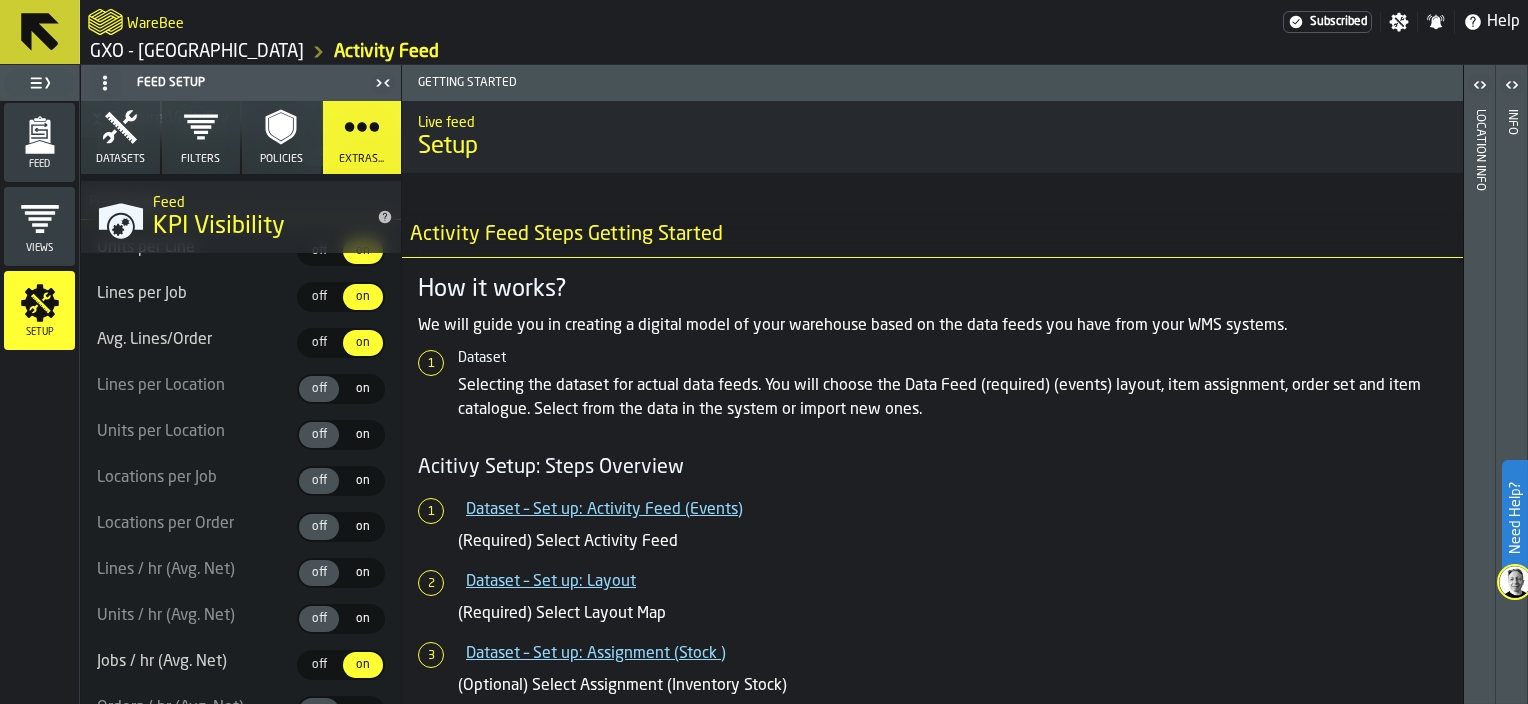 scroll, scrollTop: 1216, scrollLeft: 0, axis: vertical 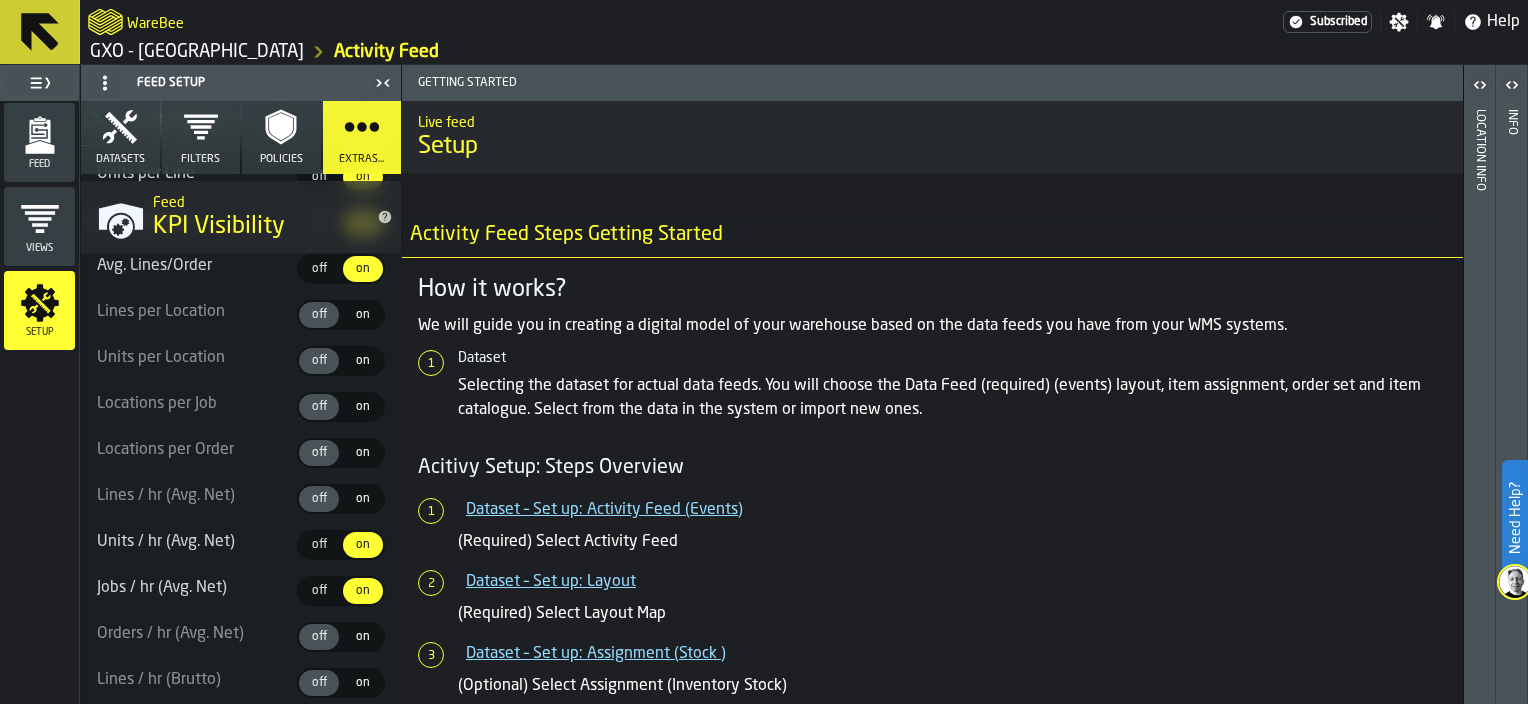 click on "on" at bounding box center (363, 591) 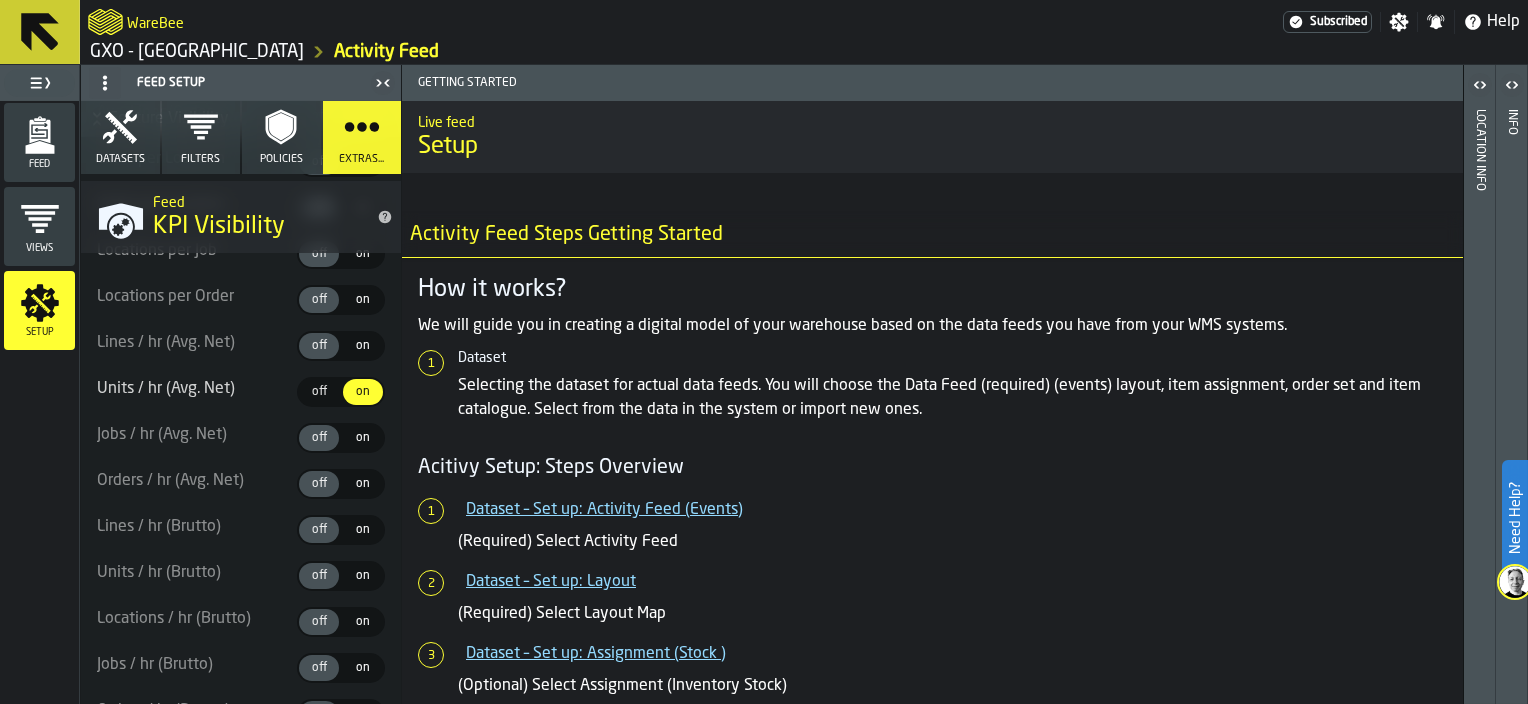 scroll, scrollTop: 1450, scrollLeft: 0, axis: vertical 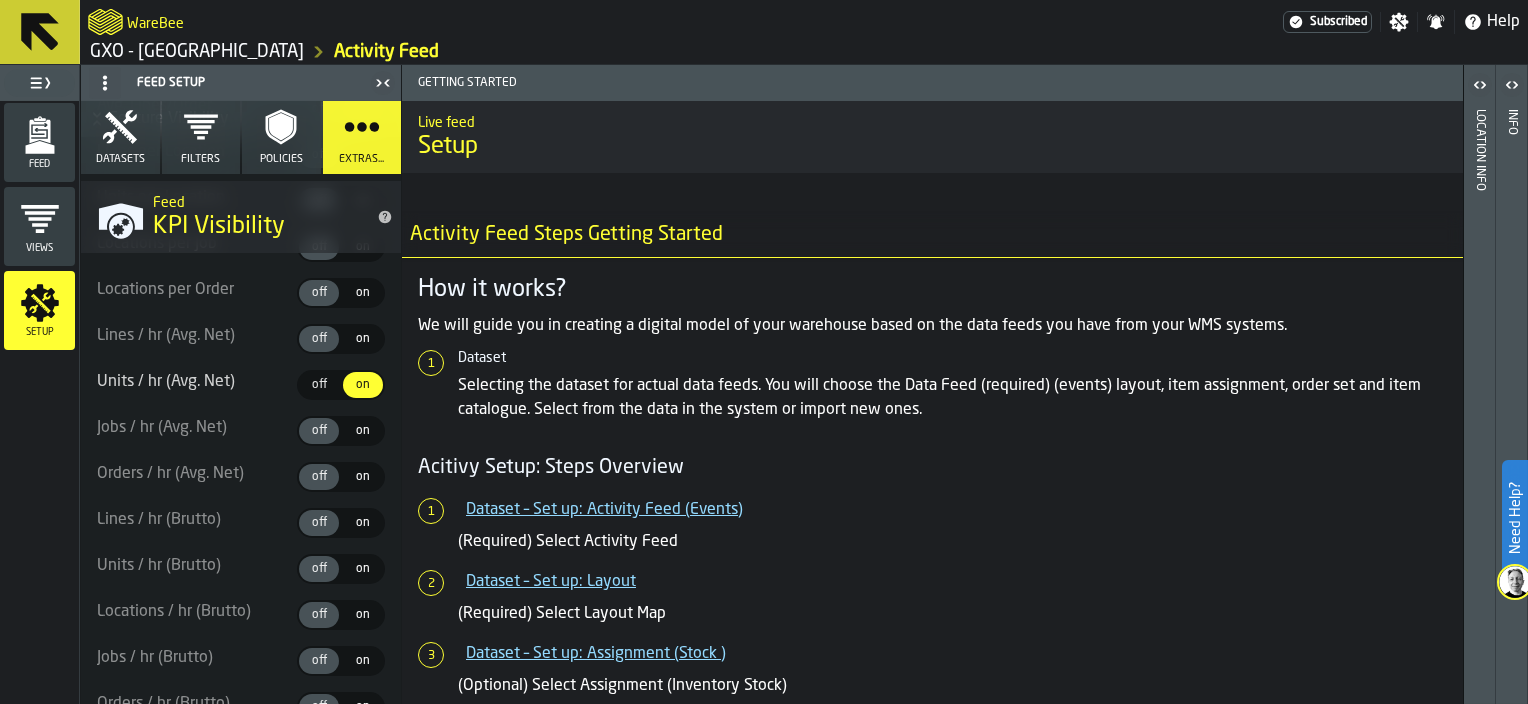 click on "off" at bounding box center [319, 569] 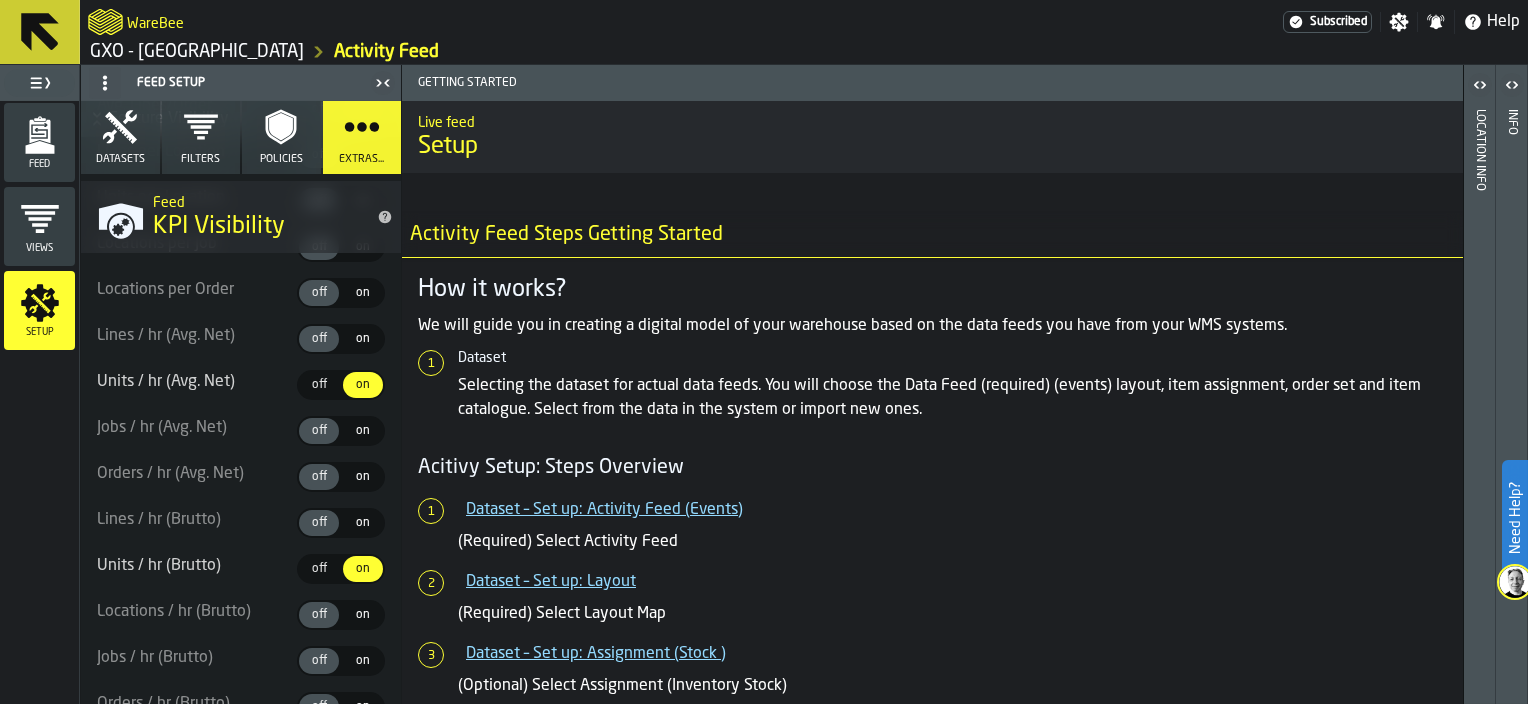 click on "off" at bounding box center [319, 523] 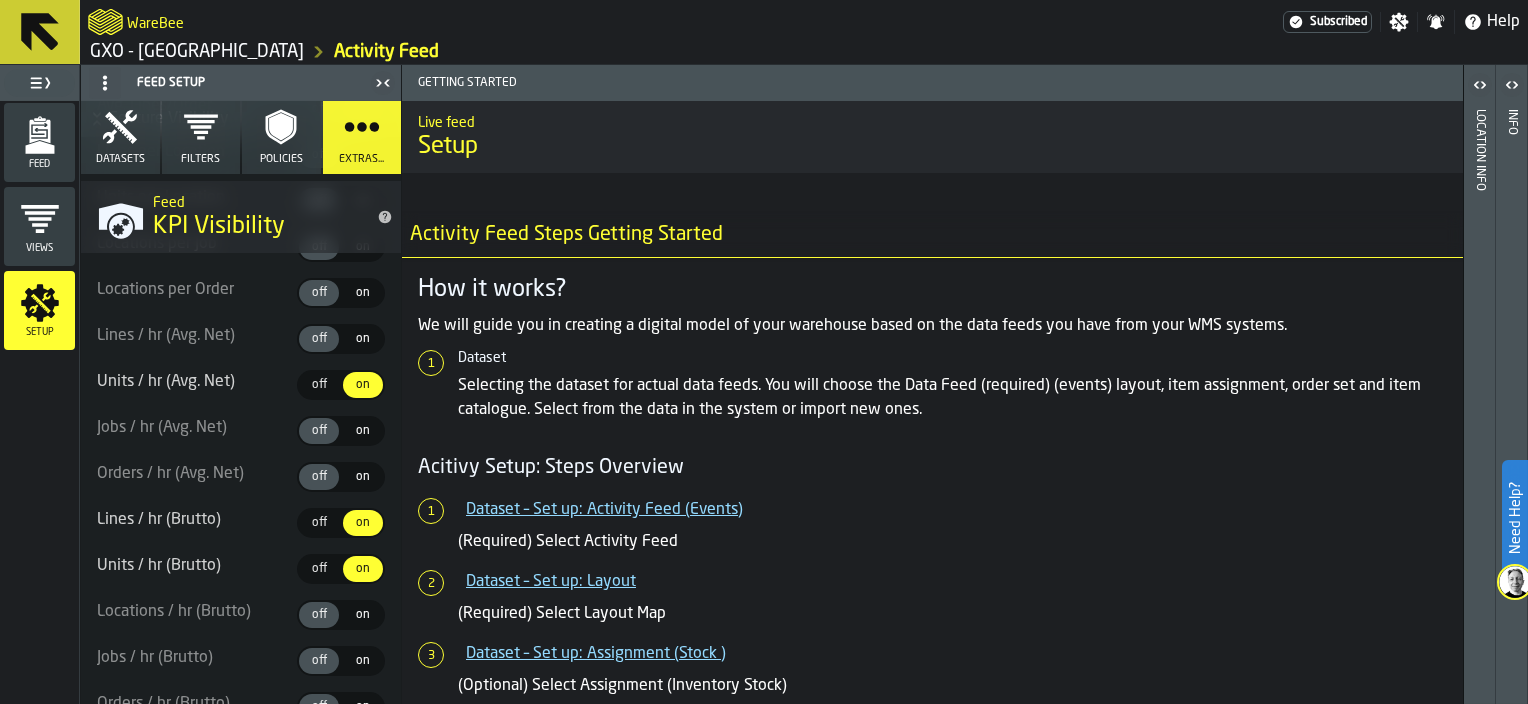 click on "off" at bounding box center [319, 339] 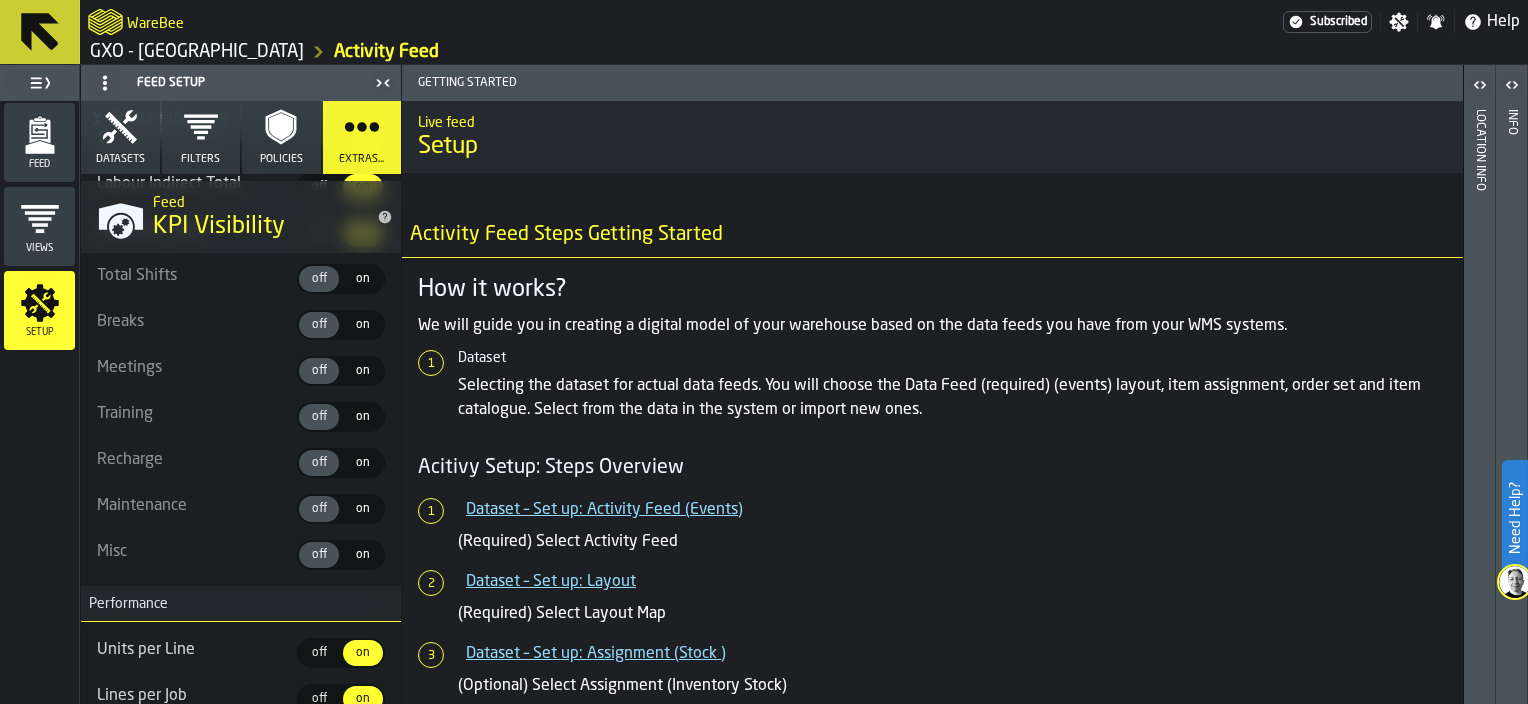 scroll, scrollTop: 738, scrollLeft: 0, axis: vertical 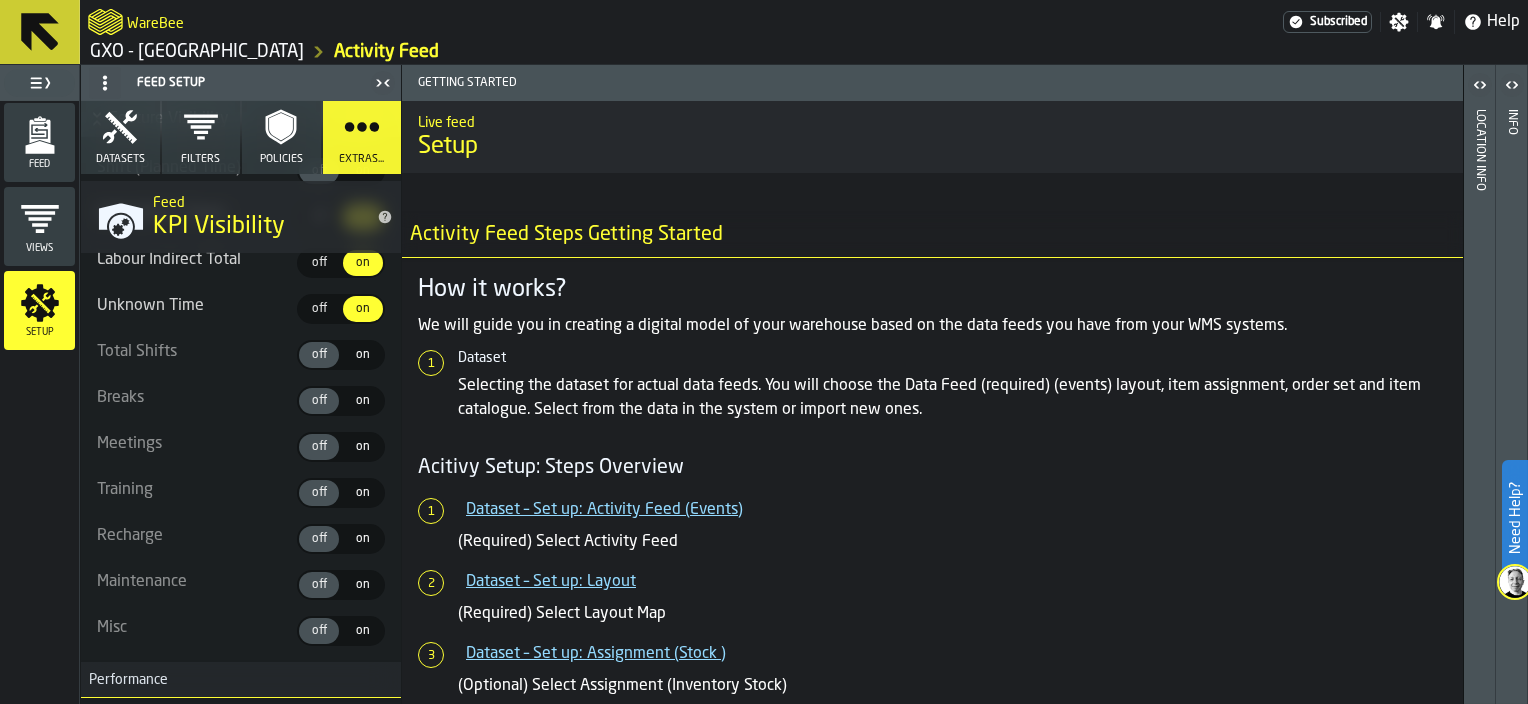 click 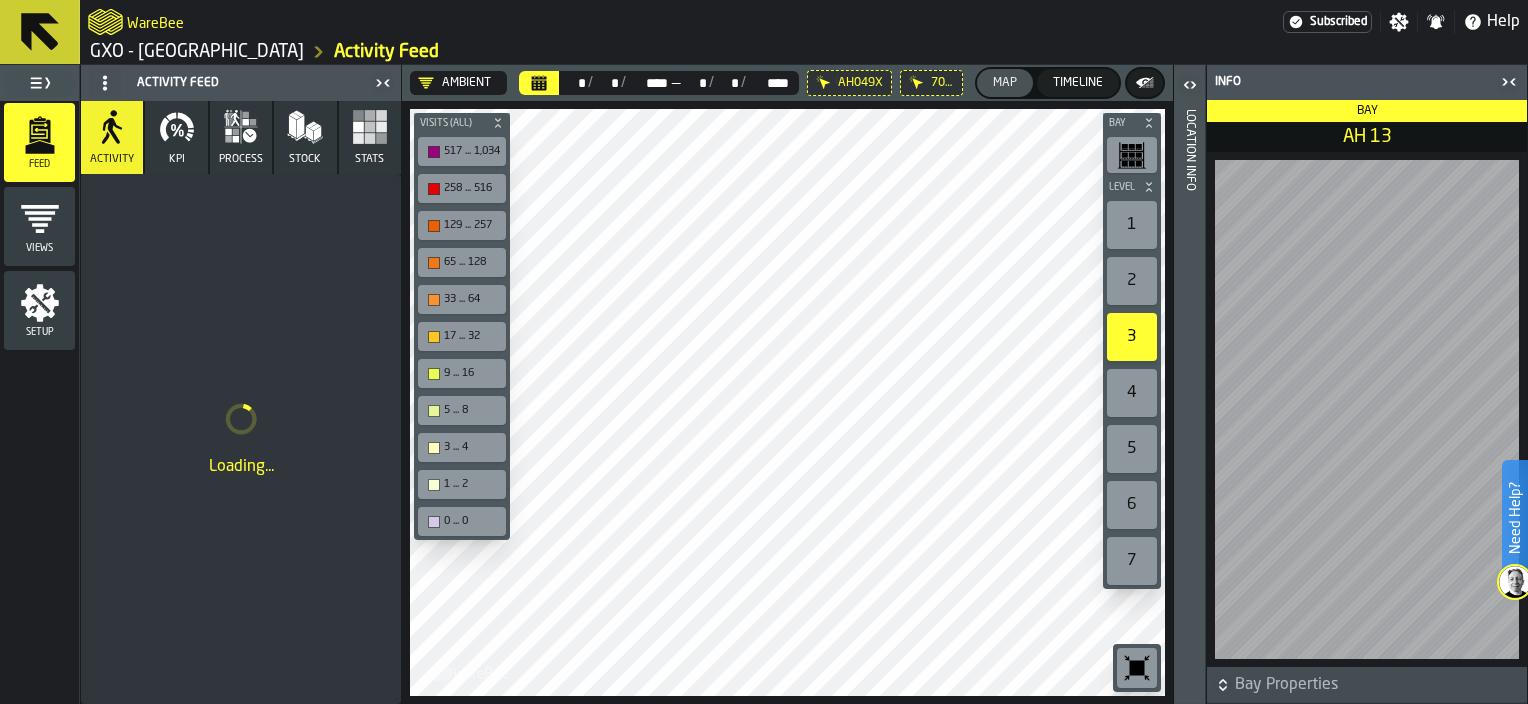 click 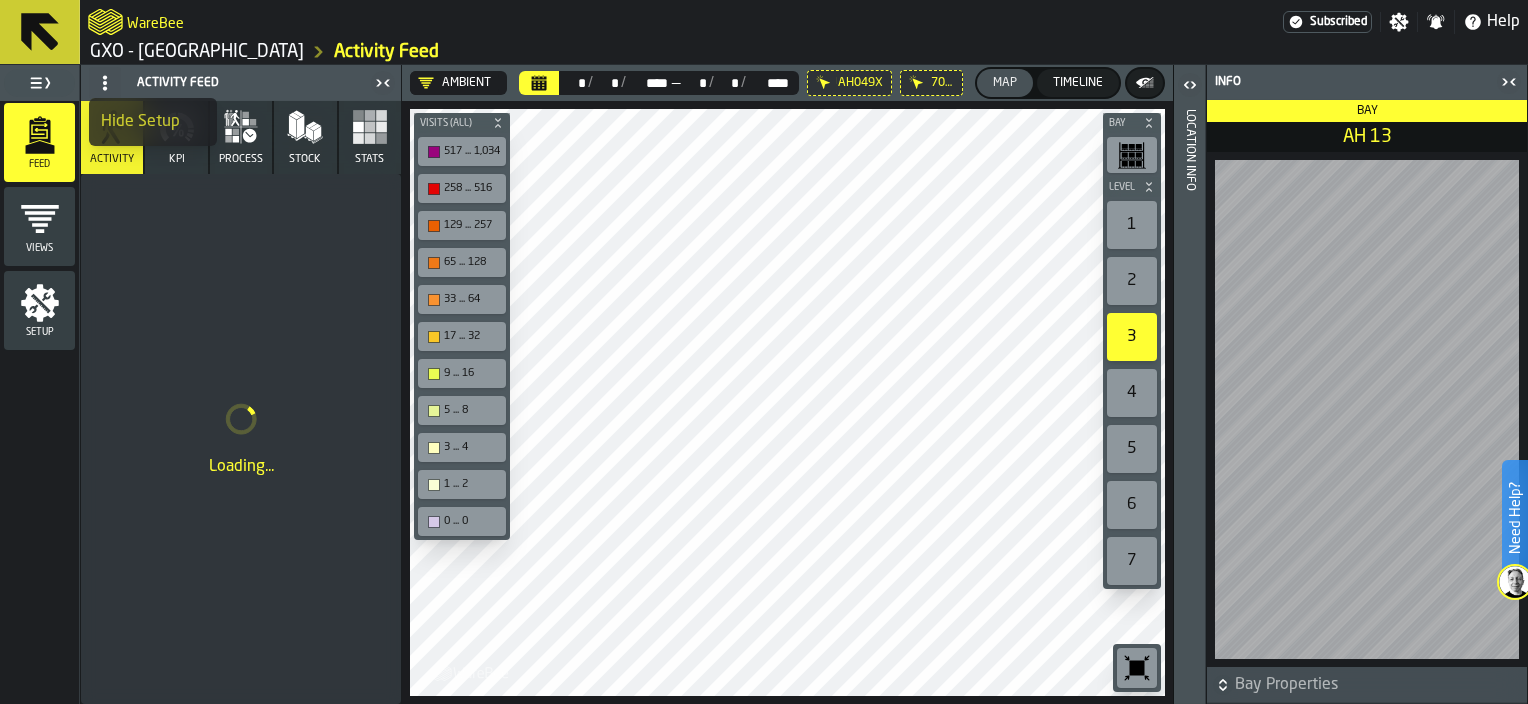 click on "Hide Setup" at bounding box center (153, 122) 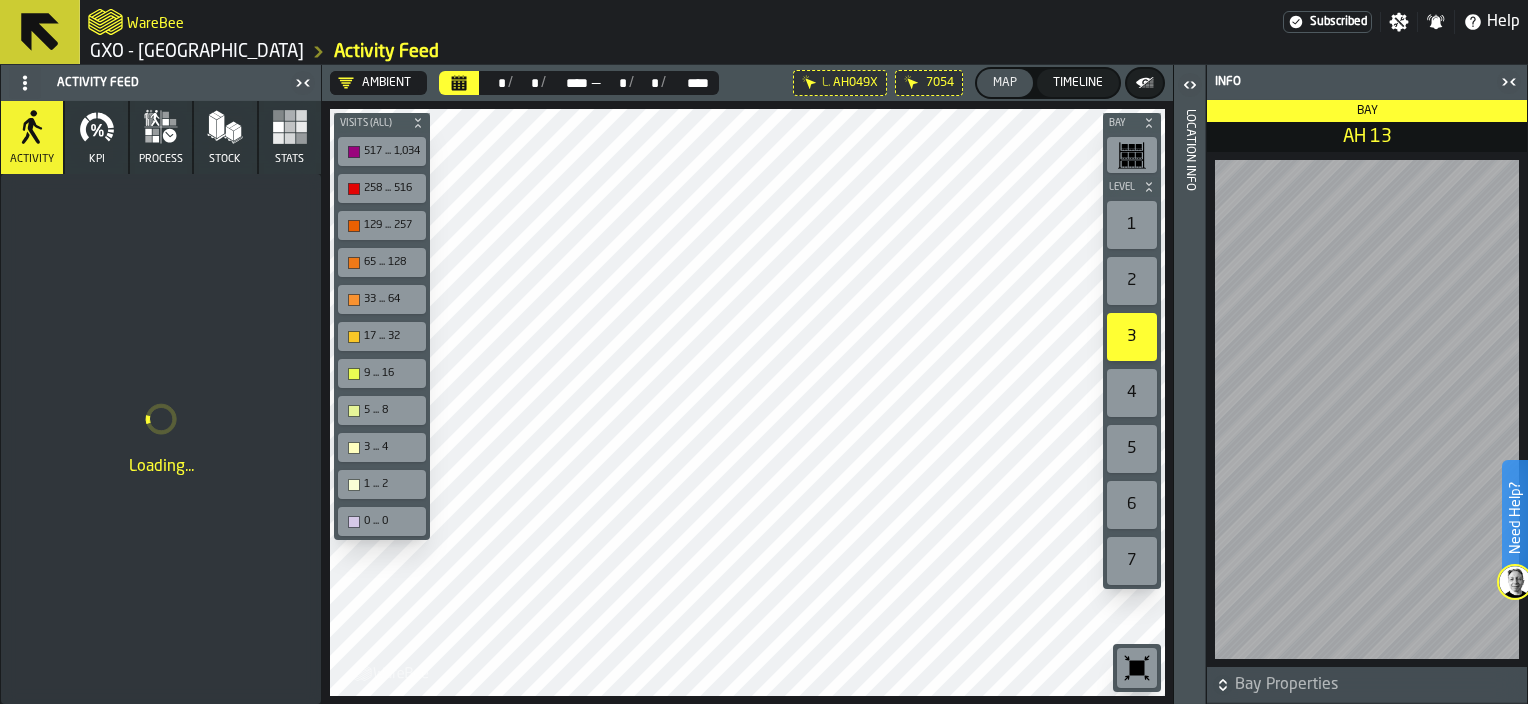 click 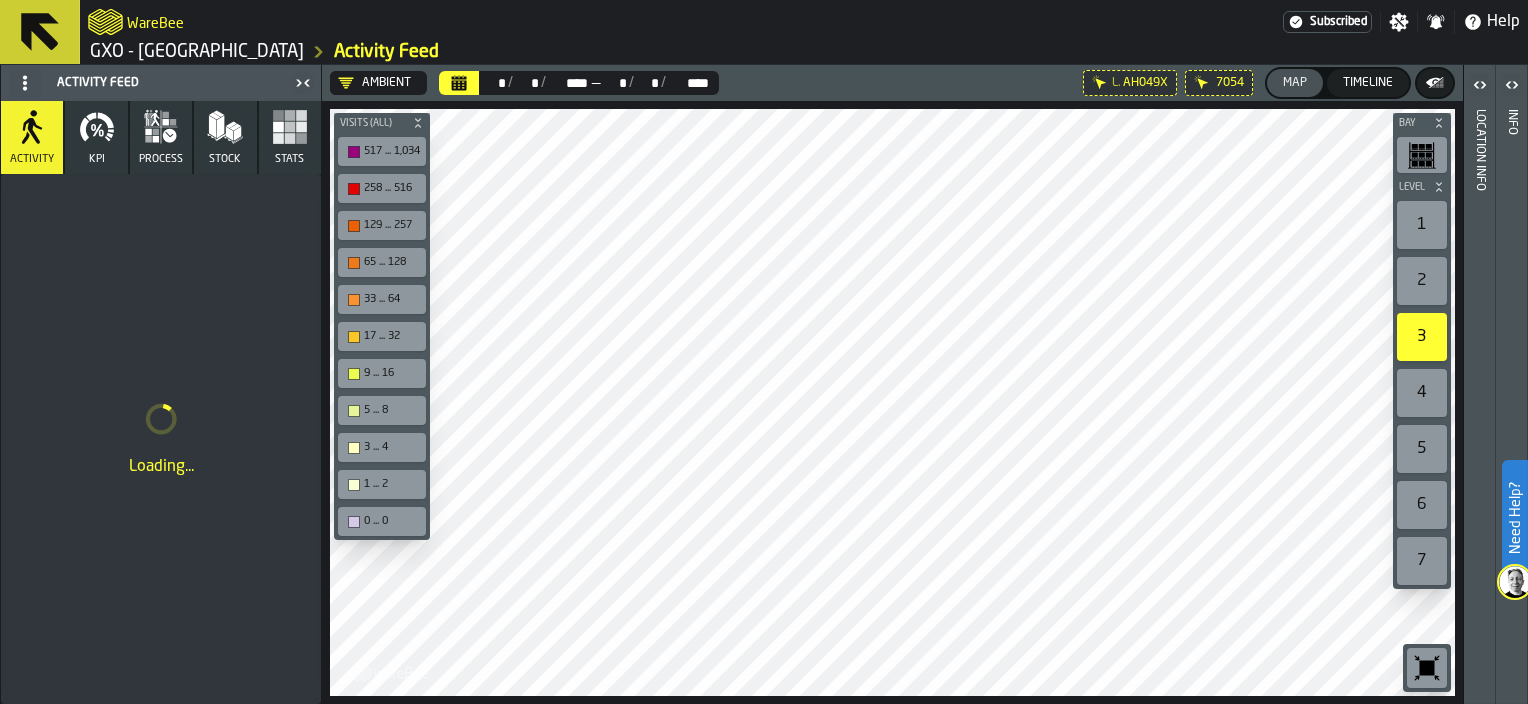 click 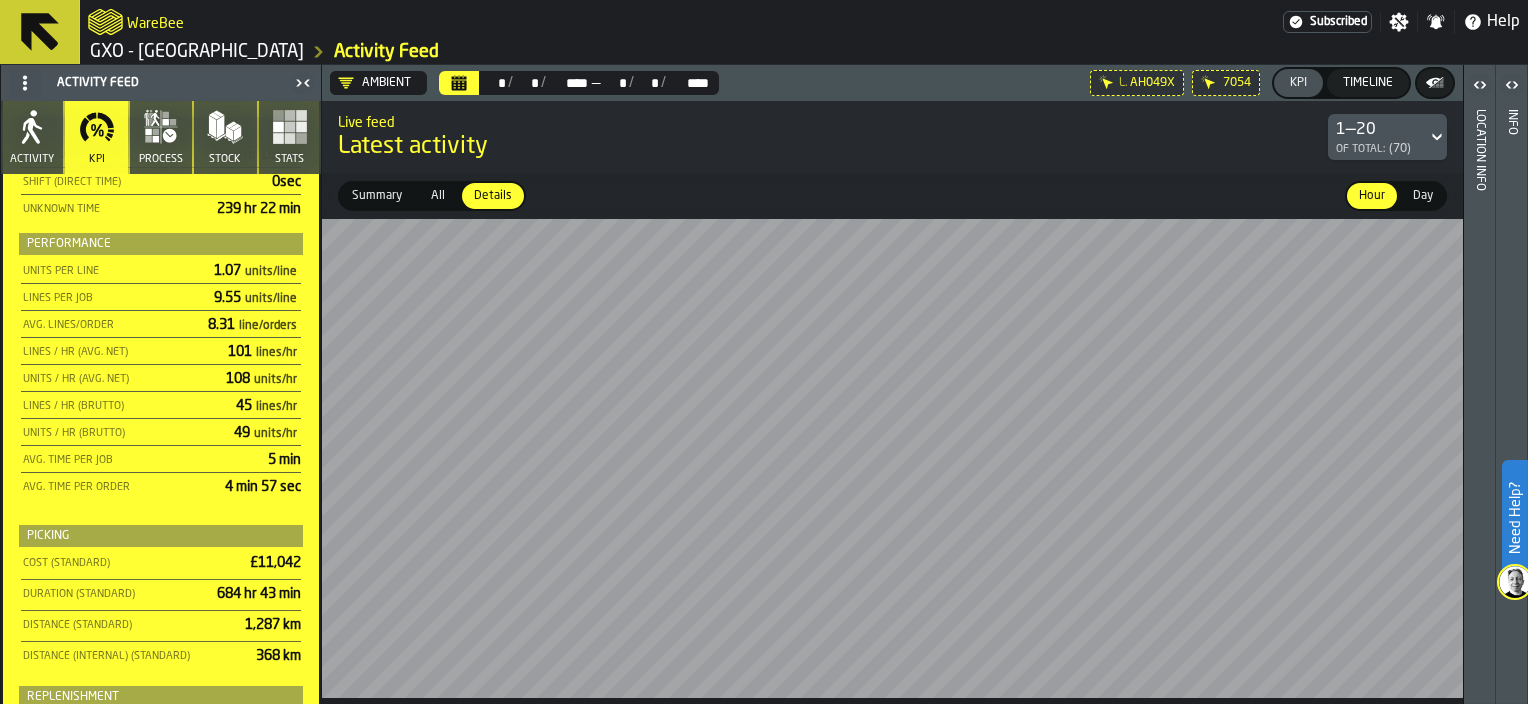 scroll, scrollTop: 499, scrollLeft: 0, axis: vertical 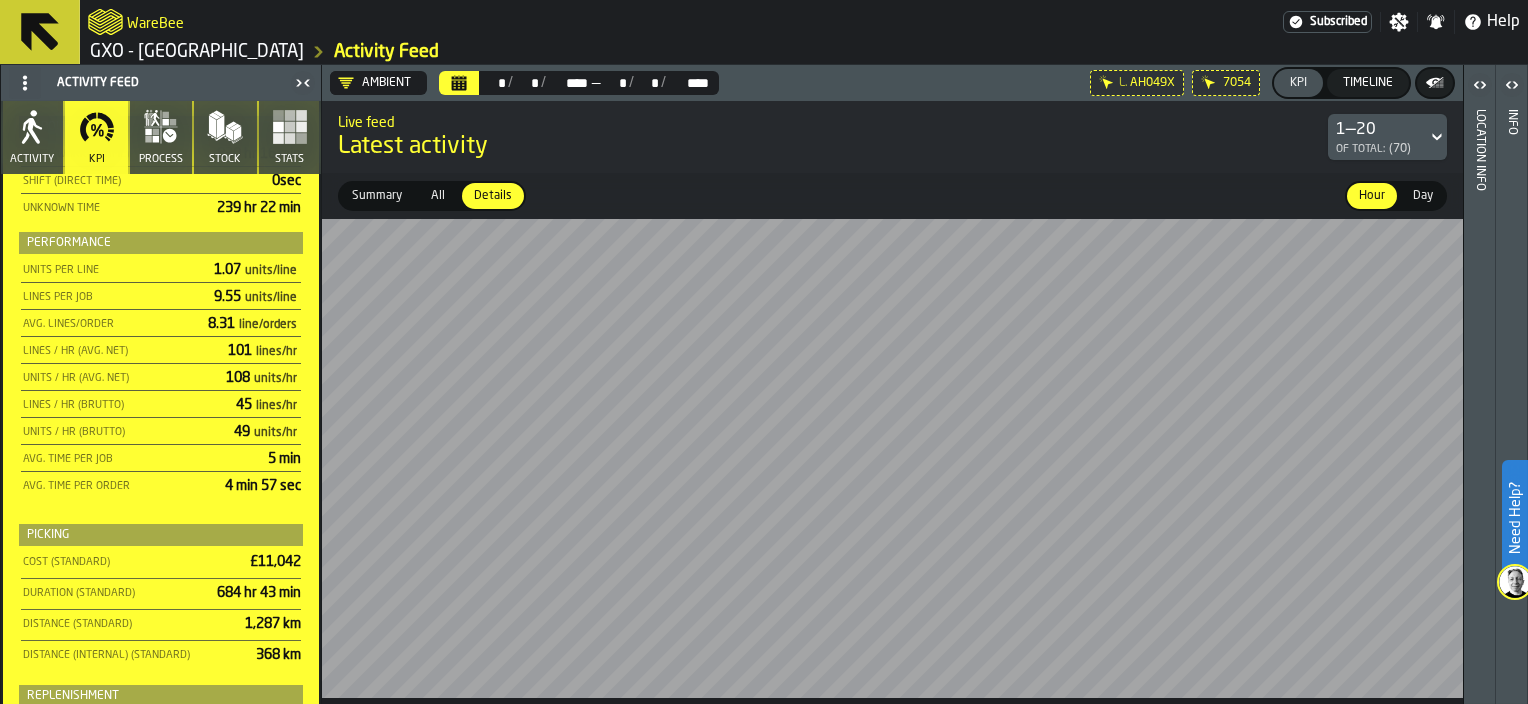 click on "Timeline" at bounding box center (1368, 83) 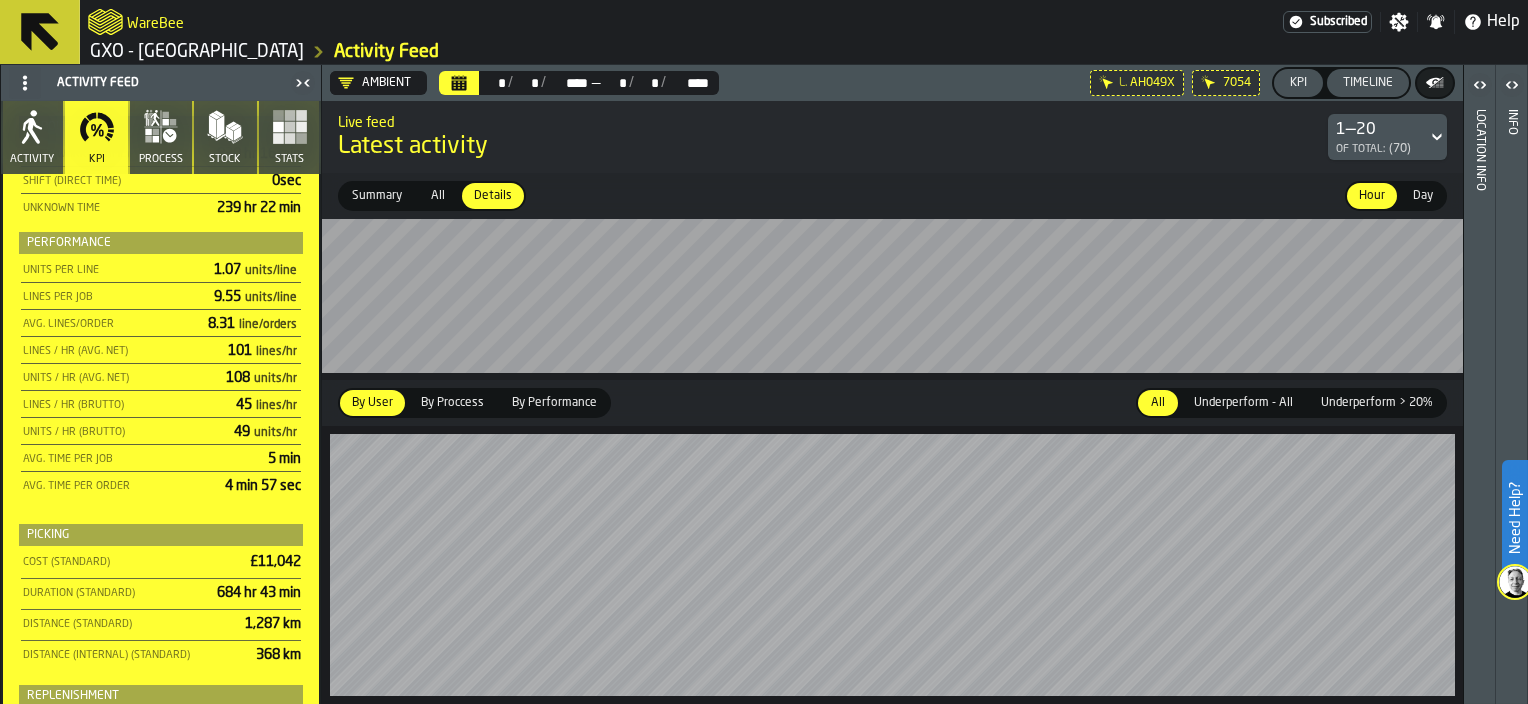 click on "KPI" at bounding box center (1298, 83) 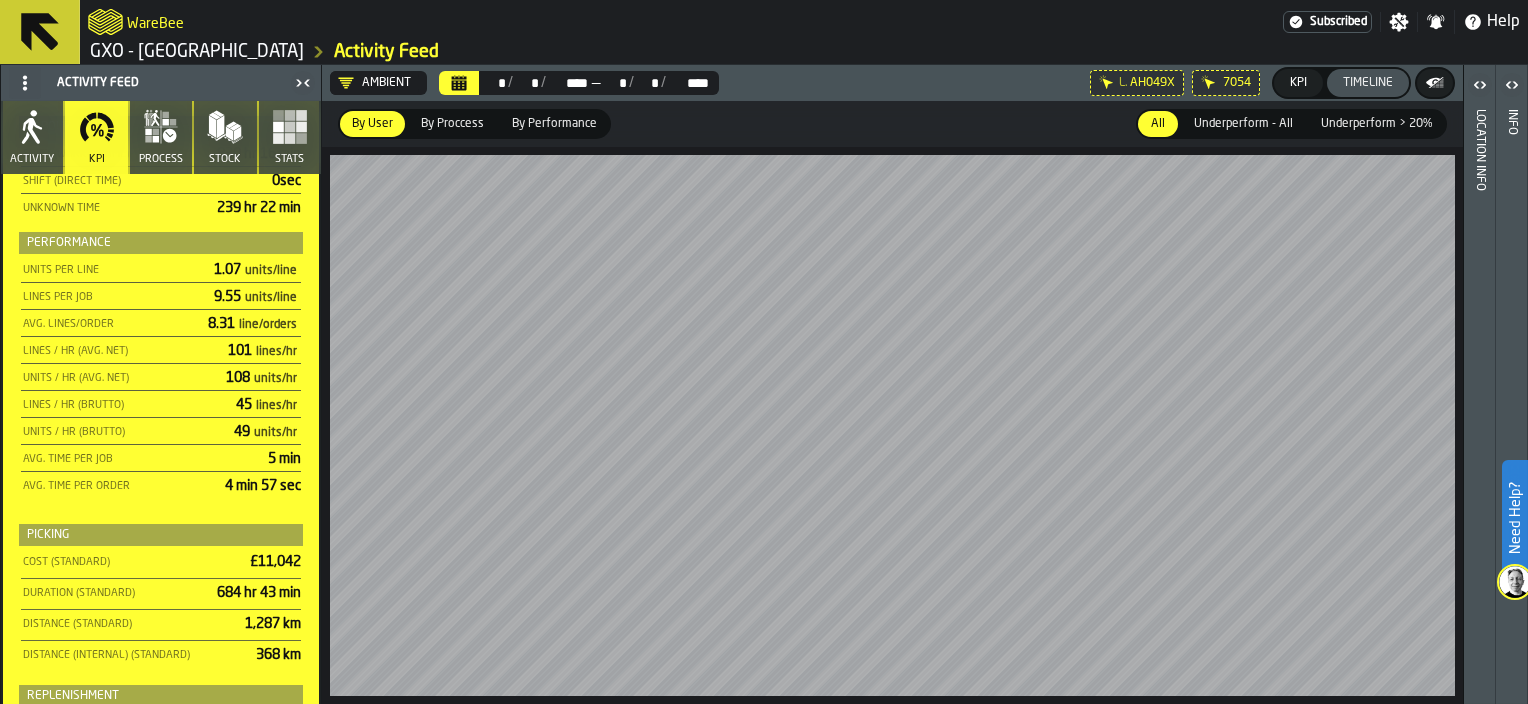 click on "Timeline" at bounding box center [1368, 83] 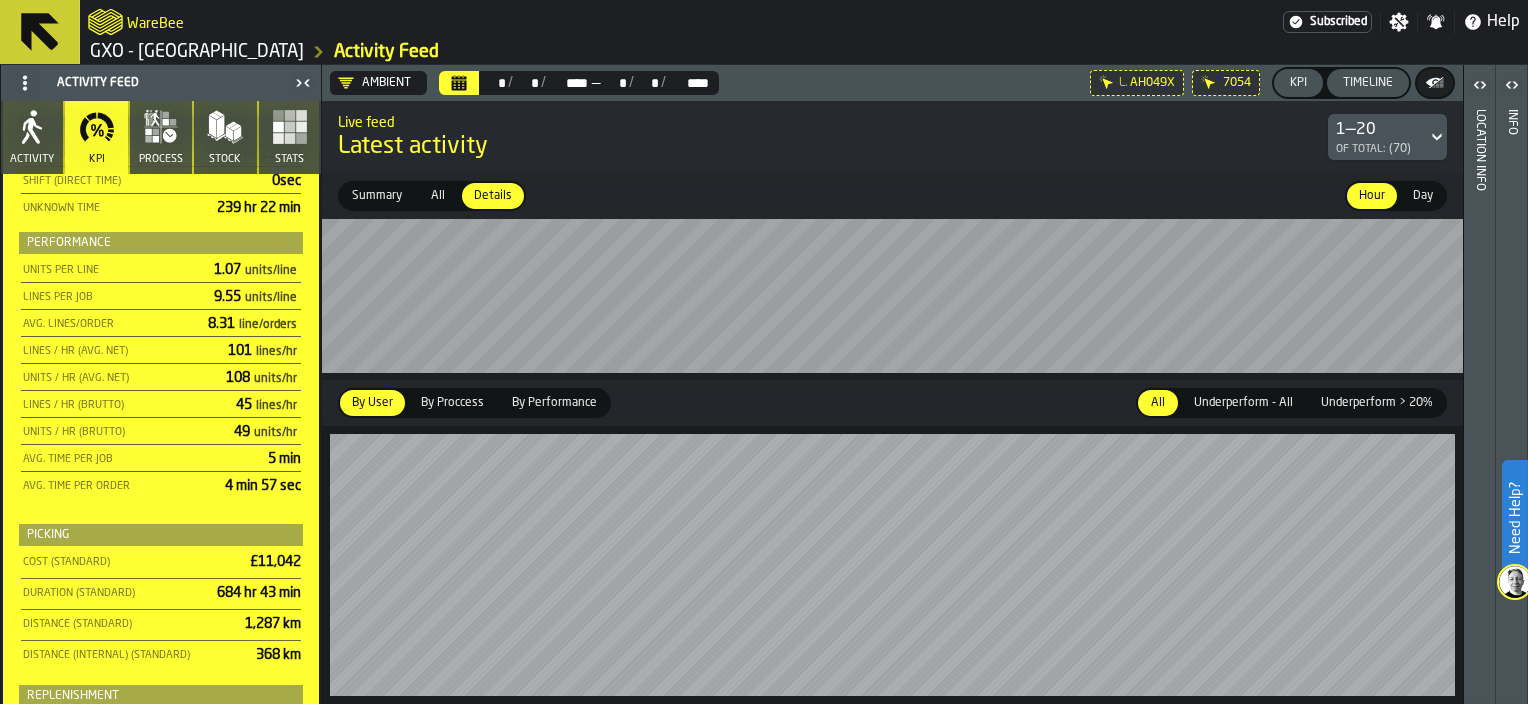 click on "Timeline" at bounding box center [1368, 83] 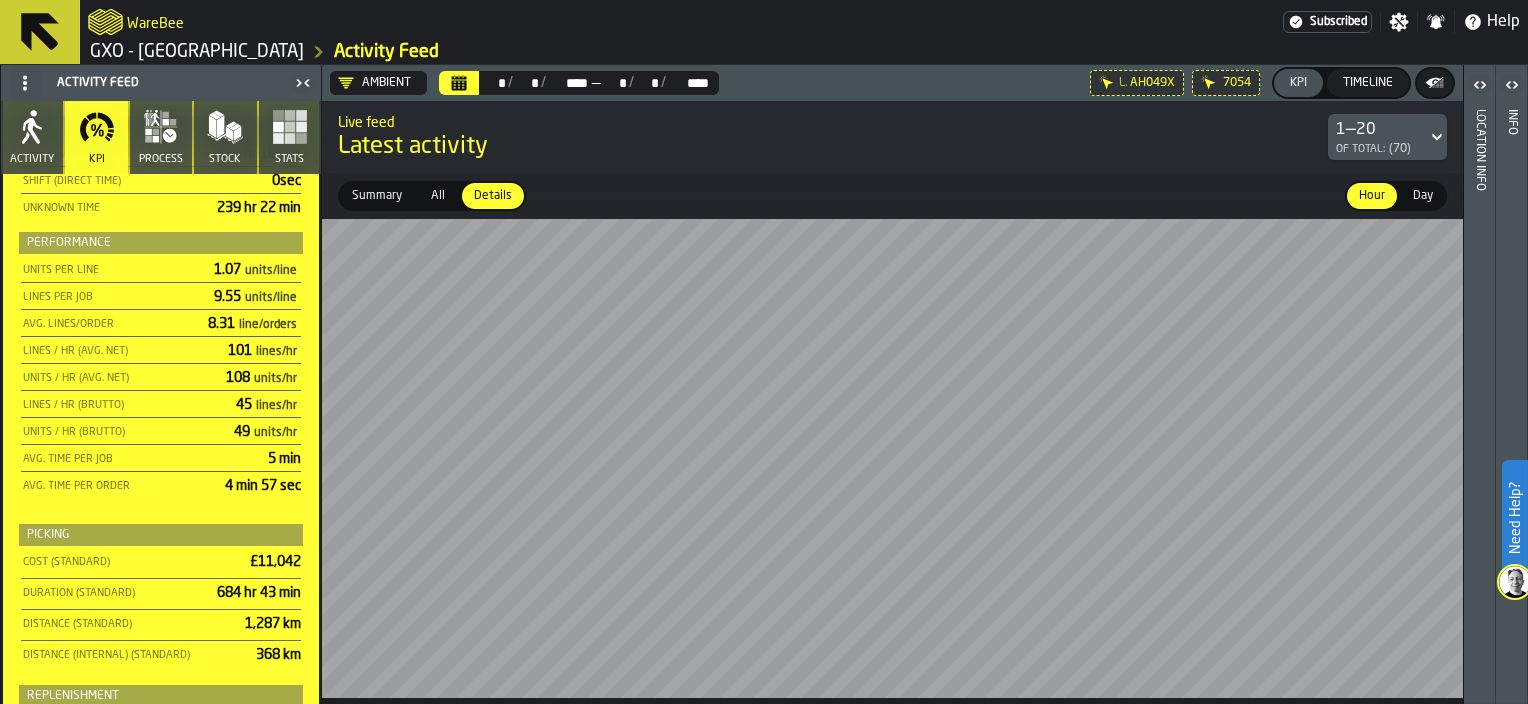 click on "Day" at bounding box center [1423, 196] 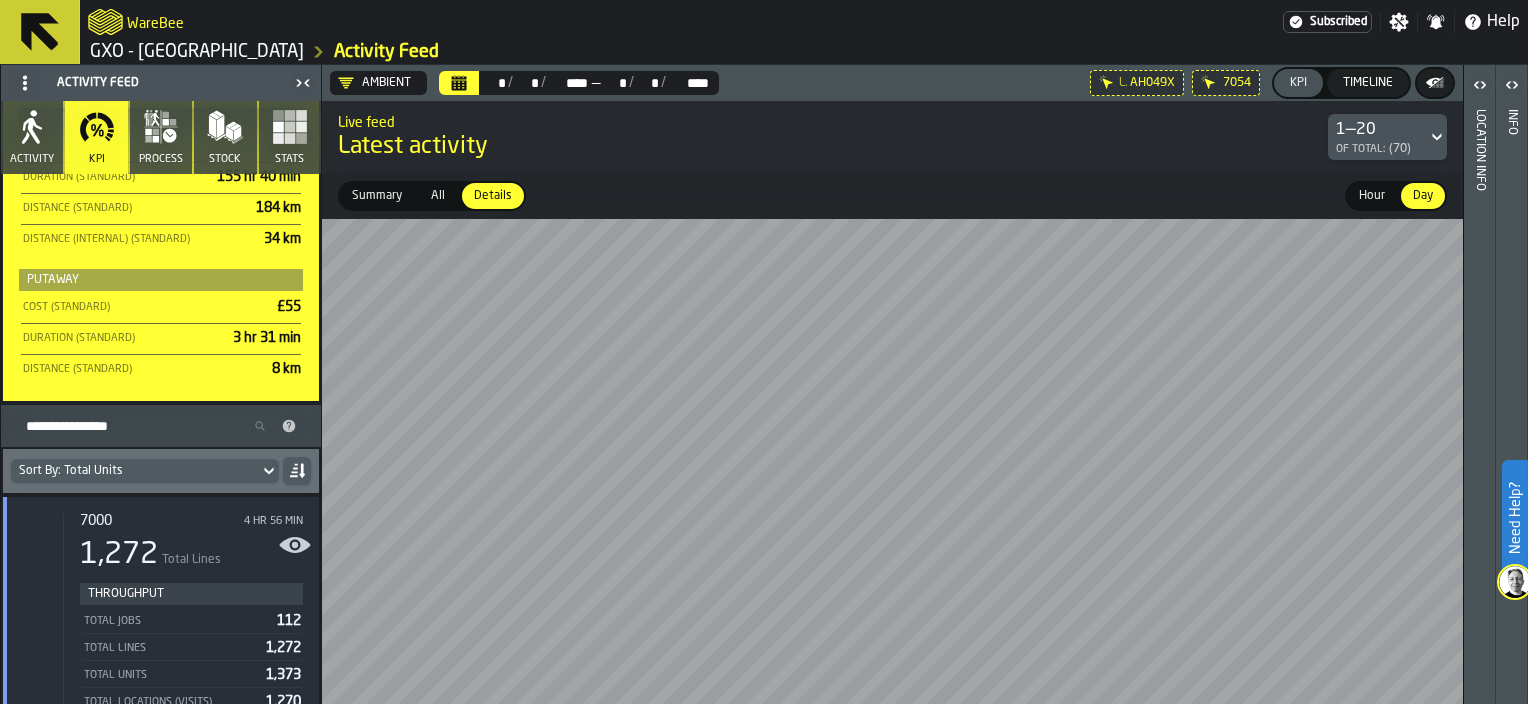 scroll, scrollTop: 1147, scrollLeft: 0, axis: vertical 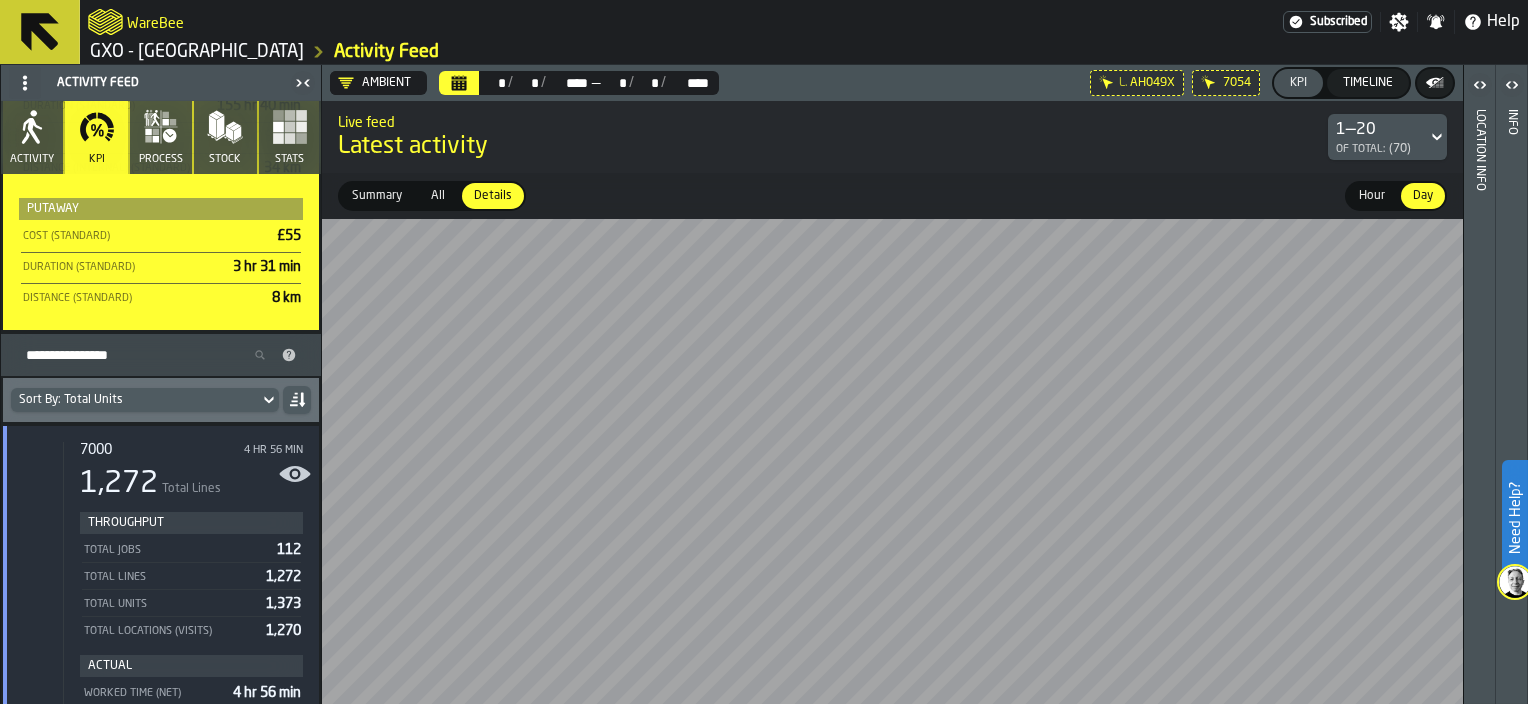 click on "By Resource (70)" at bounding box center [145, 355] 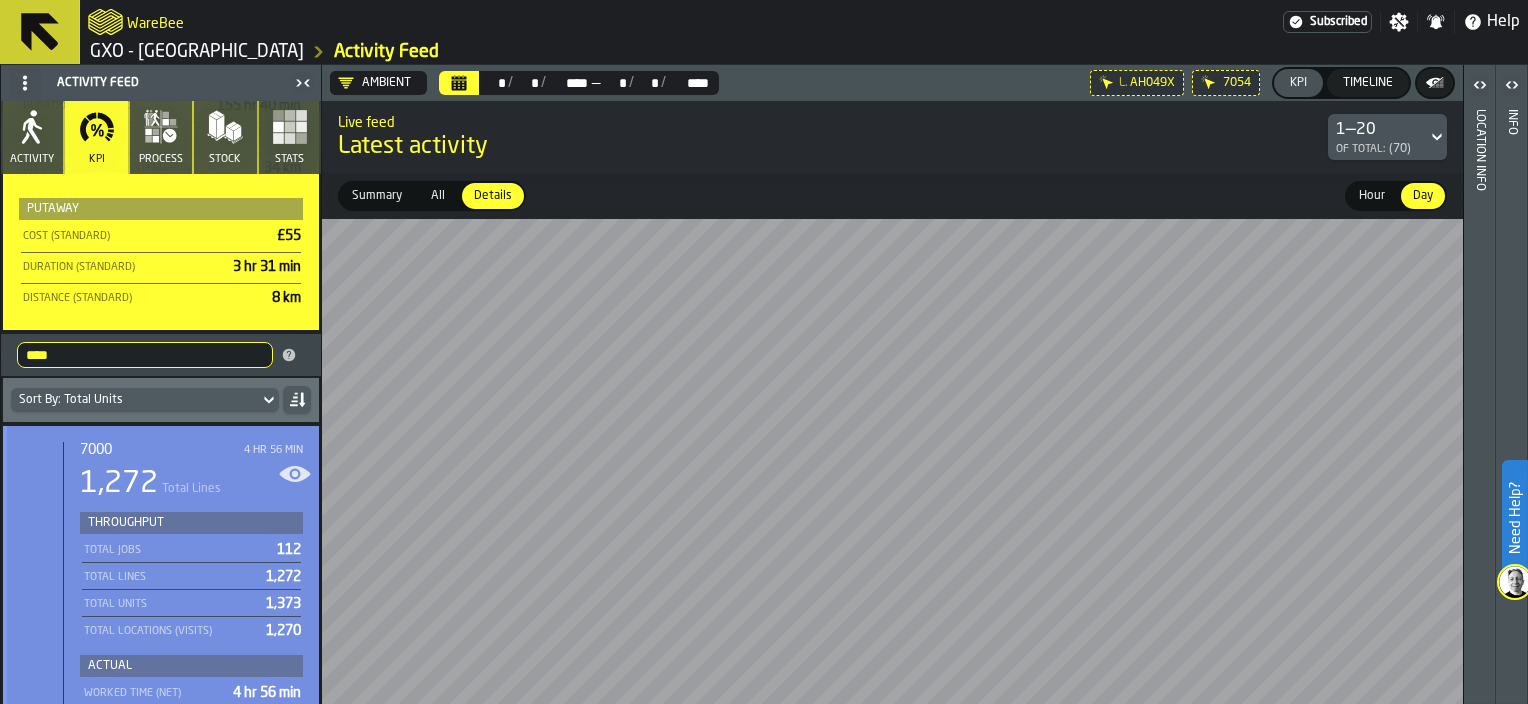 click on "7000" at bounding box center [162, 450] 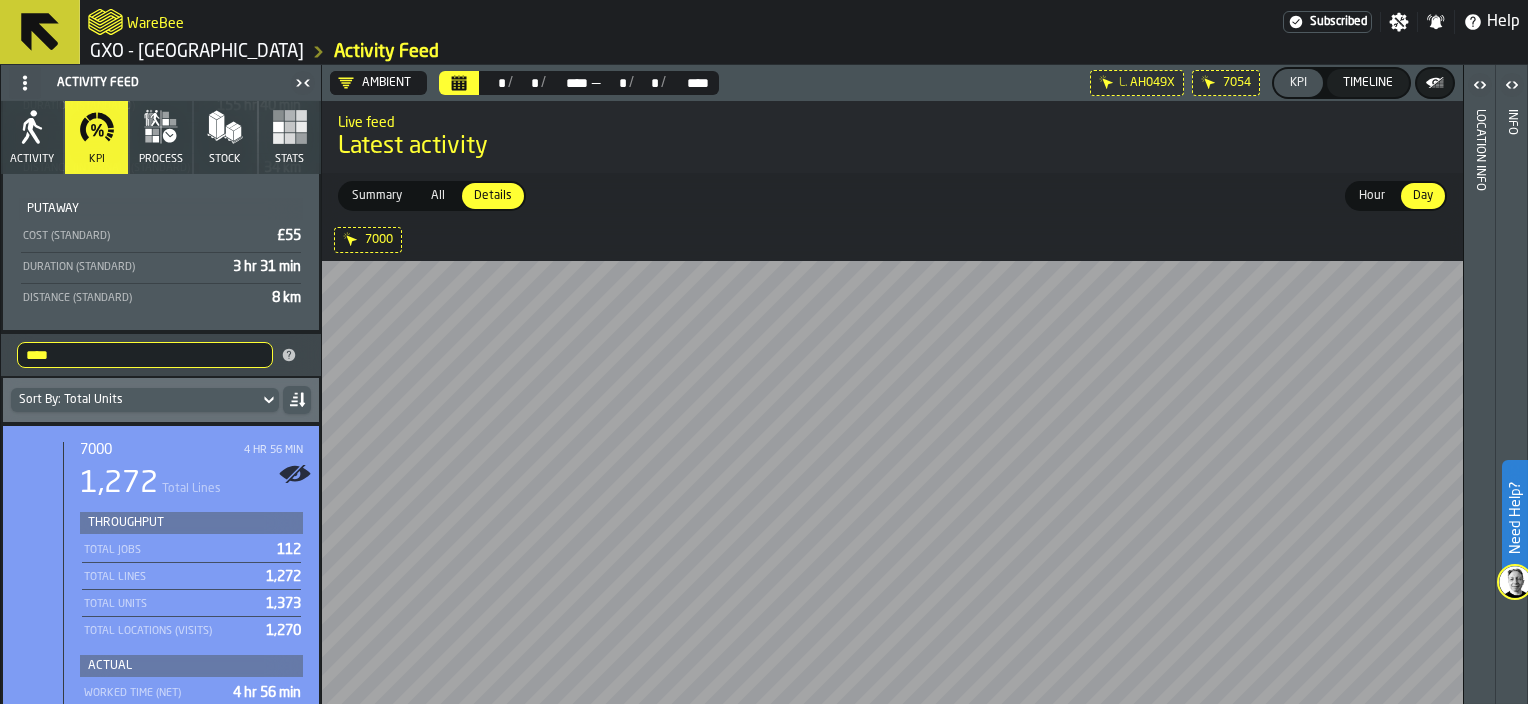 click on "****" at bounding box center (145, 355) 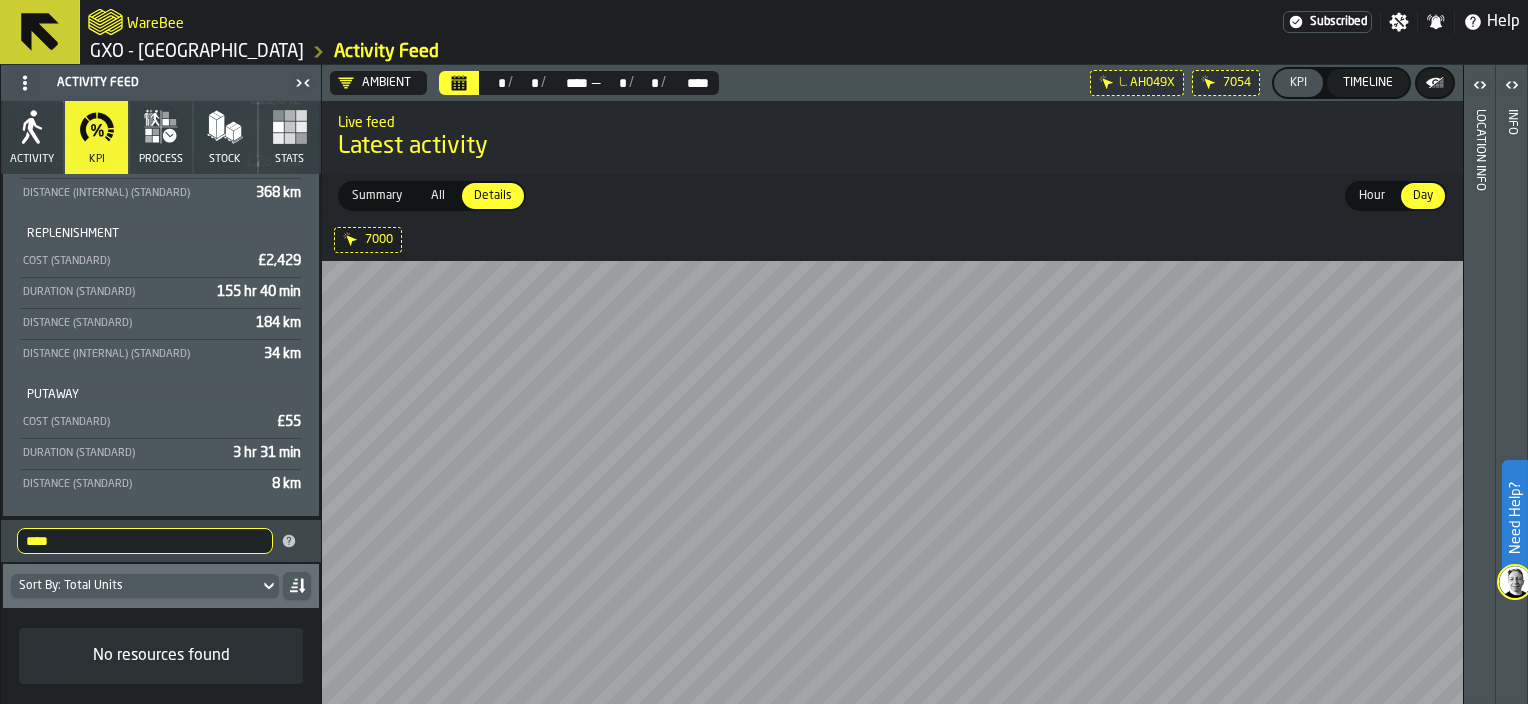 scroll, scrollTop: 958, scrollLeft: 0, axis: vertical 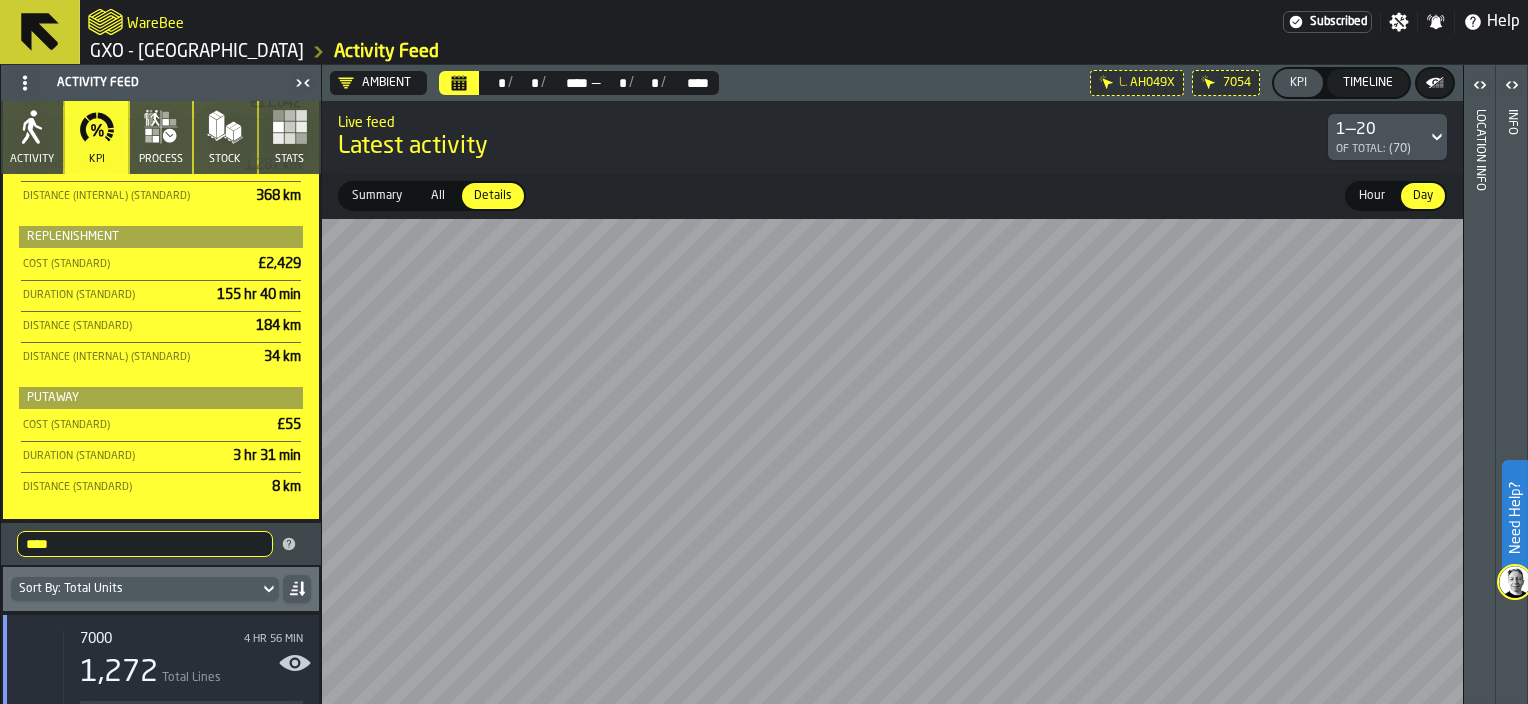 click on "****" at bounding box center (145, 544) 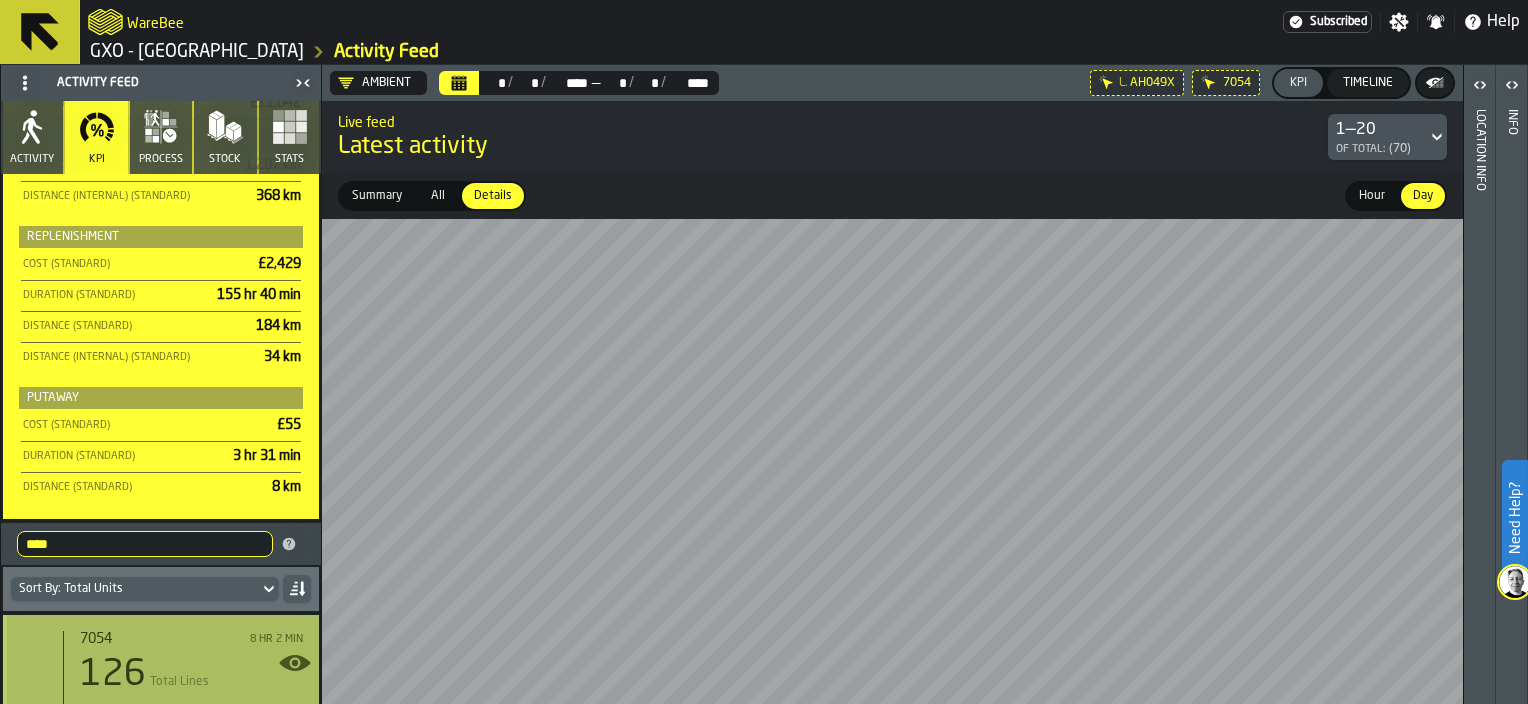 scroll, scrollTop: 1284, scrollLeft: 0, axis: vertical 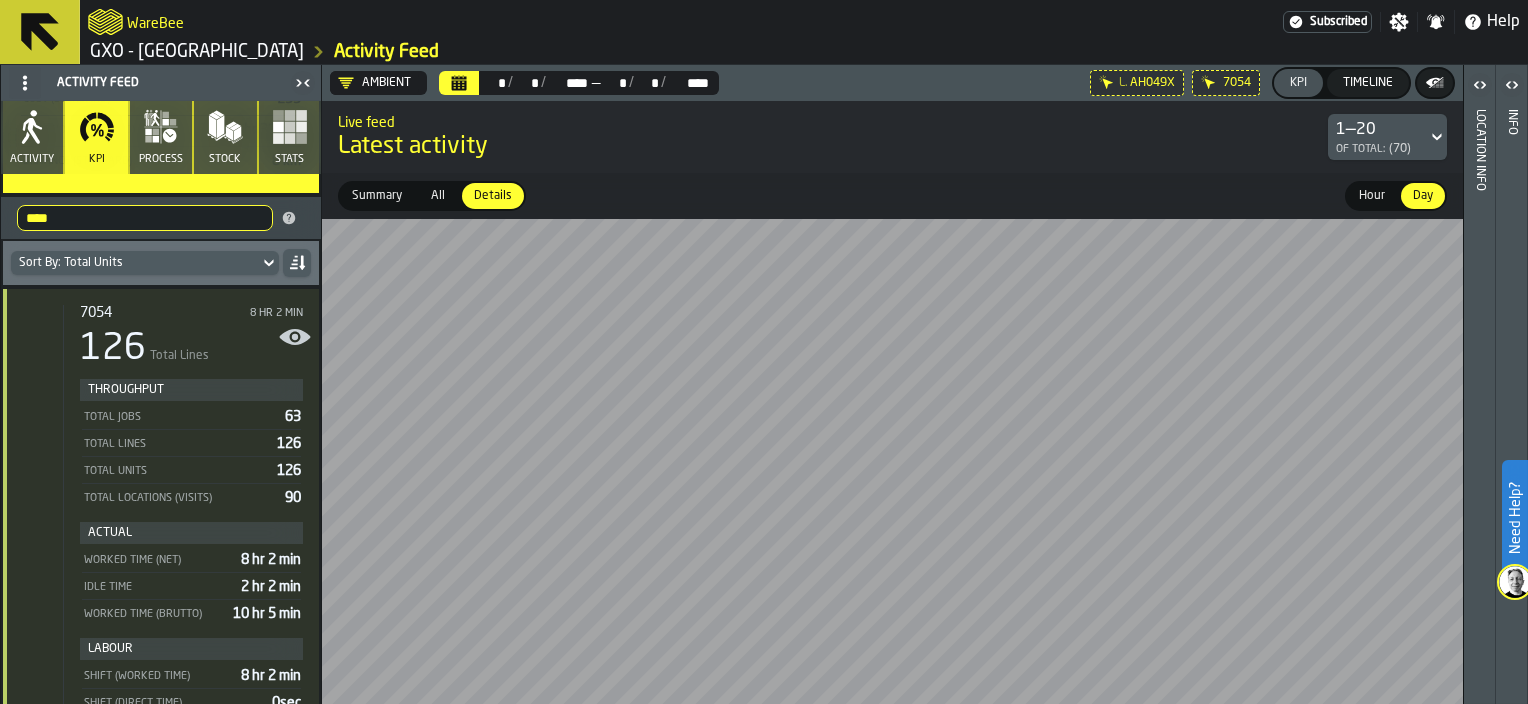 click on "****" at bounding box center (145, 218) 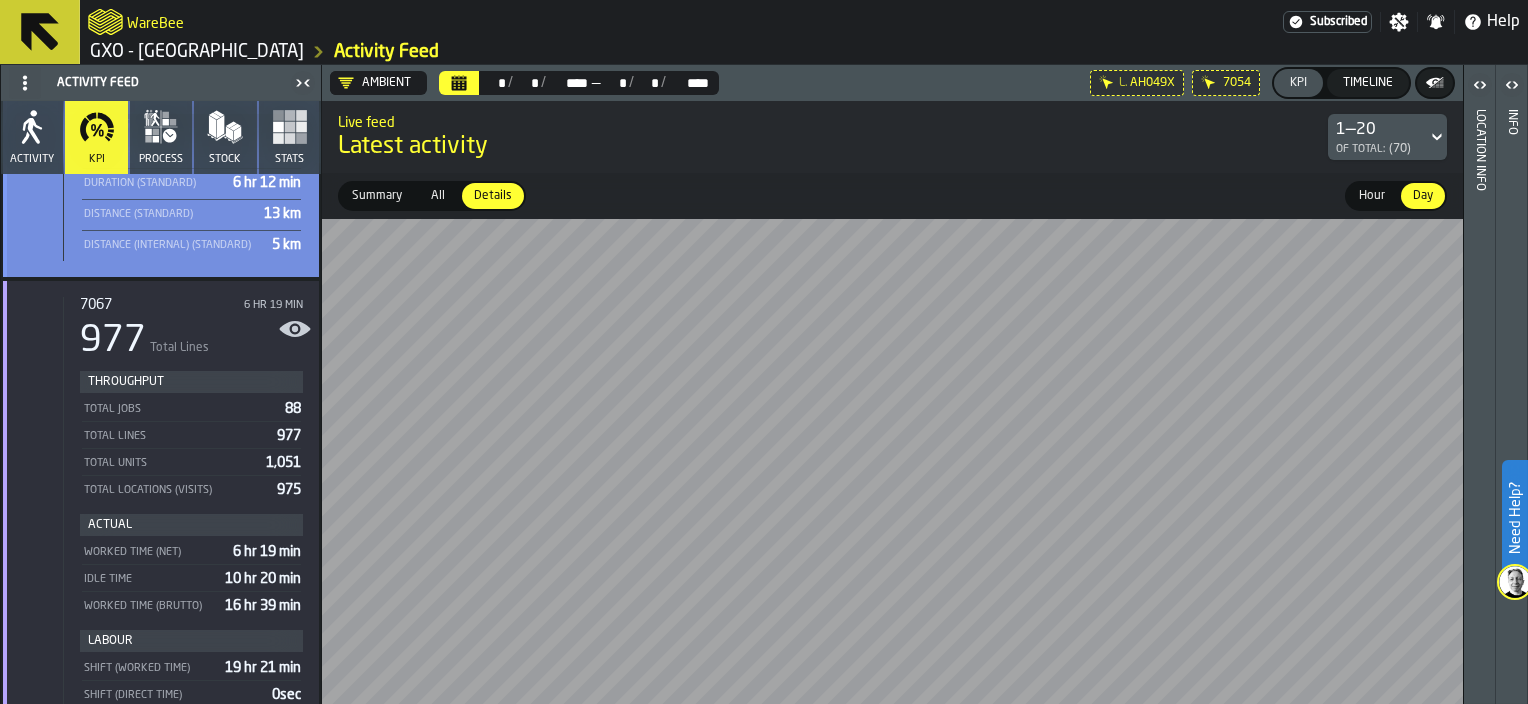 scroll, scrollTop: 2224, scrollLeft: 0, axis: vertical 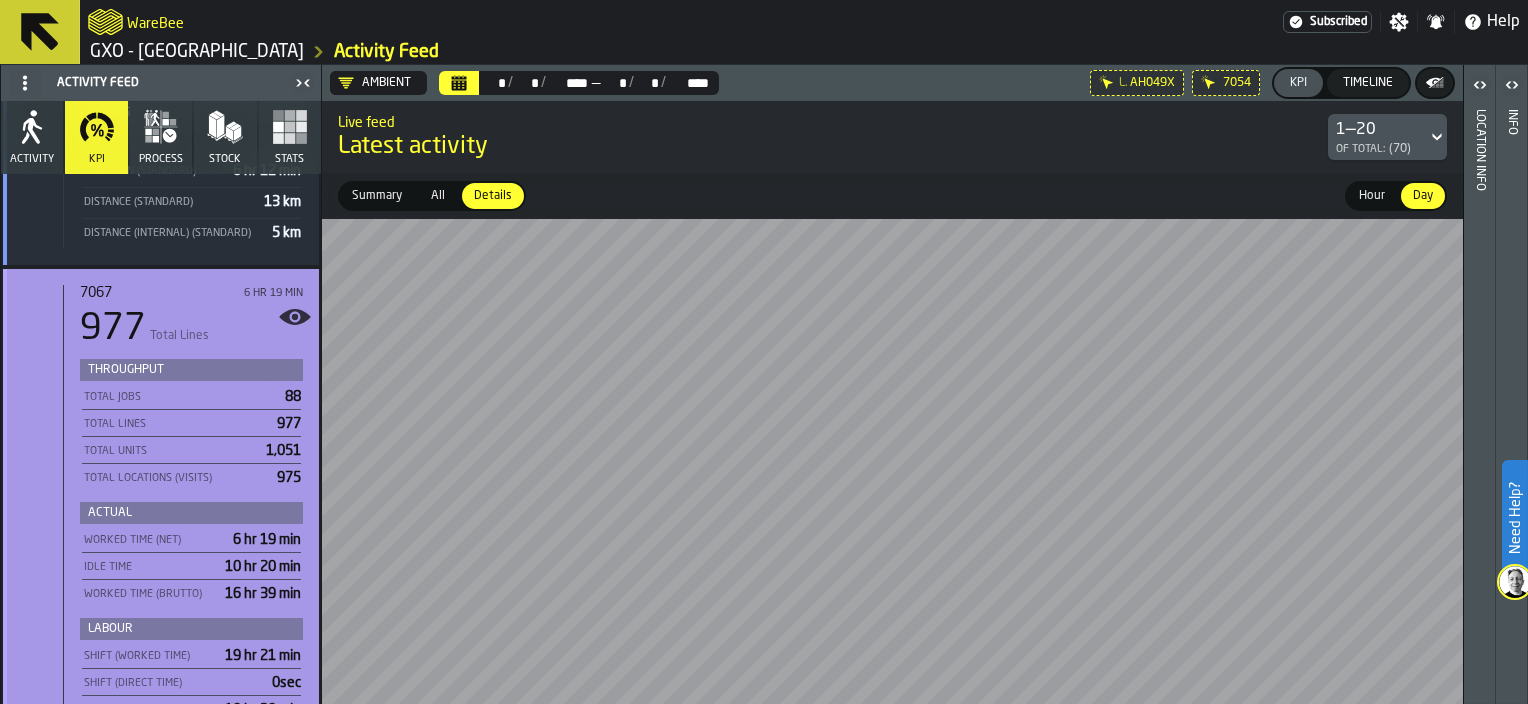 type on "**" 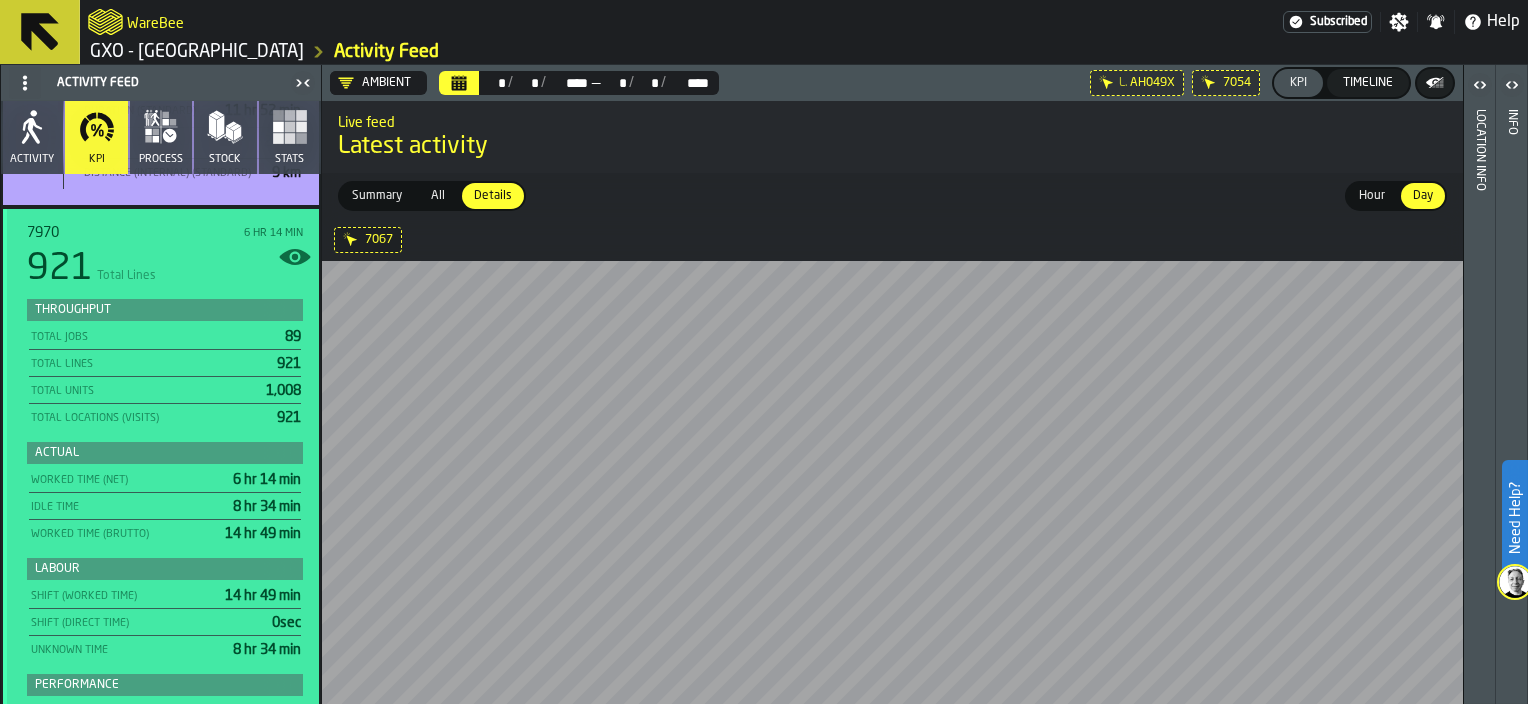 scroll, scrollTop: 3212, scrollLeft: 0, axis: vertical 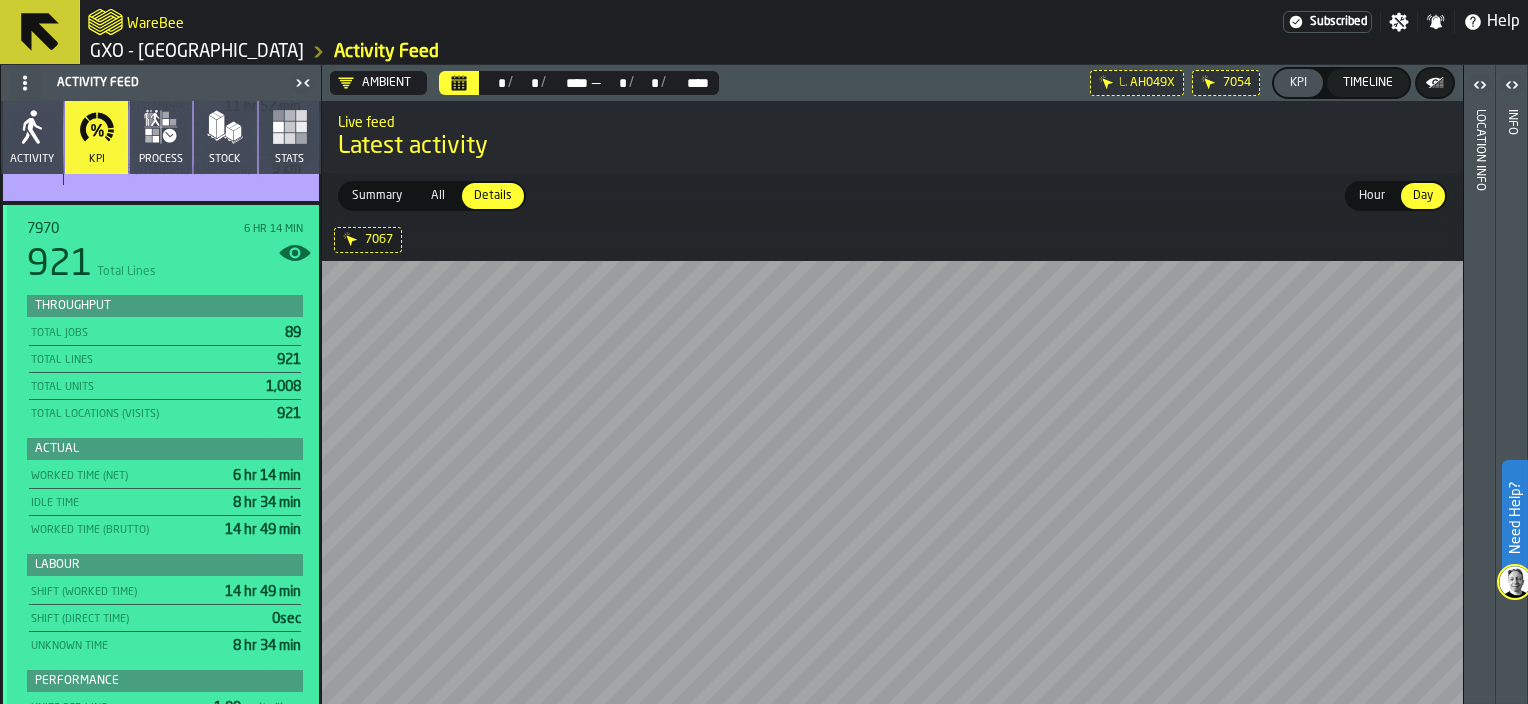 click on "921 Total Lines" at bounding box center [165, 265] 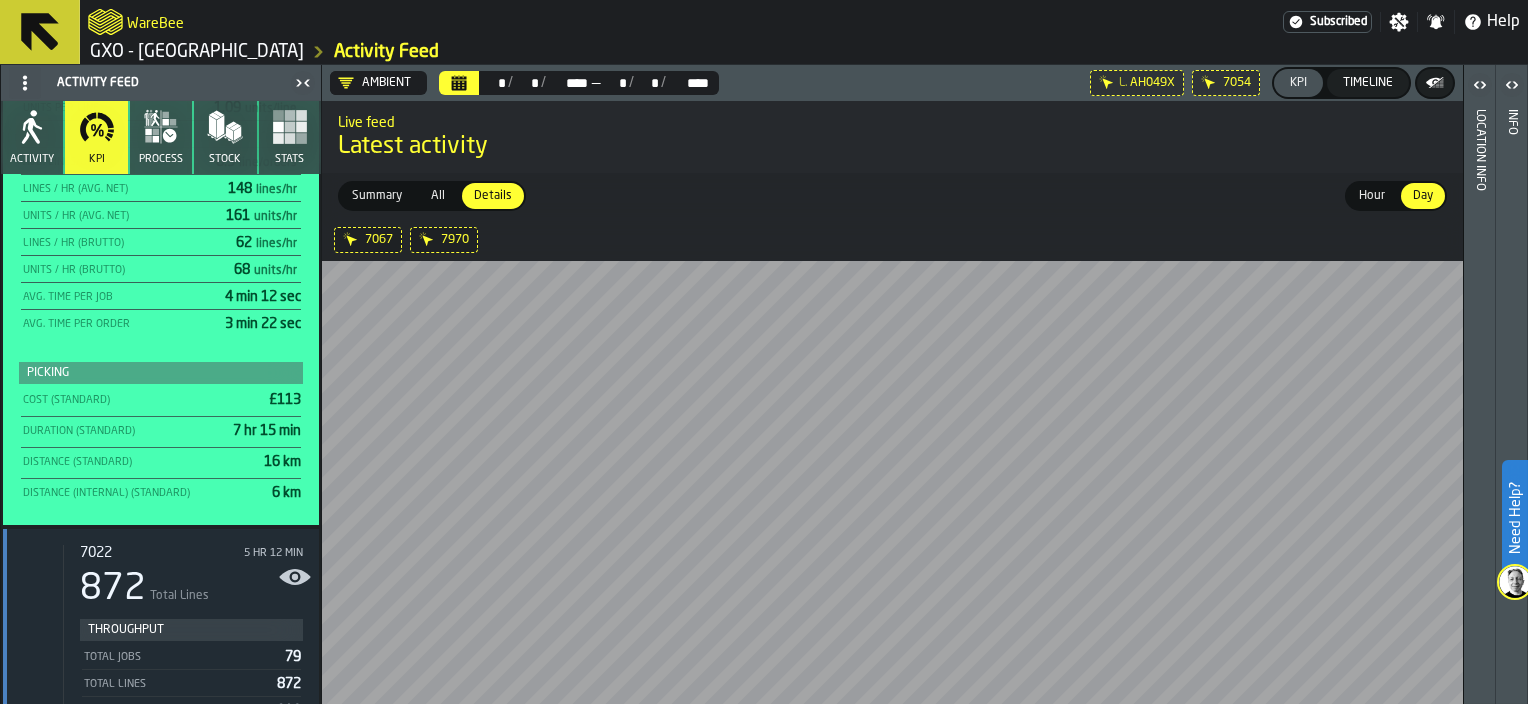 scroll, scrollTop: 3824, scrollLeft: 0, axis: vertical 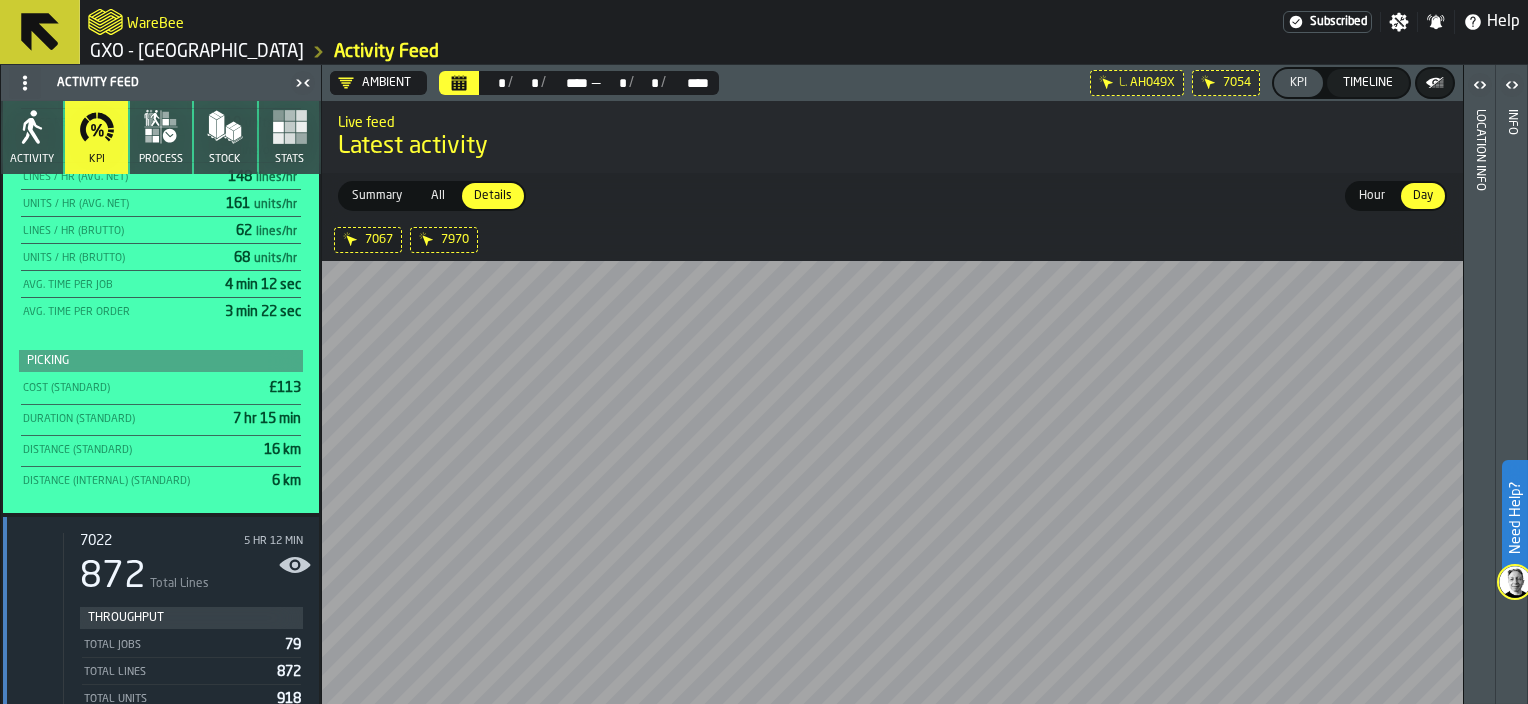 click on "Hour" at bounding box center [1372, 196] 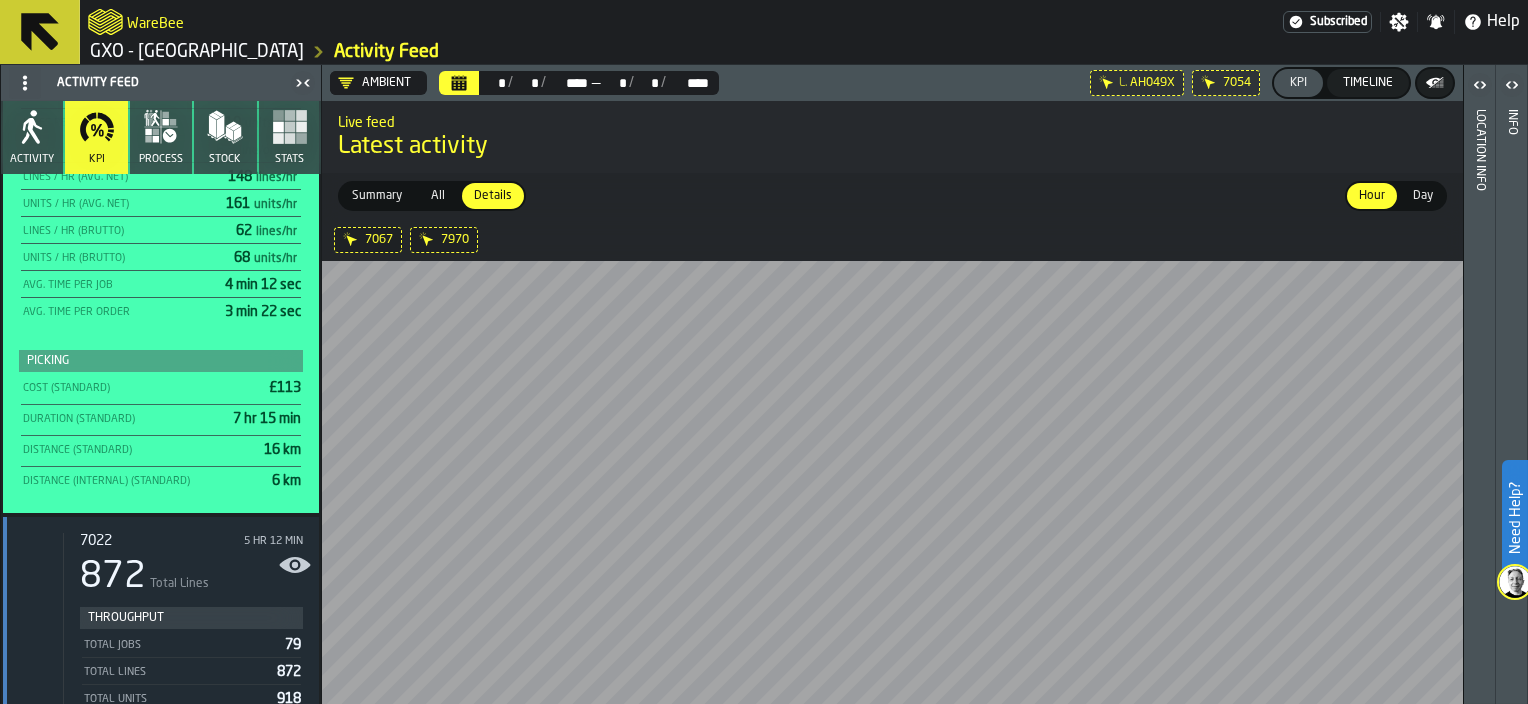 click on "Summary" at bounding box center (377, 196) 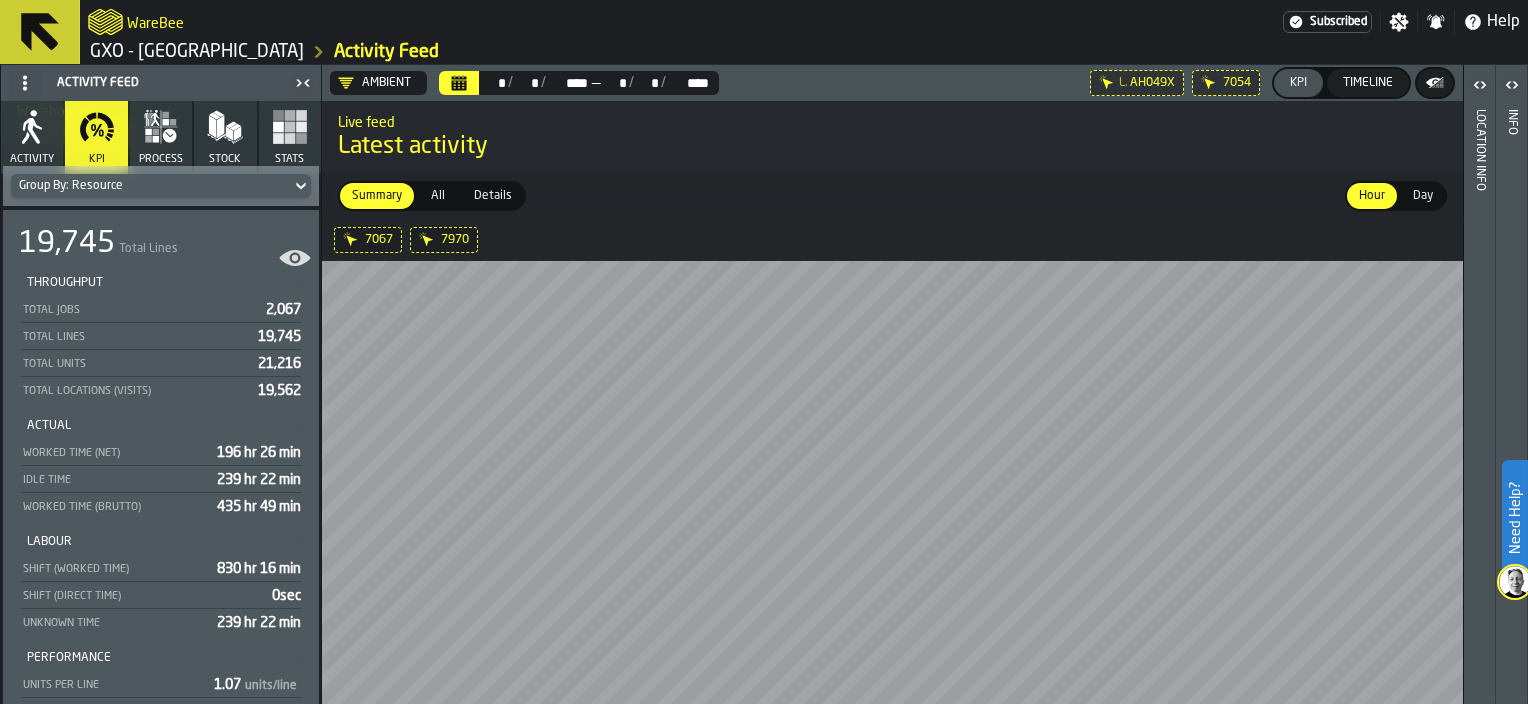 scroll, scrollTop: 91, scrollLeft: 0, axis: vertical 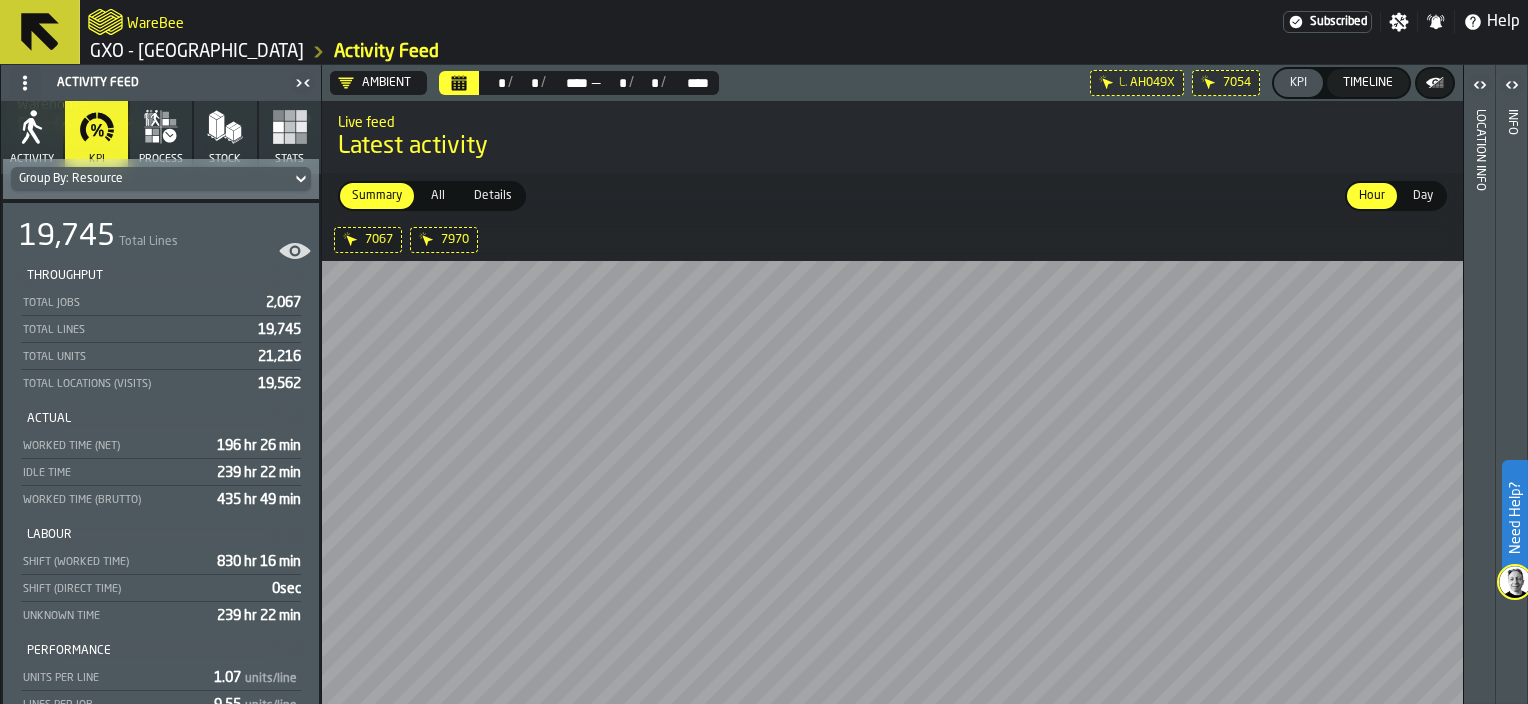 click on "Total Lines" at bounding box center [148, 242] 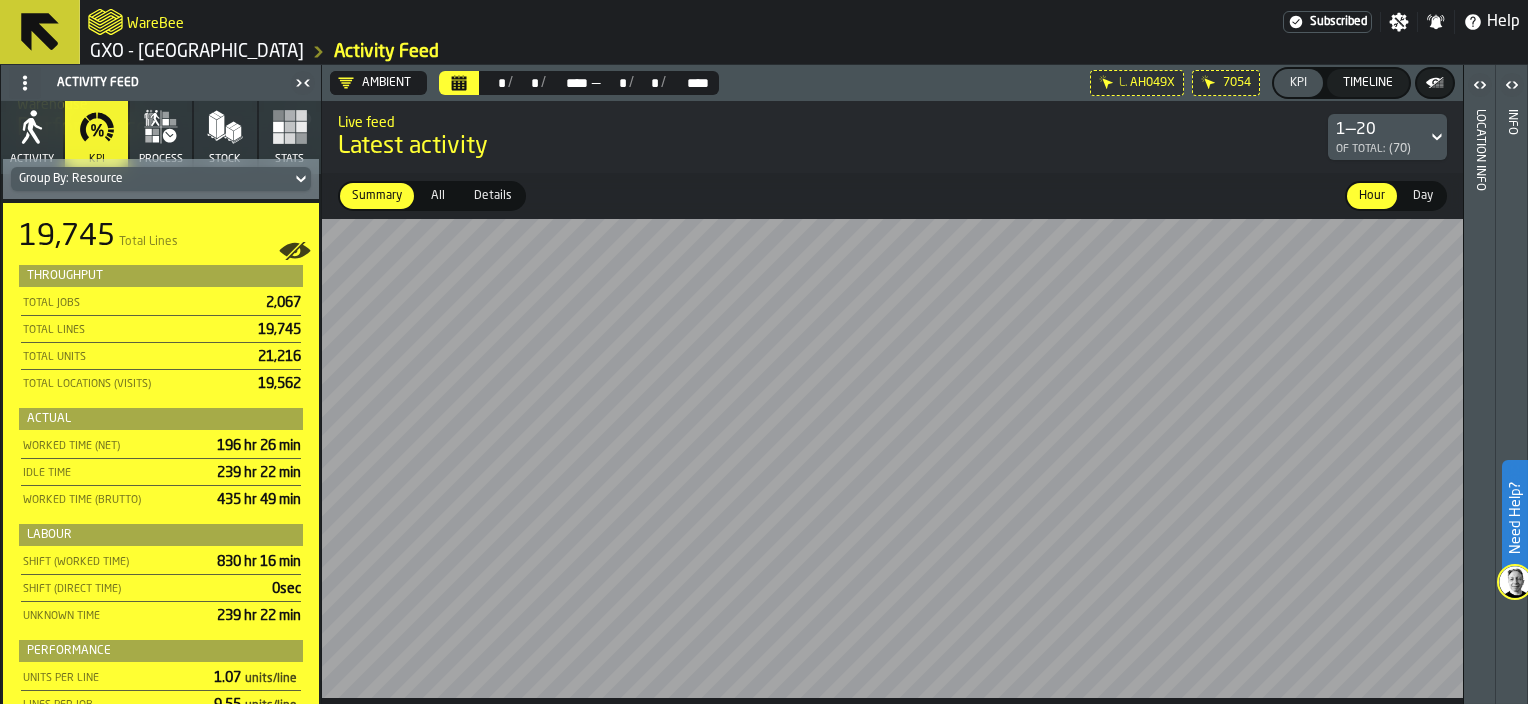 click on "Details" at bounding box center (493, 196) 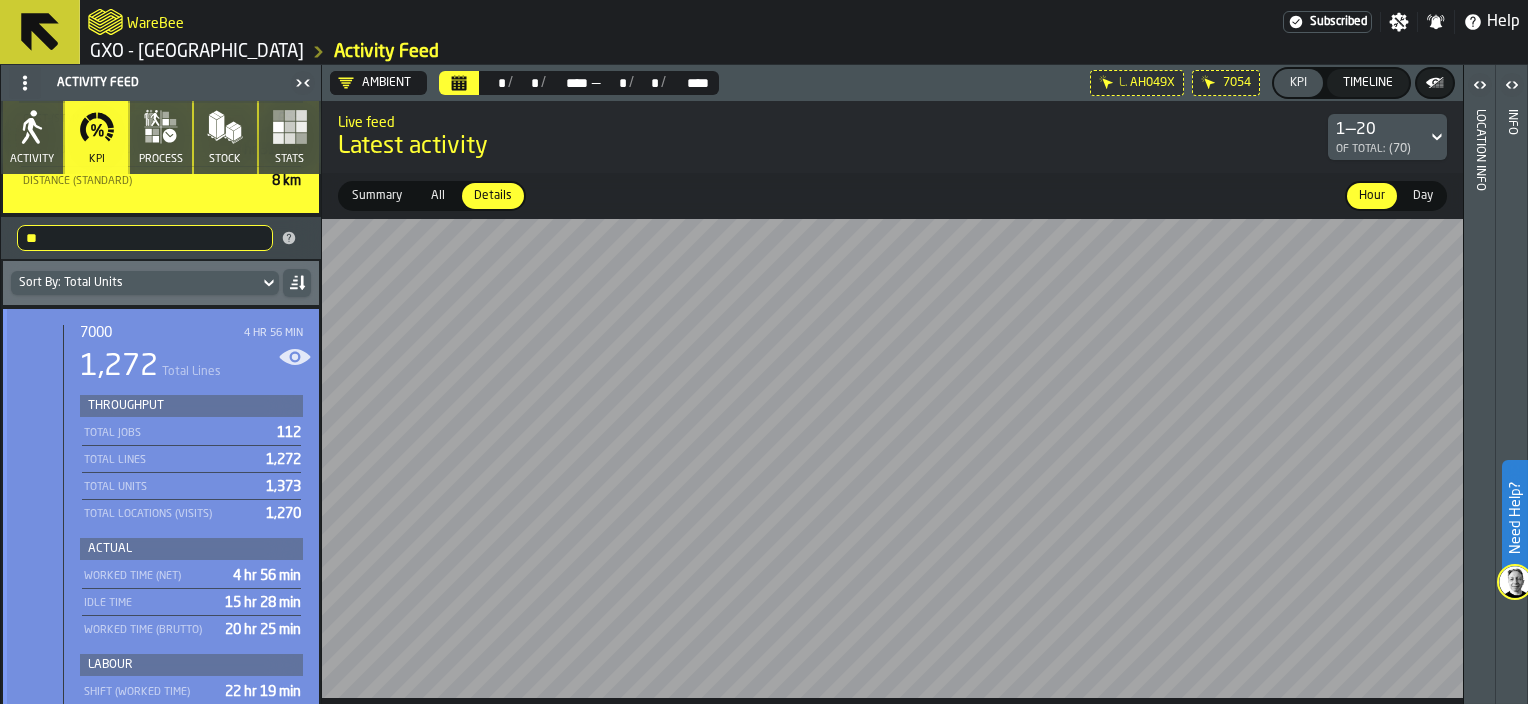 scroll, scrollTop: 1266, scrollLeft: 0, axis: vertical 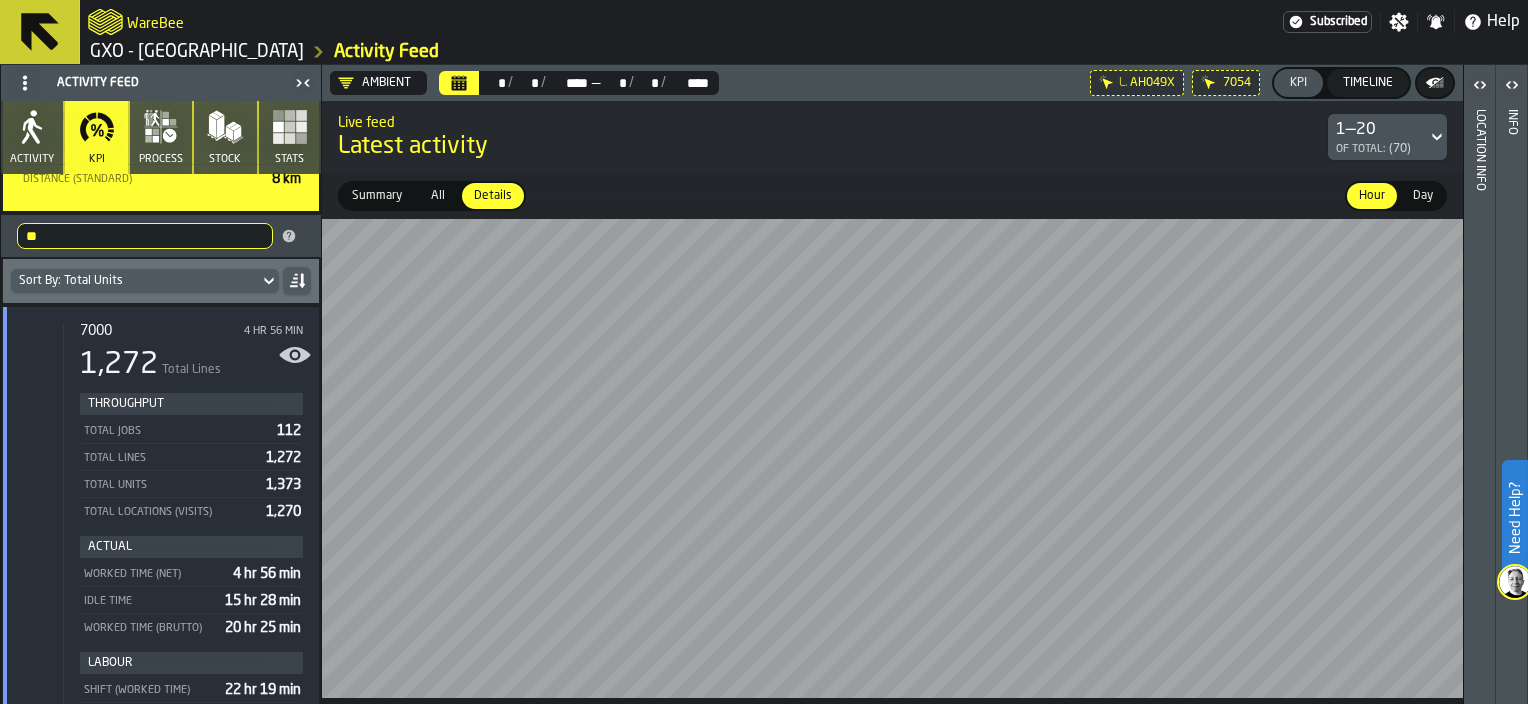click 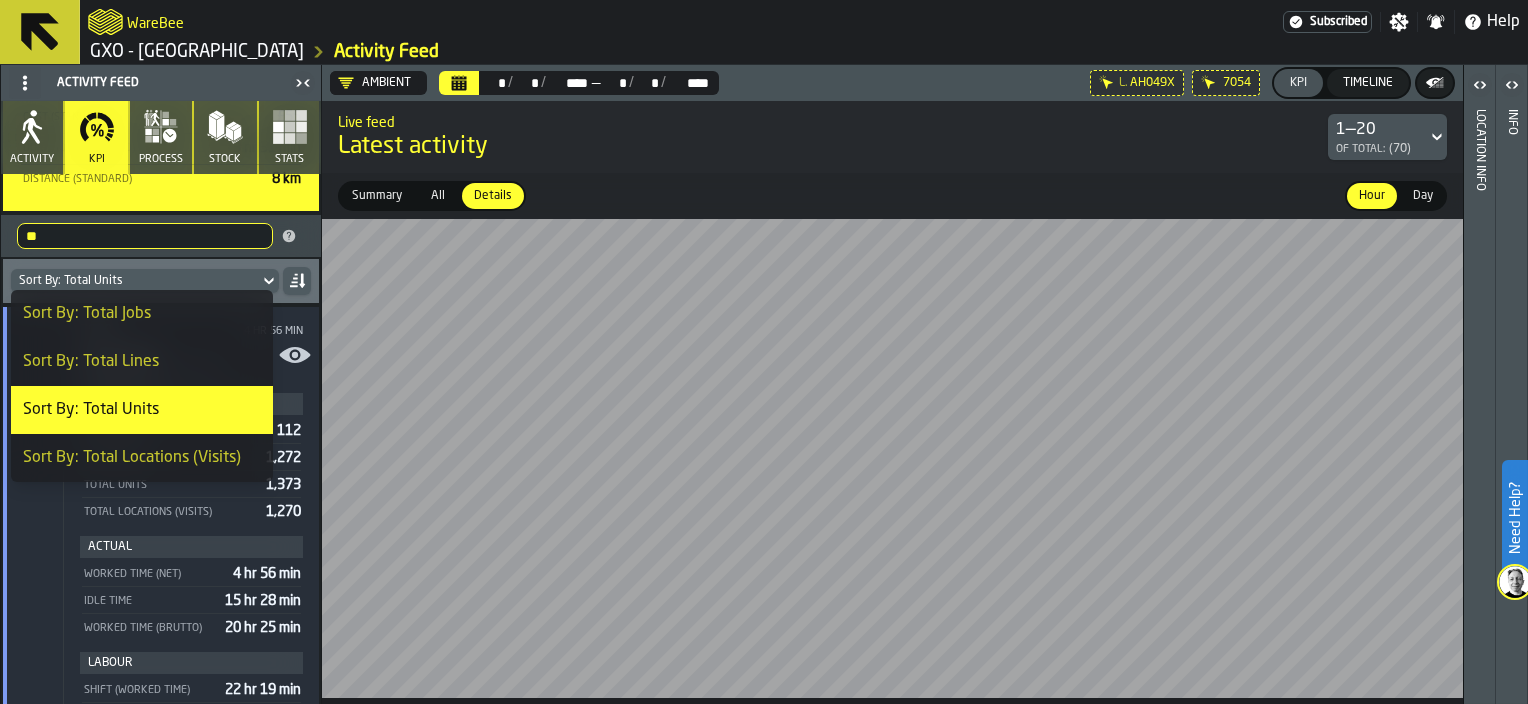 click on "Sort By: Total Lines" at bounding box center (142, 362) 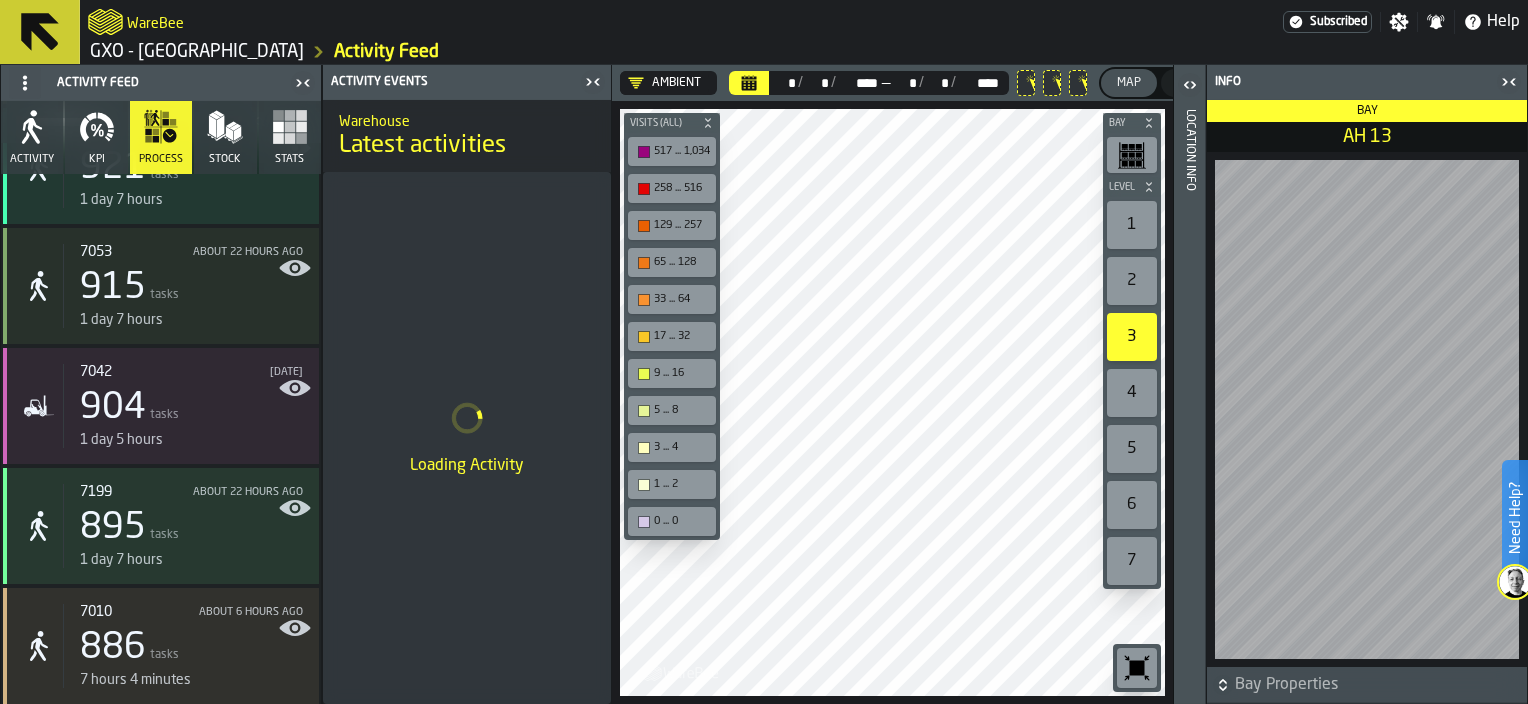 scroll, scrollTop: 4187, scrollLeft: 0, axis: vertical 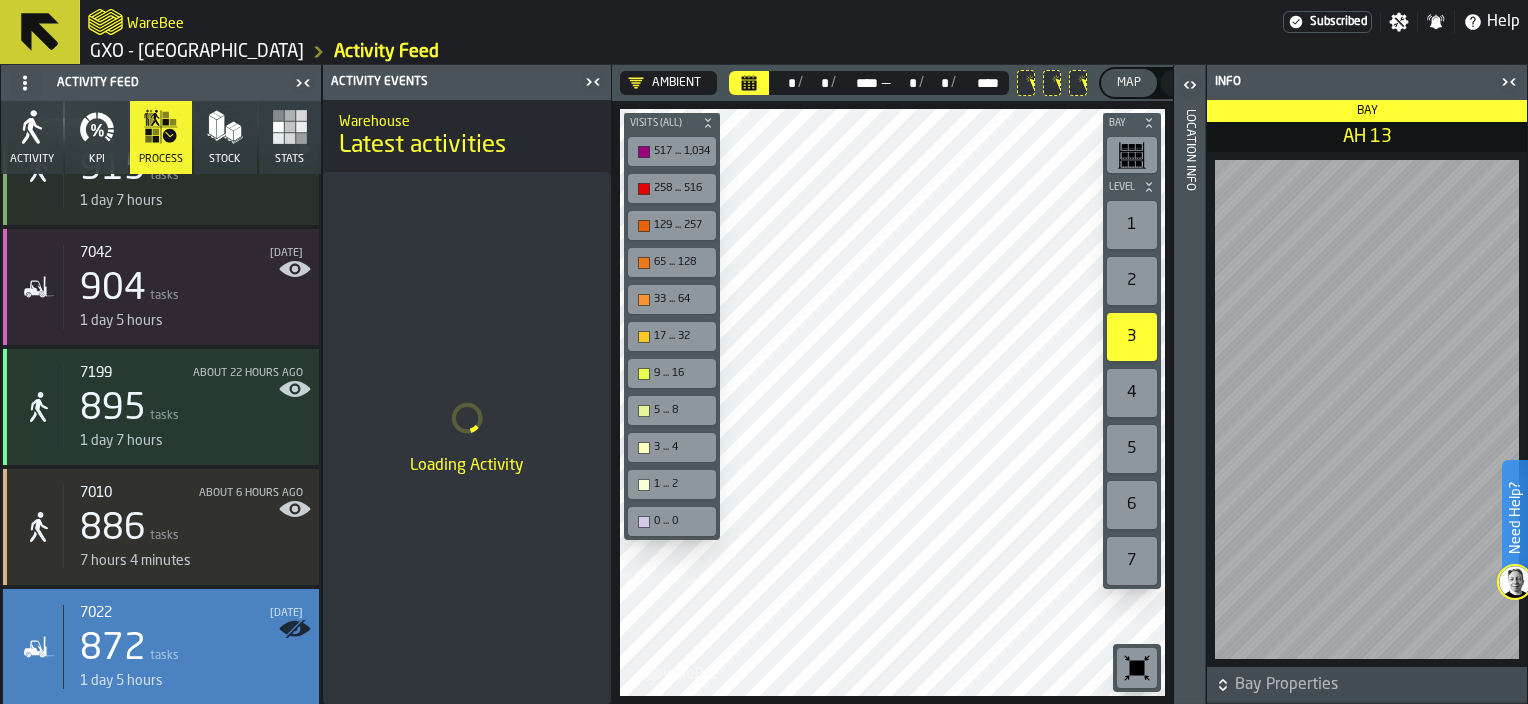 click 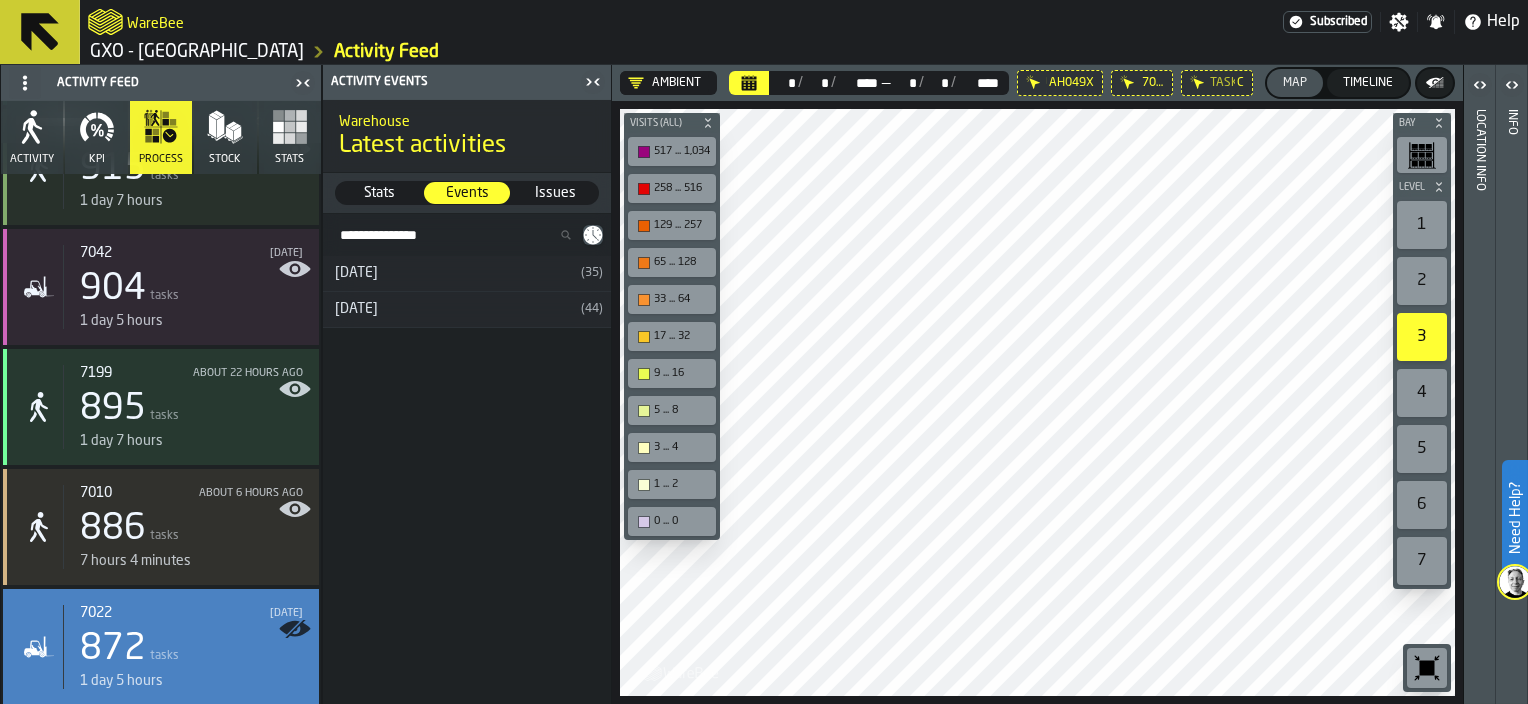 click on "2 July" at bounding box center [448, 273] 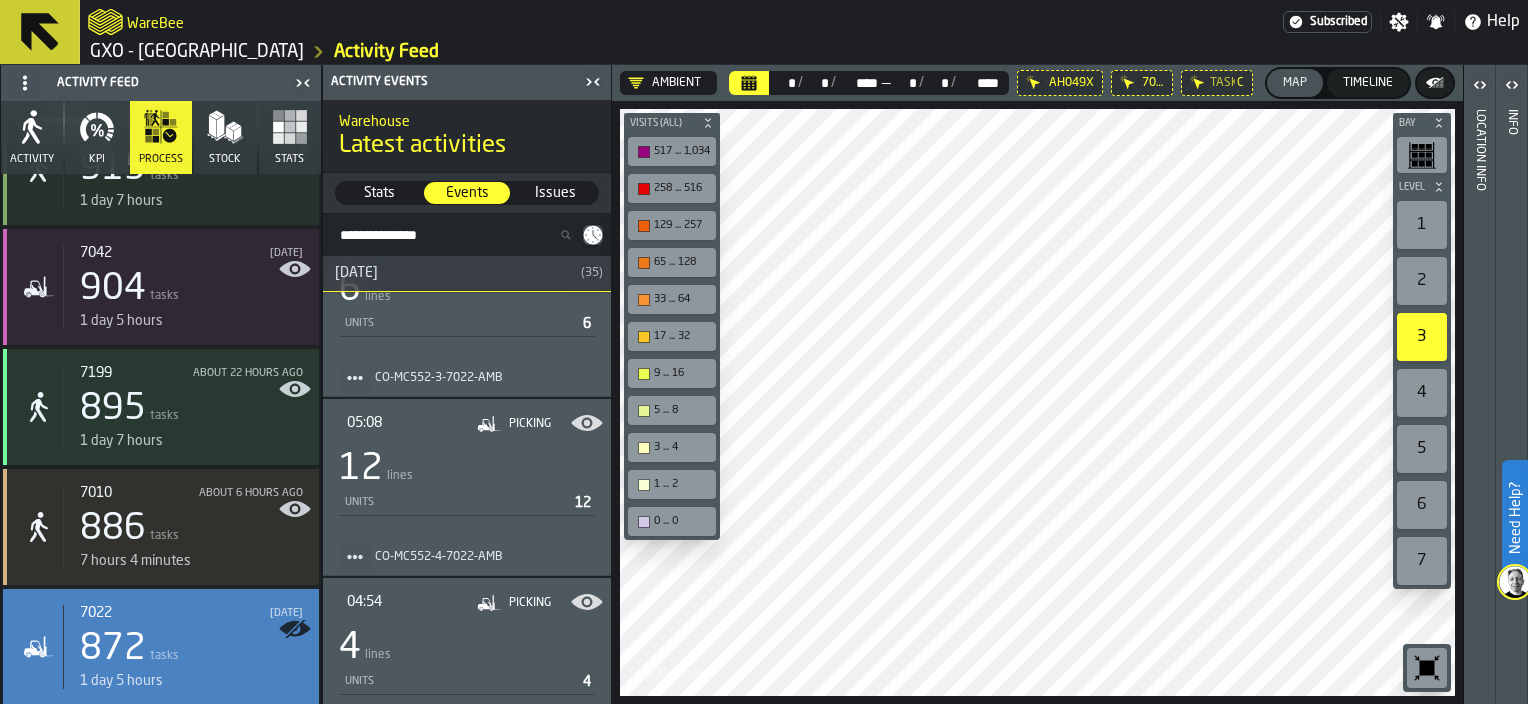 scroll, scrollTop: 444, scrollLeft: 0, axis: vertical 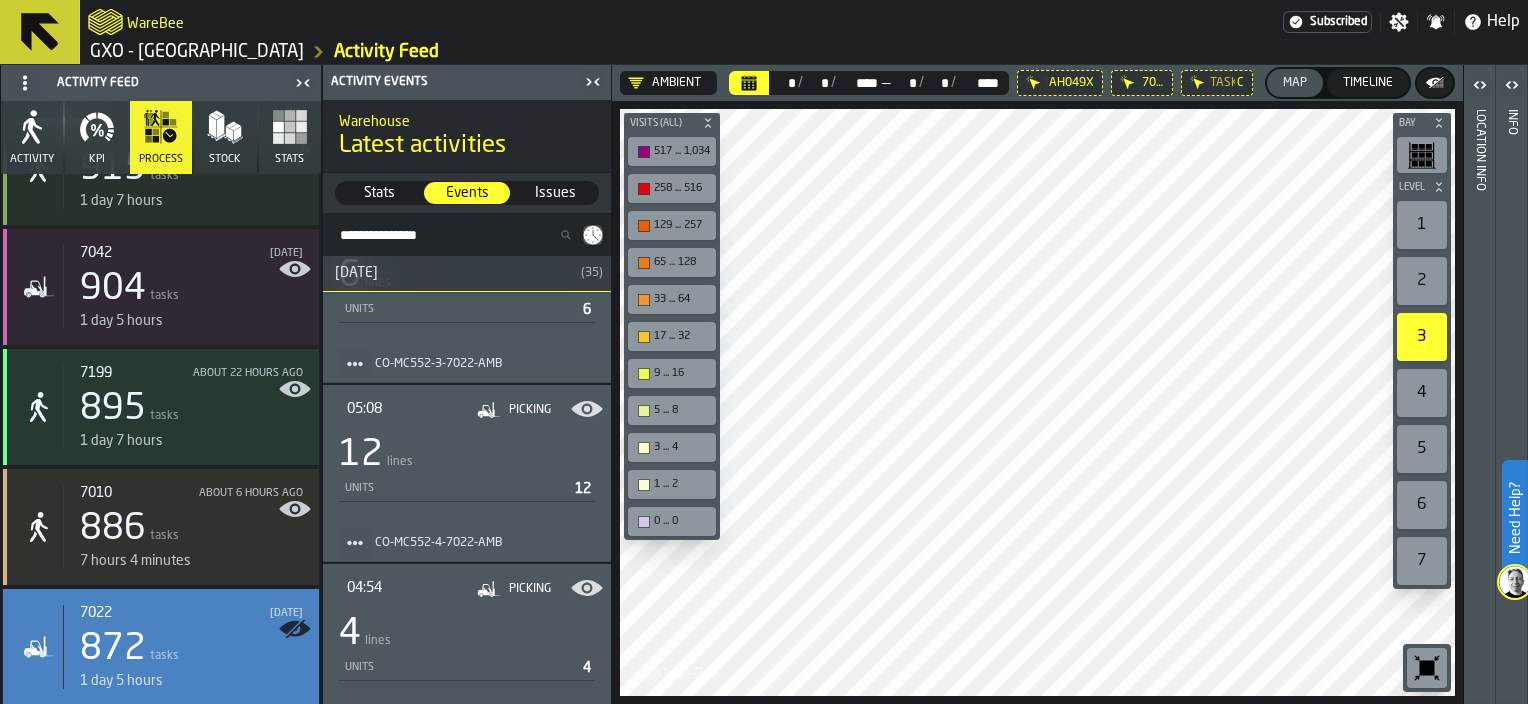 click on "12 lines" at bounding box center (467, 455) 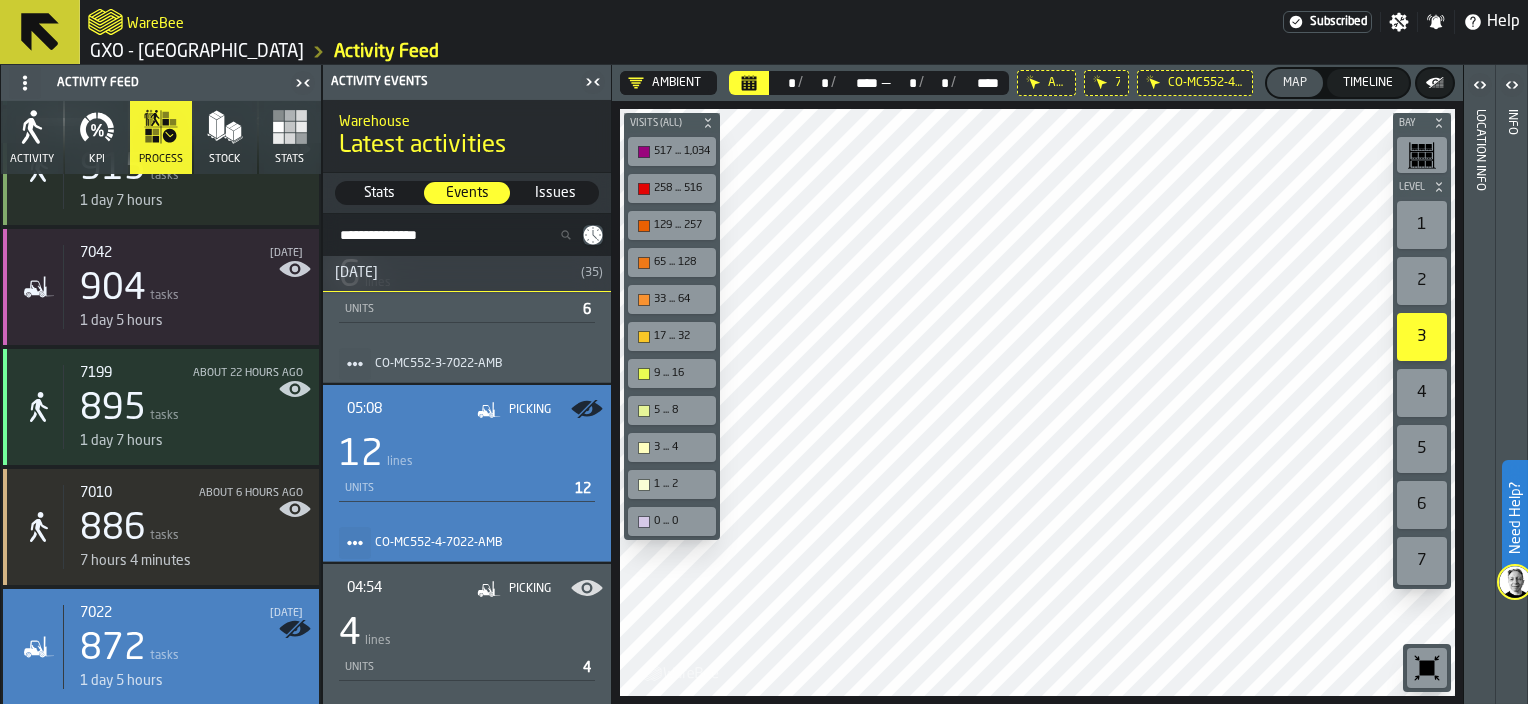 click on "Ambient" at bounding box center (664, 83) 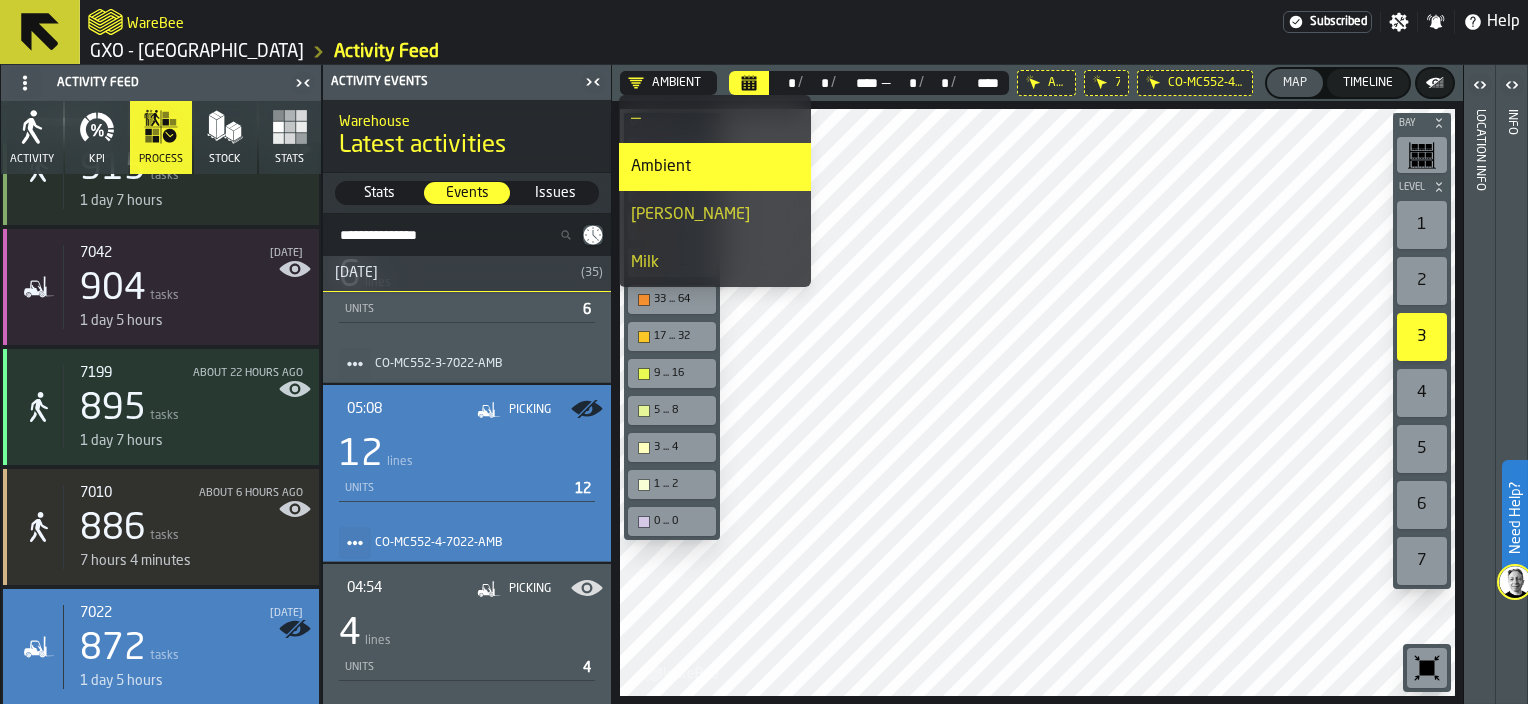 click on "12 lines" at bounding box center [467, 455] 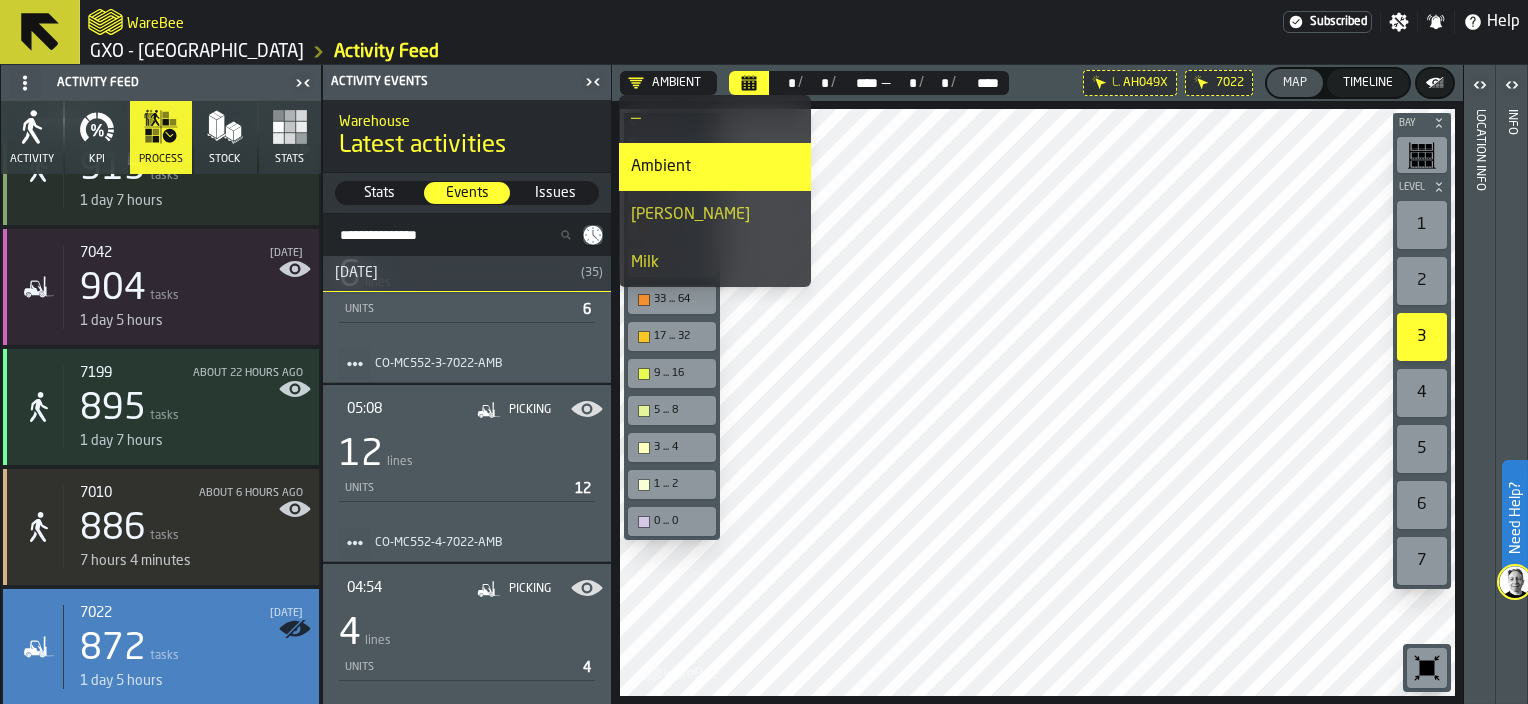 click on "Ambient" at bounding box center (664, 83) 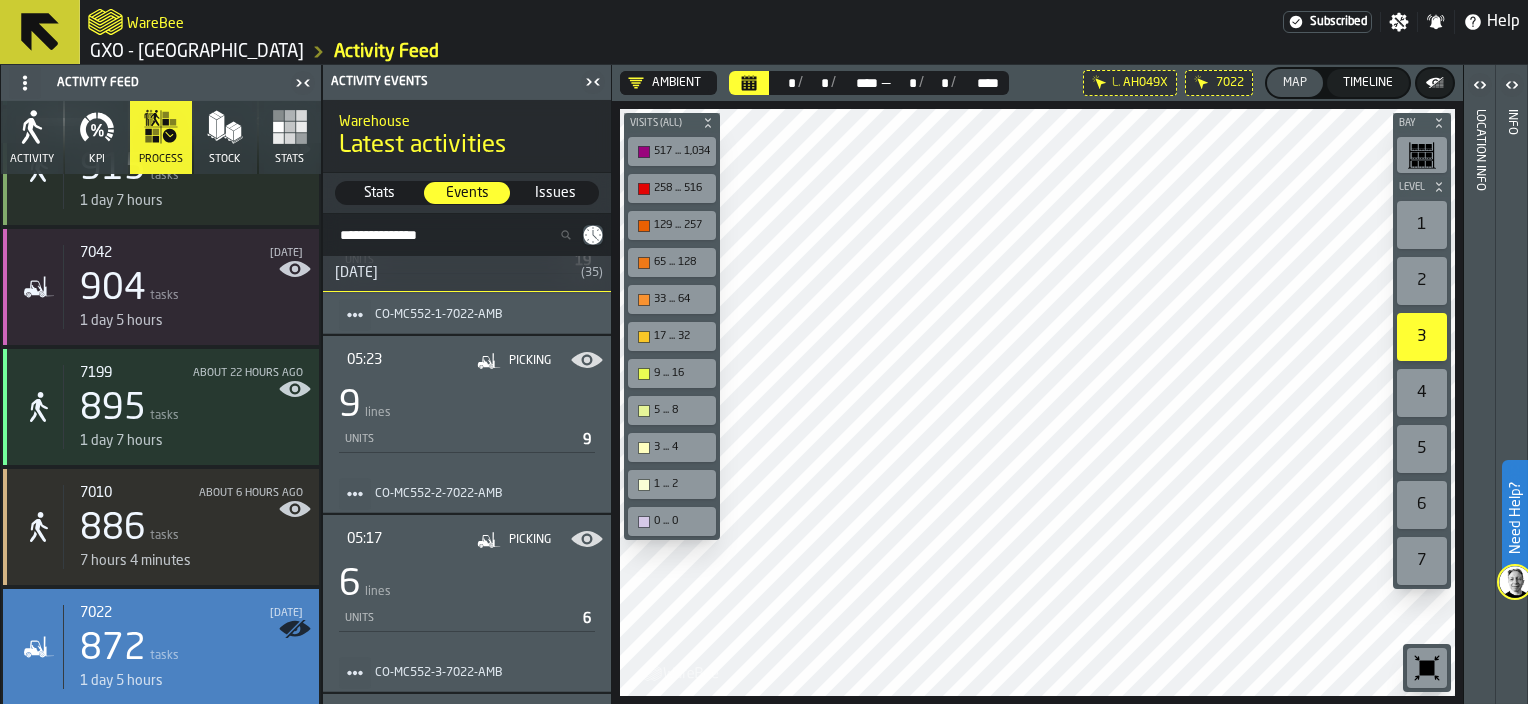 scroll, scrollTop: 0, scrollLeft: 0, axis: both 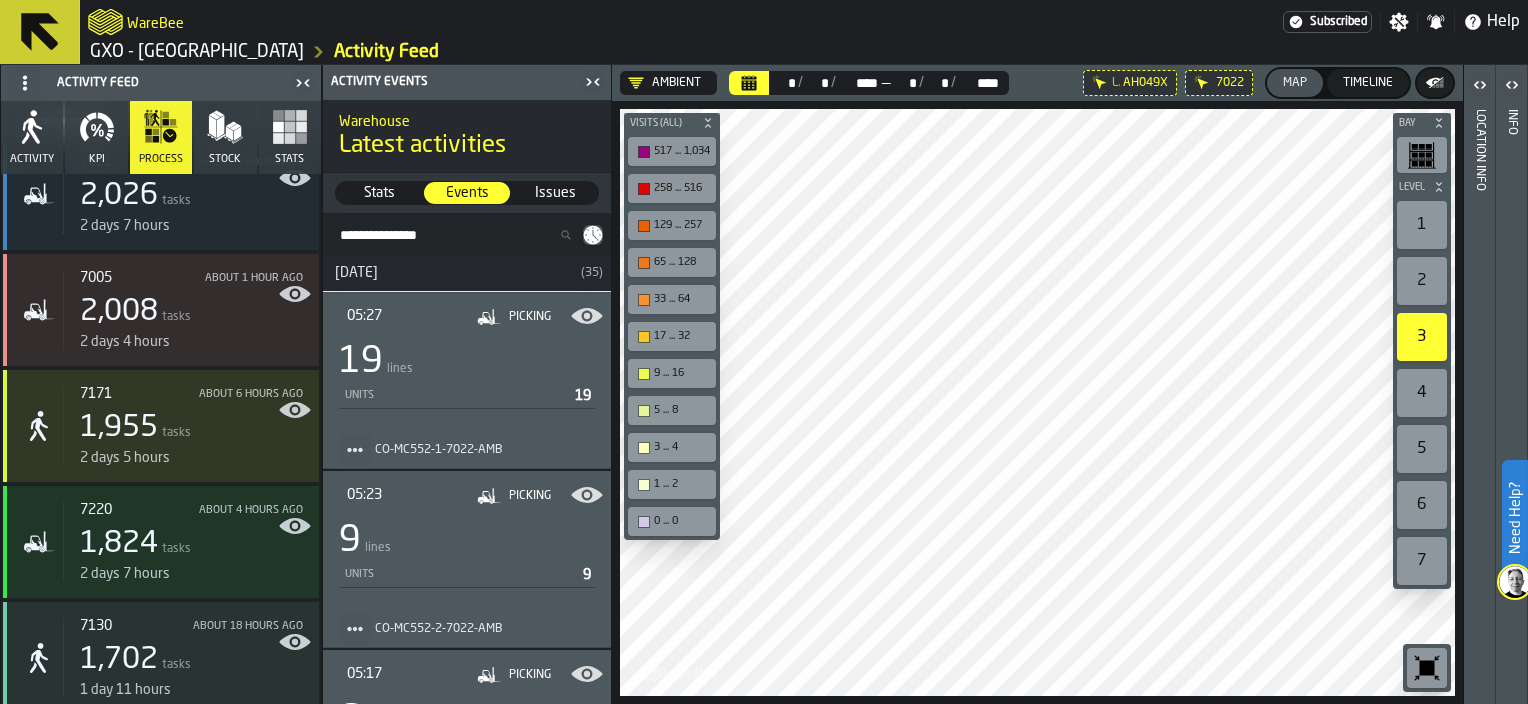 click 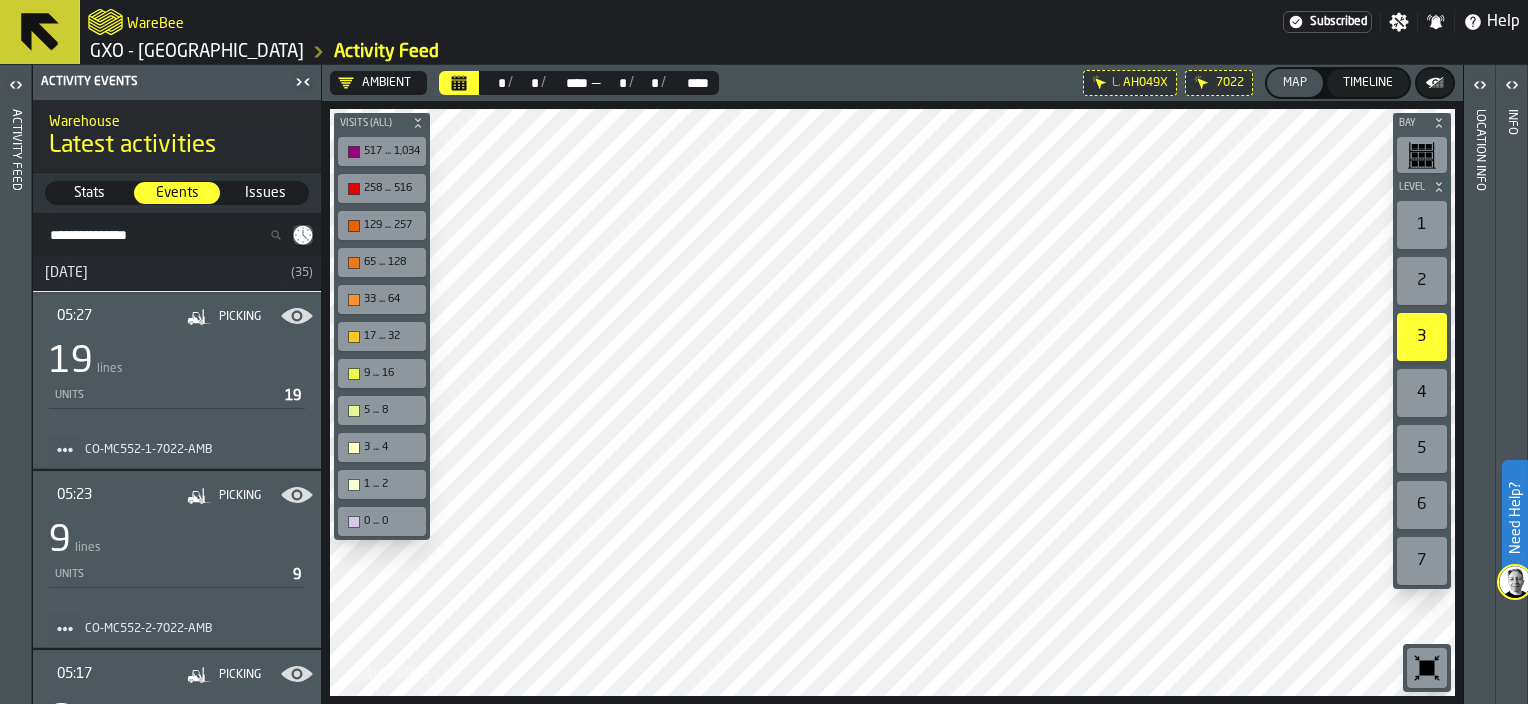 click 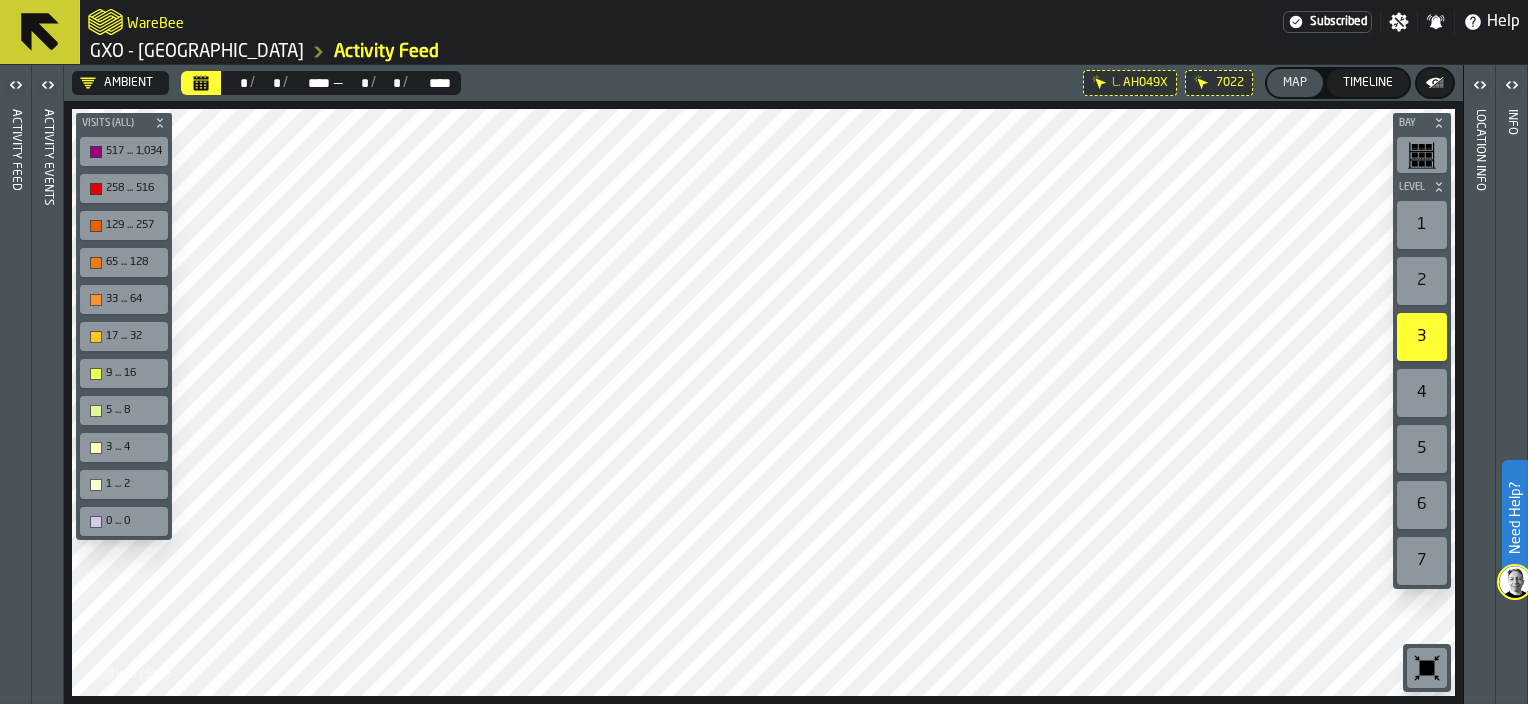 click 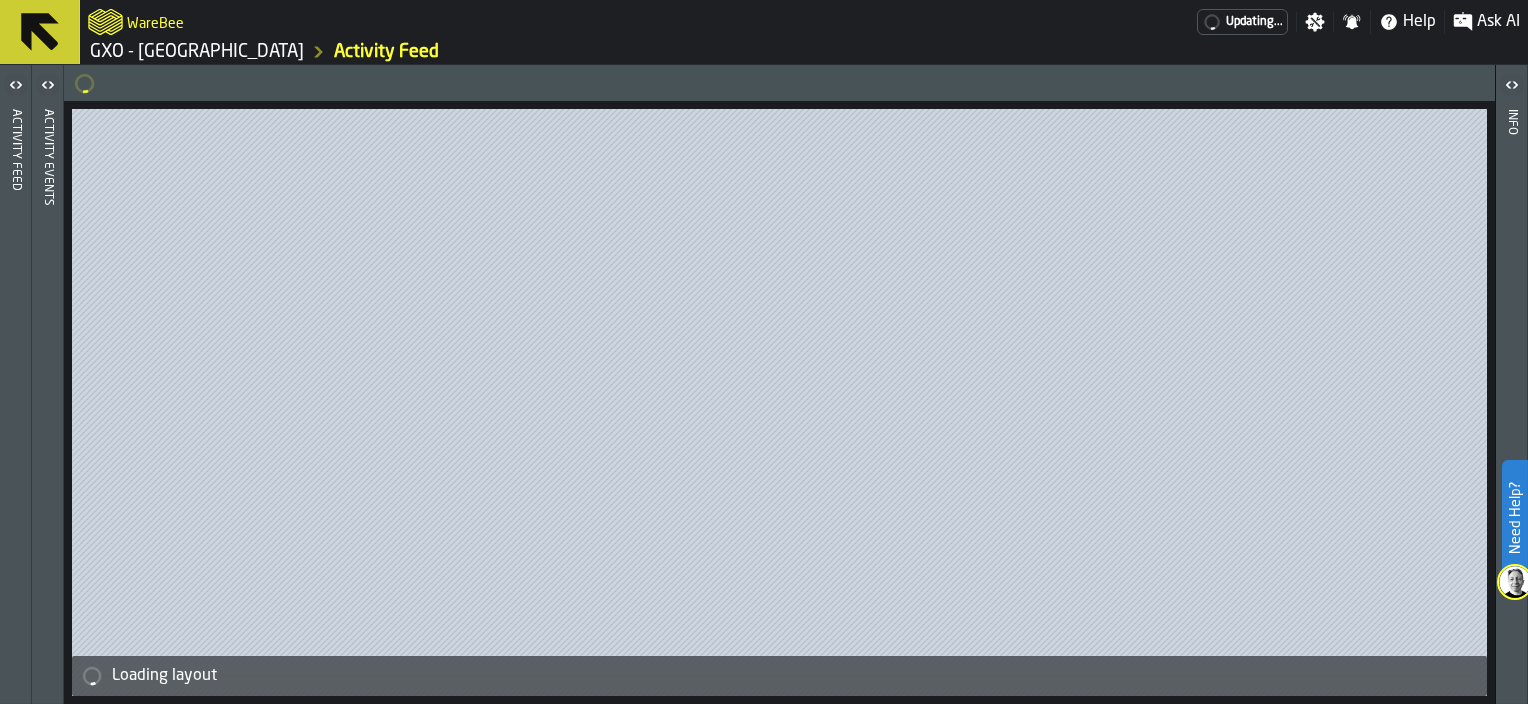 scroll, scrollTop: 0, scrollLeft: 0, axis: both 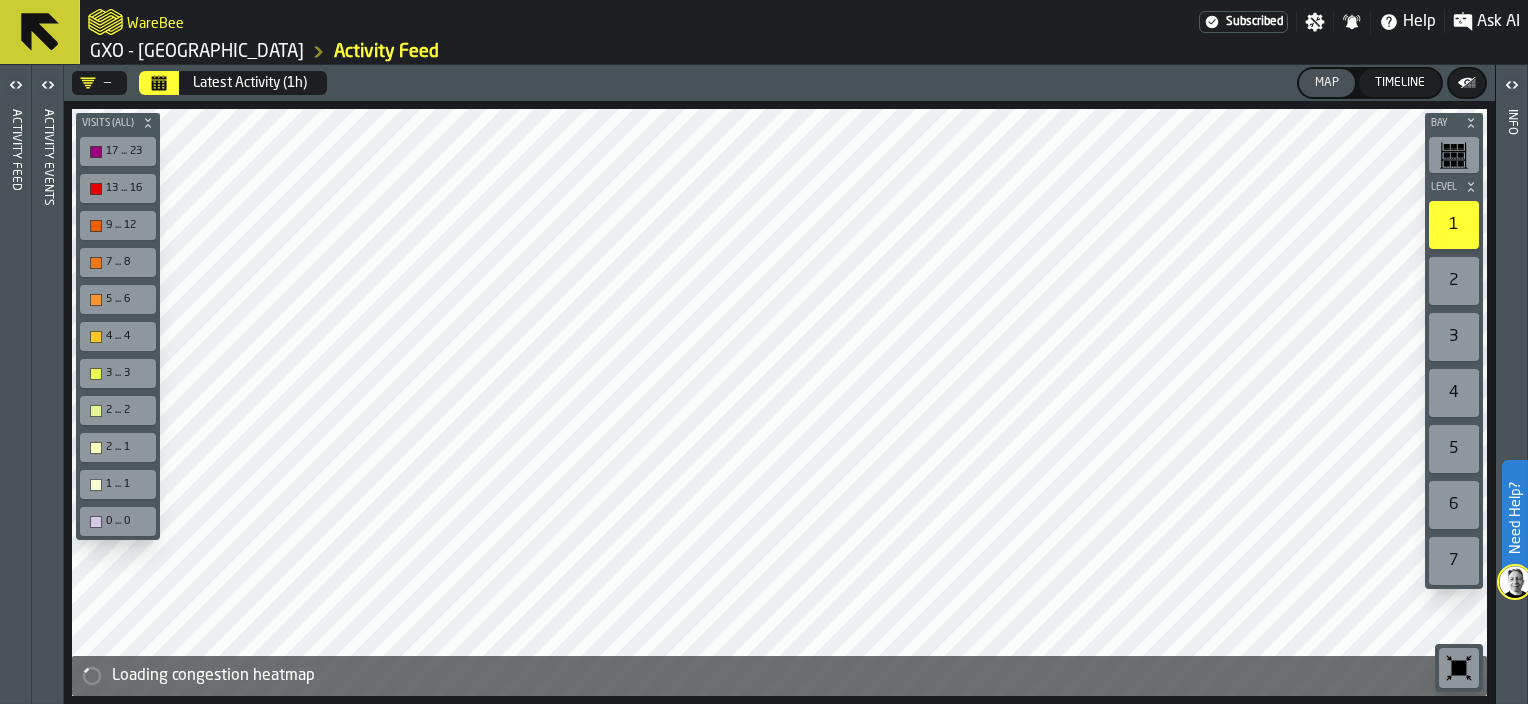 click on "Ask AI" at bounding box center [1498, 22] 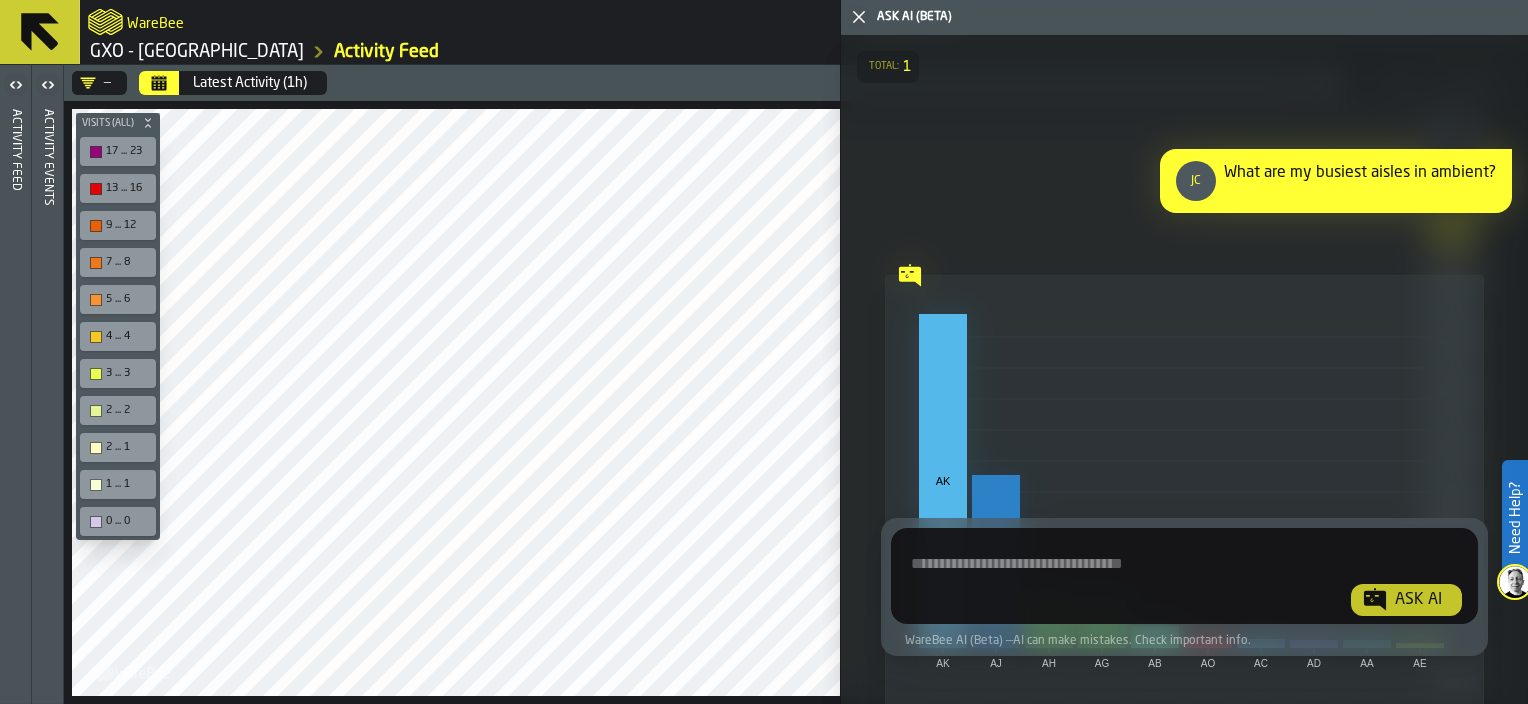 click at bounding box center [1184, 580] 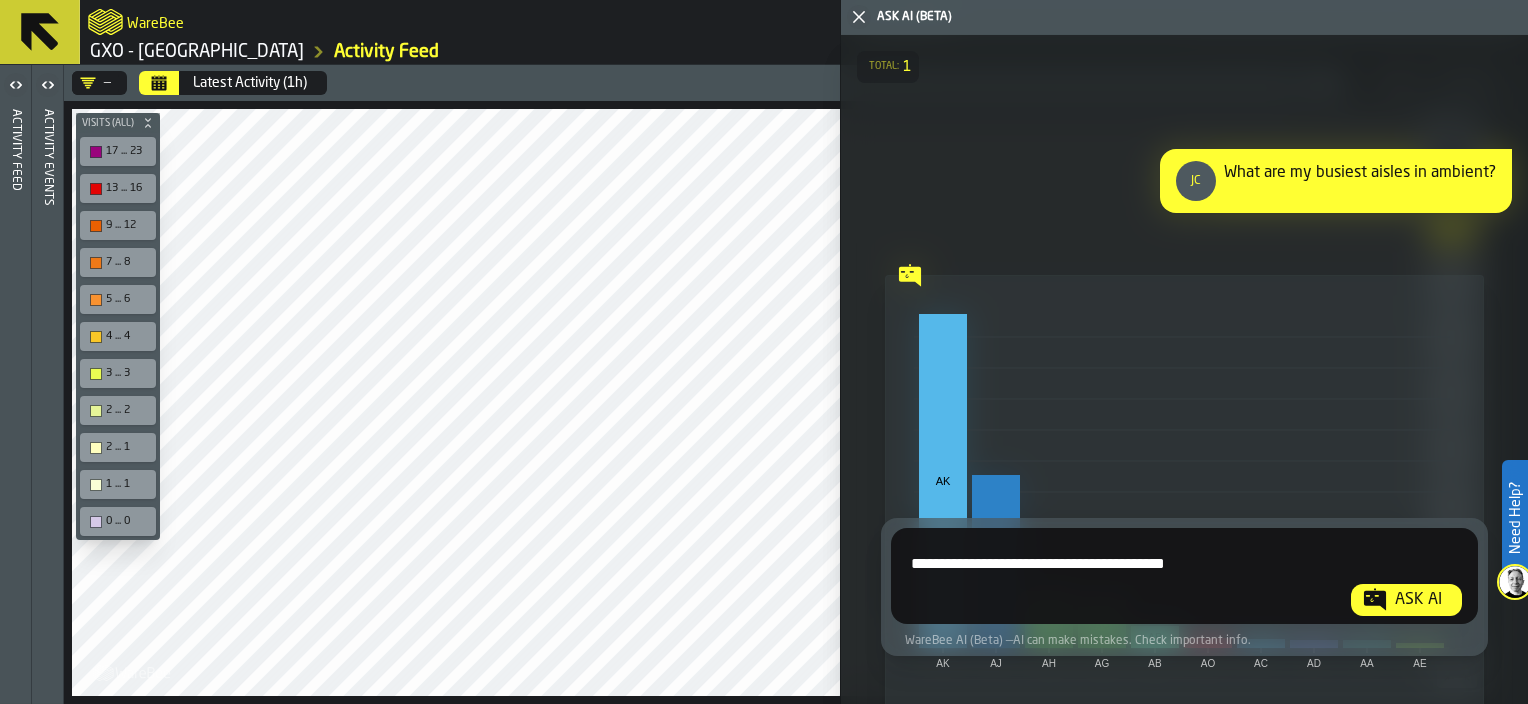 type on "**********" 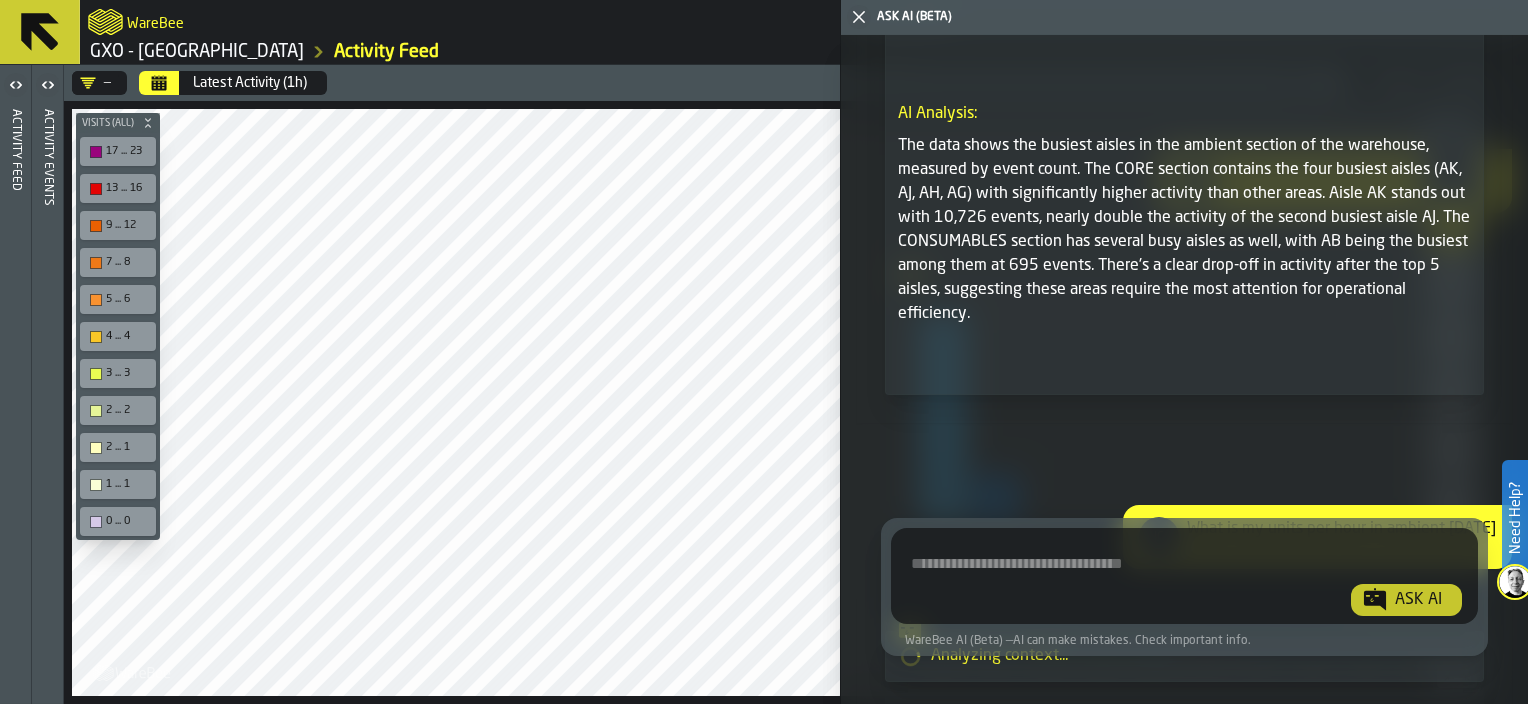 scroll, scrollTop: 1276, scrollLeft: 0, axis: vertical 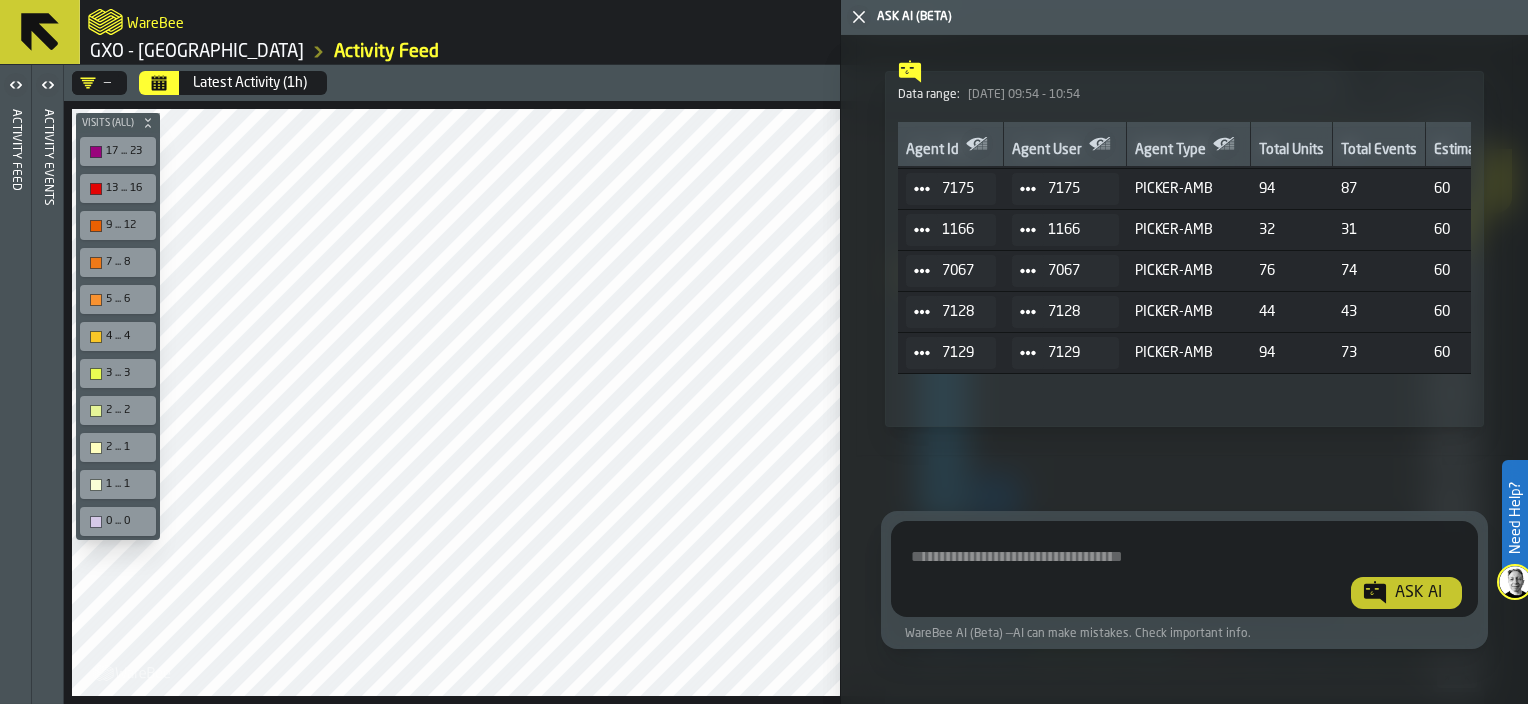 click on "Show Analysis" at bounding box center [969, 394] 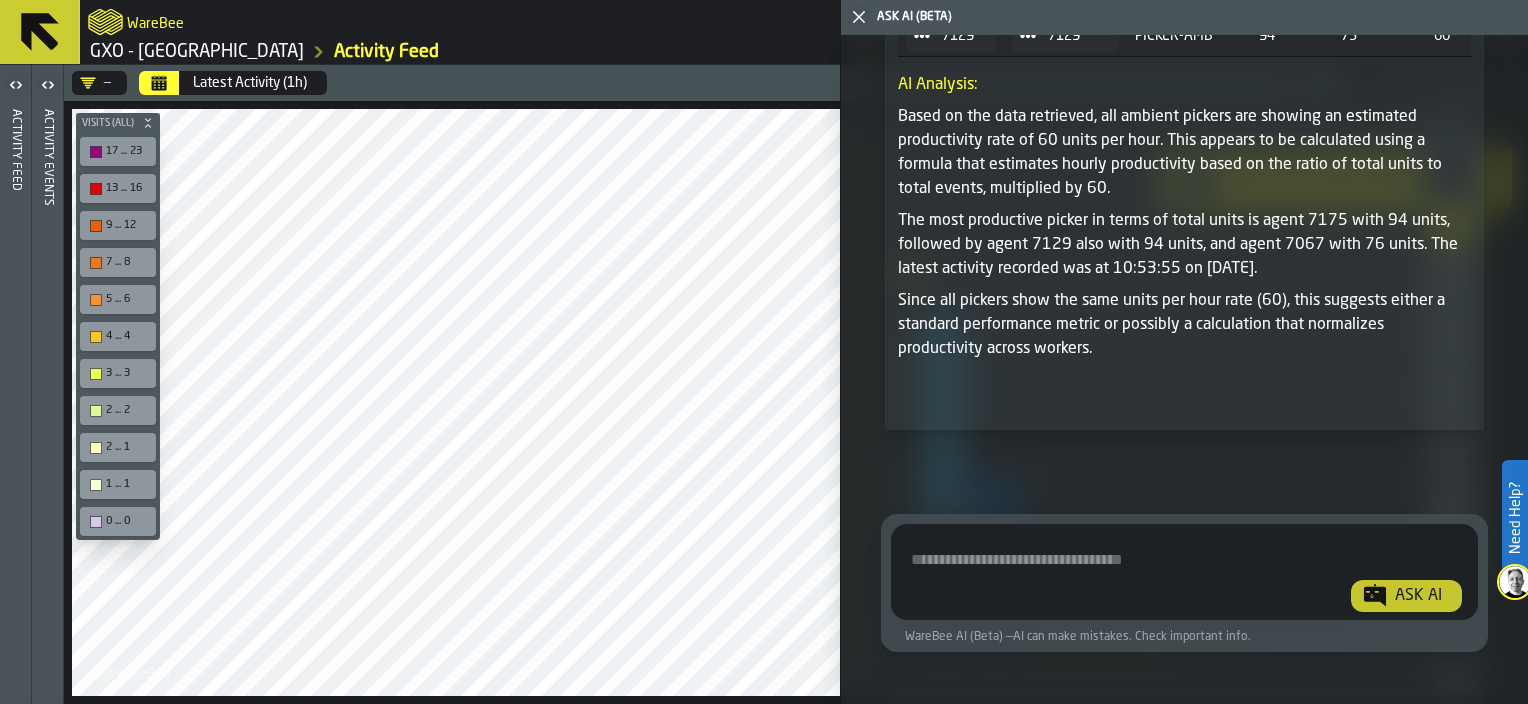 scroll, scrollTop: 1902, scrollLeft: 0, axis: vertical 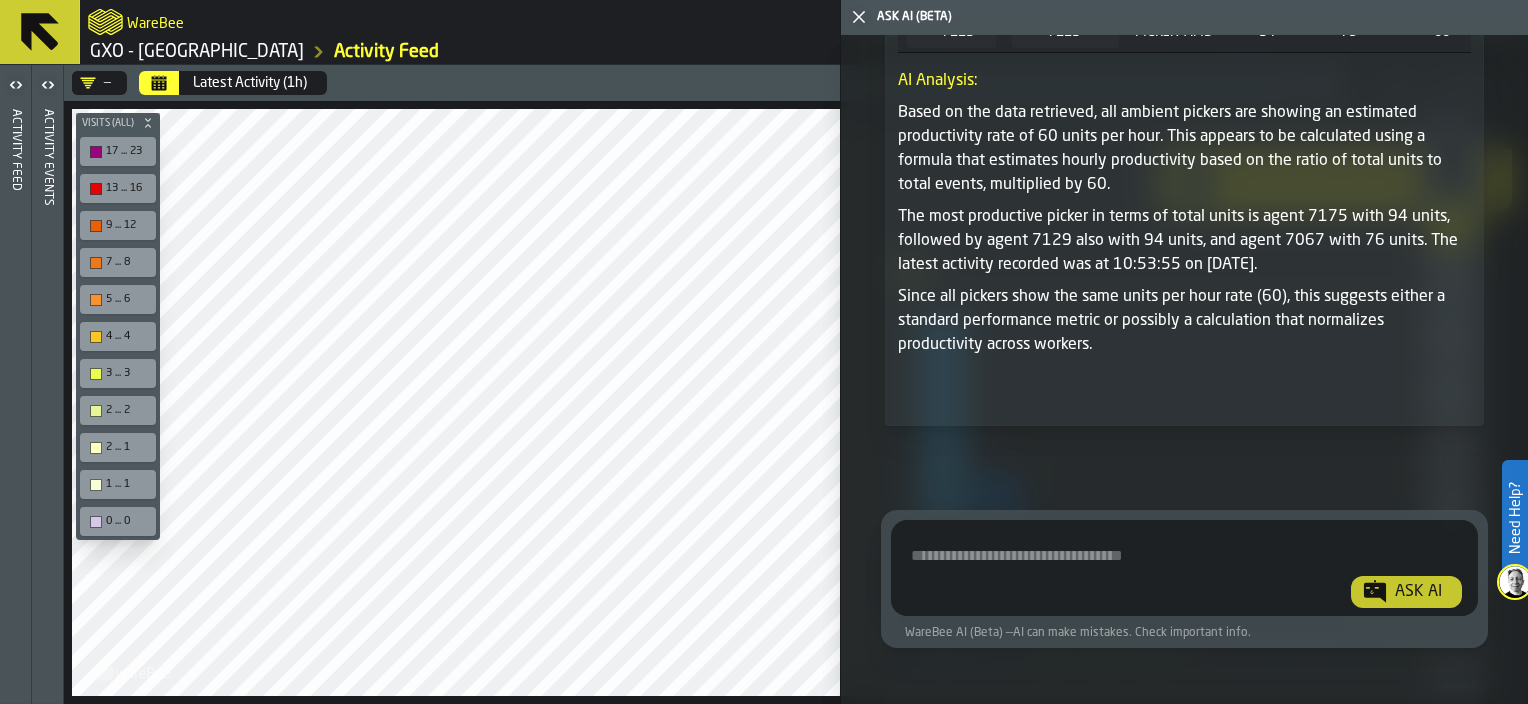 click 